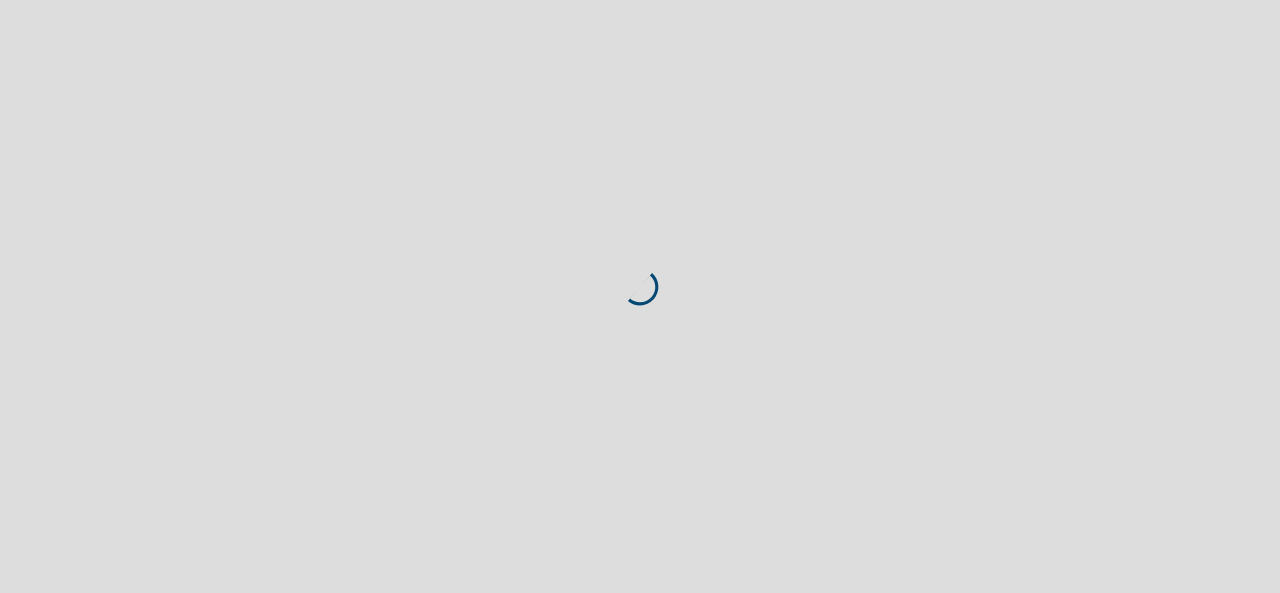 scroll, scrollTop: 0, scrollLeft: 0, axis: both 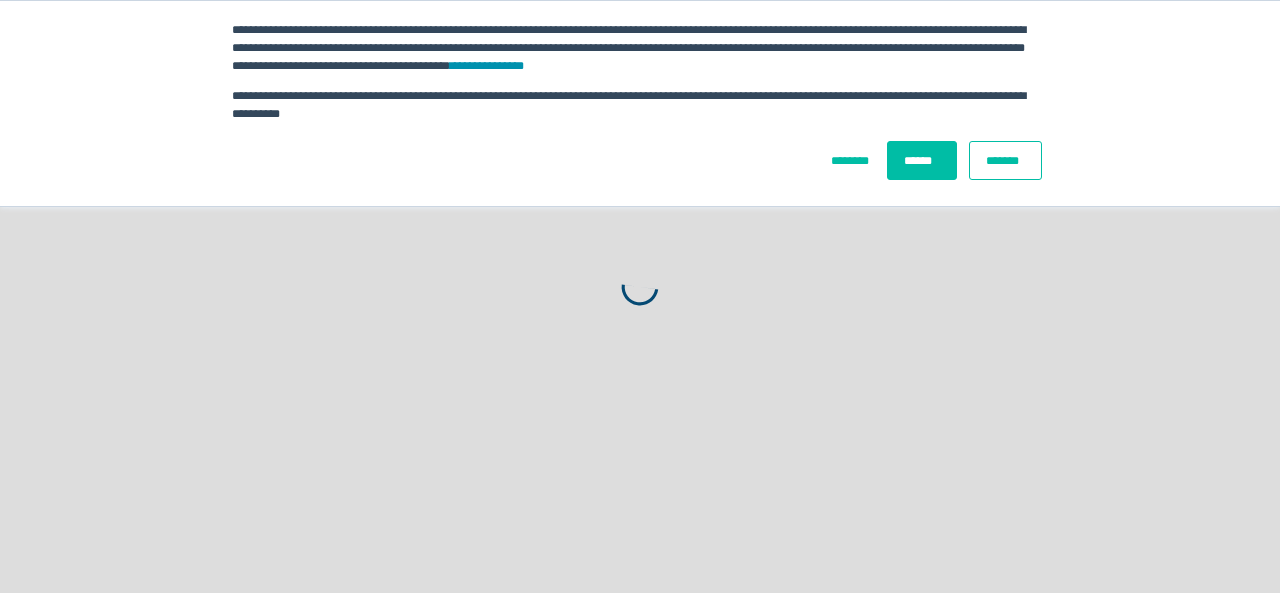 click on "******" at bounding box center [922, 160] 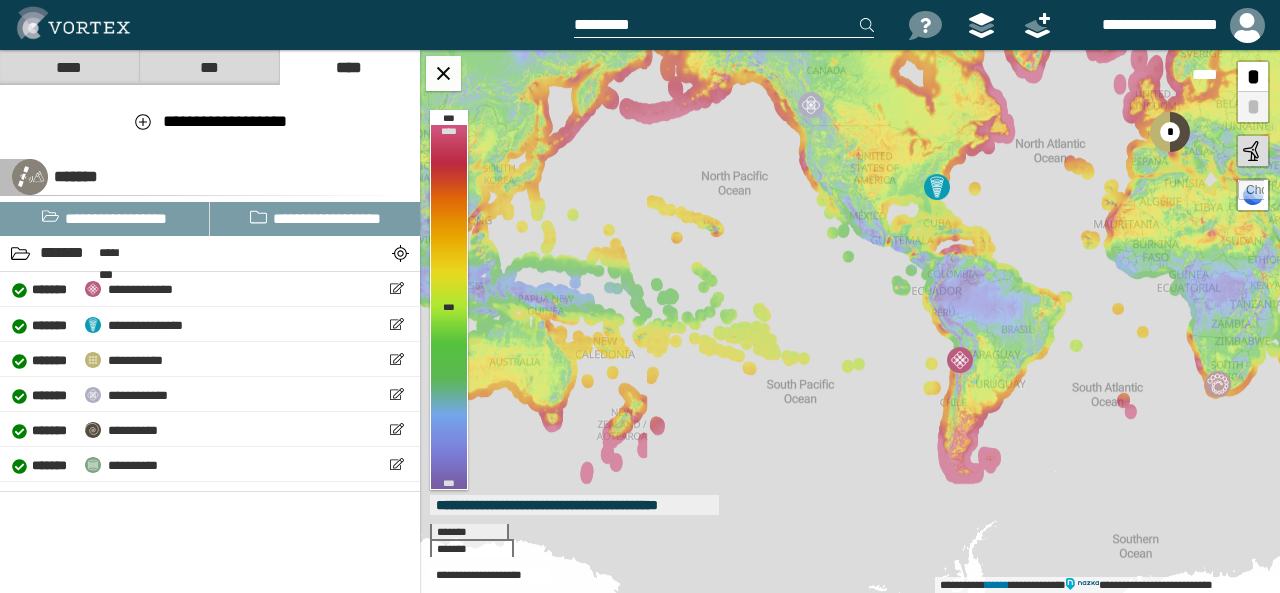drag, startPoint x: 551, startPoint y: 393, endPoint x: 860, endPoint y: 290, distance: 325.7146 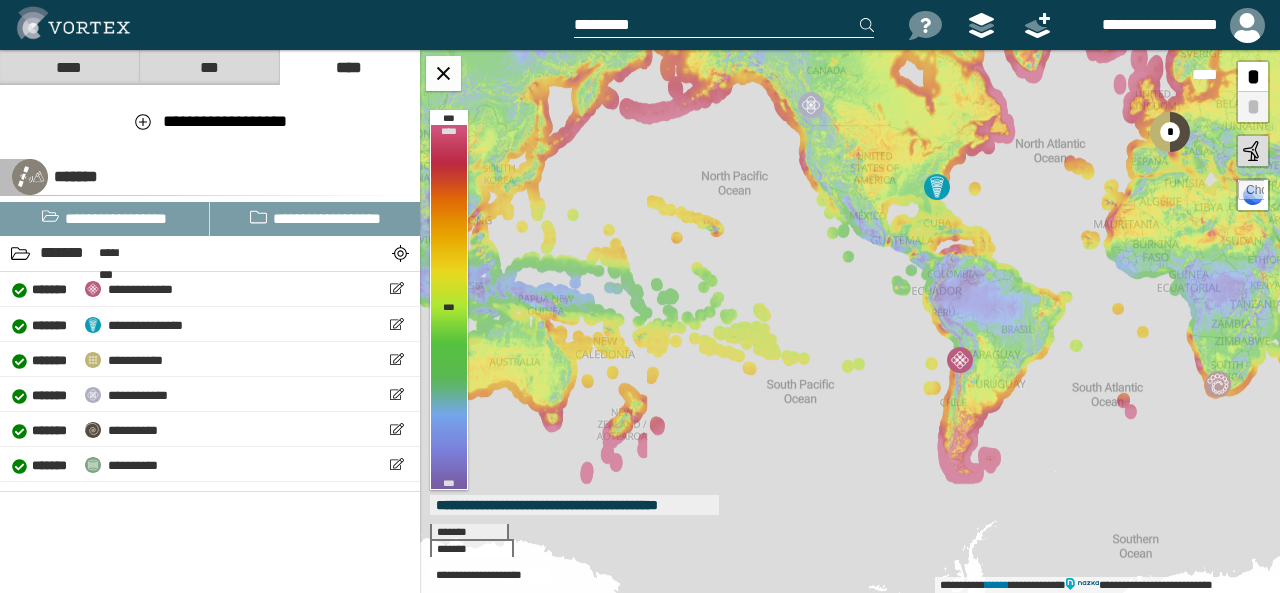 click on "**********" at bounding box center [850, 321] 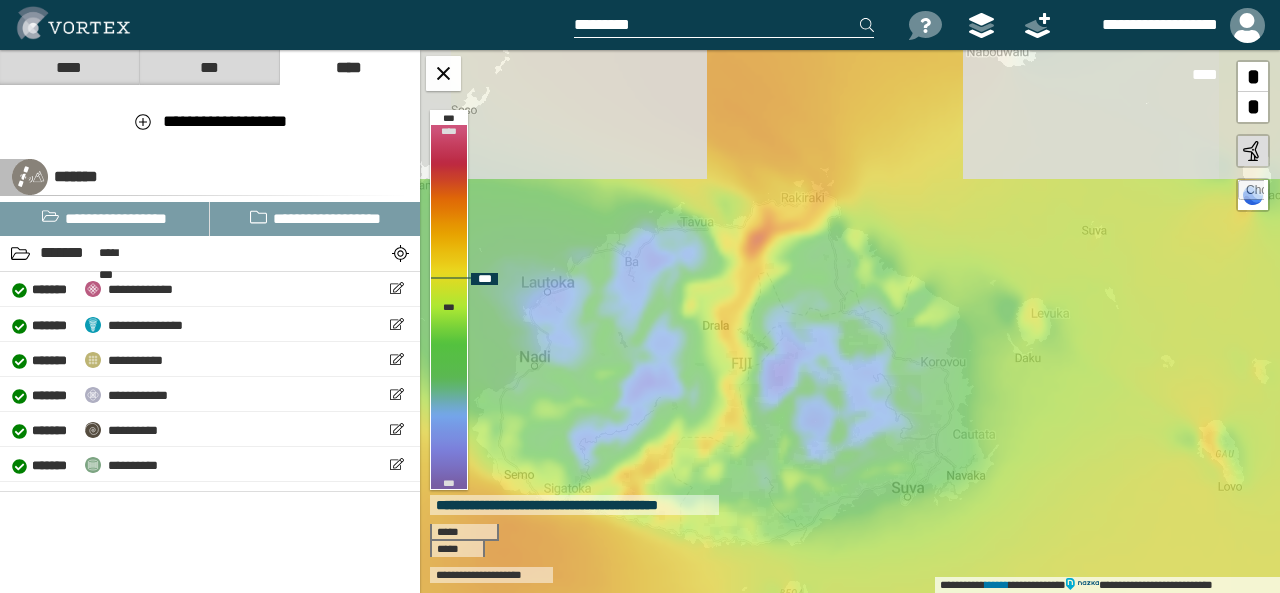 drag, startPoint x: 762, startPoint y: 271, endPoint x: 742, endPoint y: 427, distance: 157.27682 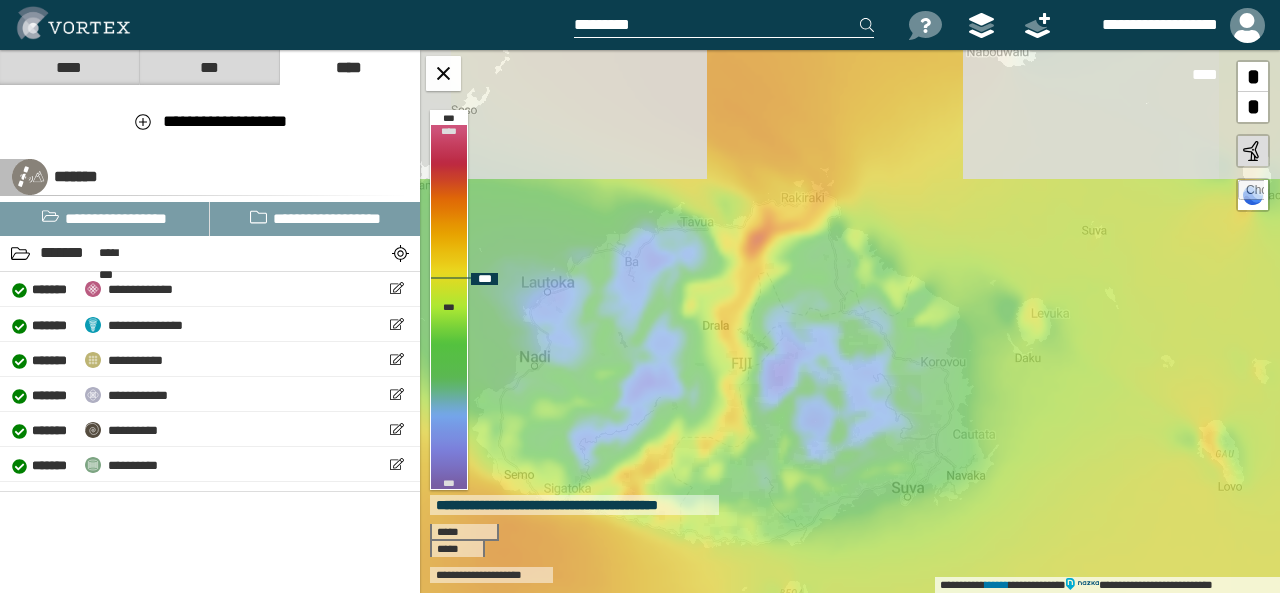 click on "**********" at bounding box center [850, 321] 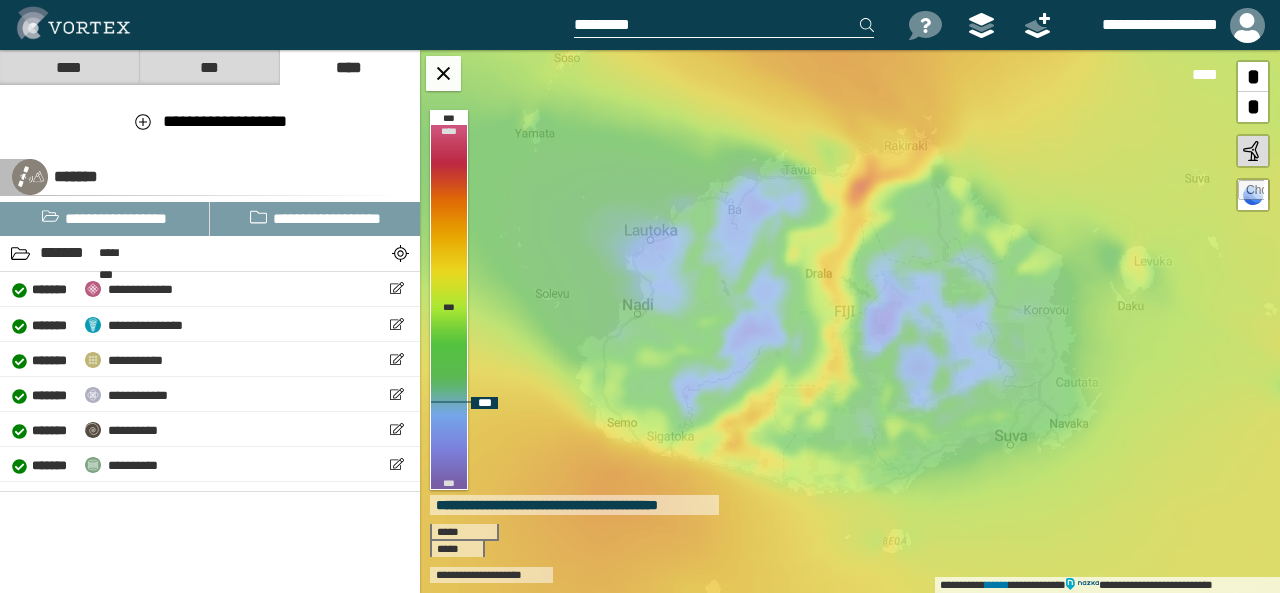 drag, startPoint x: 674, startPoint y: 398, endPoint x: 777, endPoint y: 346, distance: 115.38197 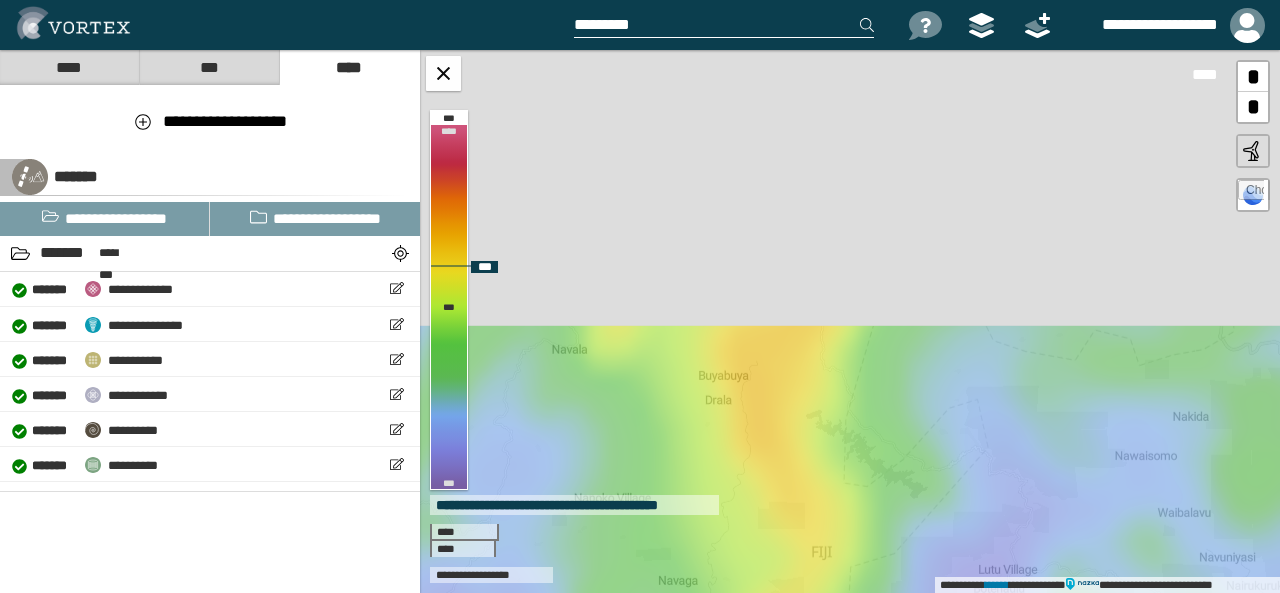 drag, startPoint x: 837, startPoint y: 212, endPoint x: 797, endPoint y: 543, distance: 333.40817 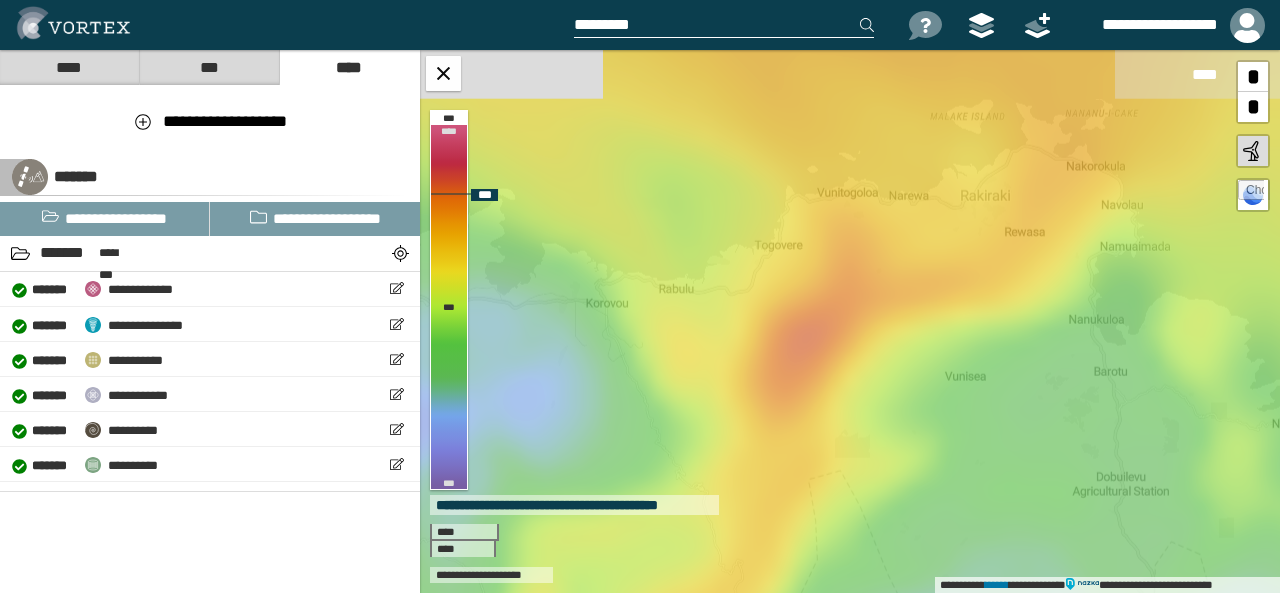 drag, startPoint x: 870, startPoint y: 106, endPoint x: 798, endPoint y: 357, distance: 261.1226 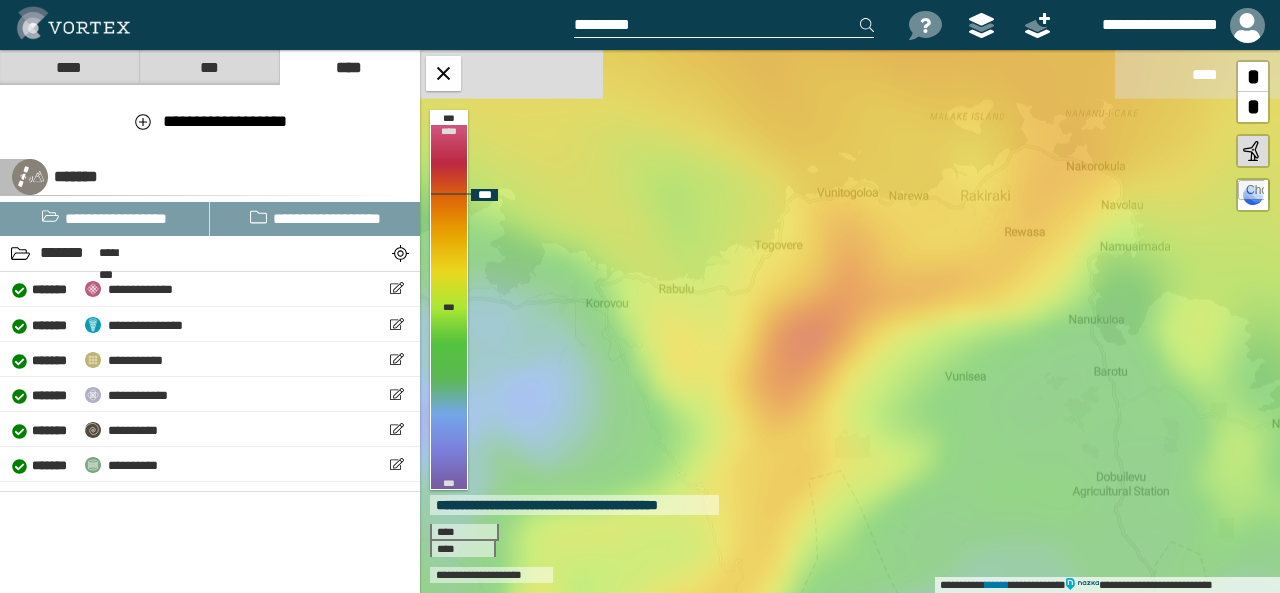 click on "**********" at bounding box center [850, 321] 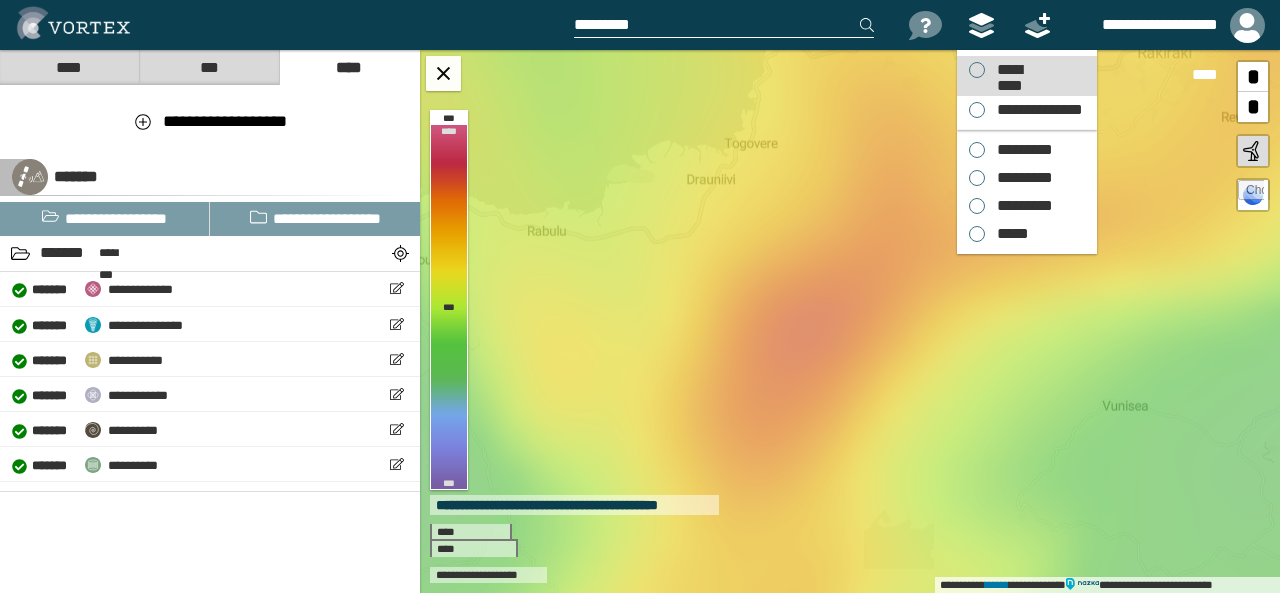 click on "*********" at bounding box center (1009, 70) 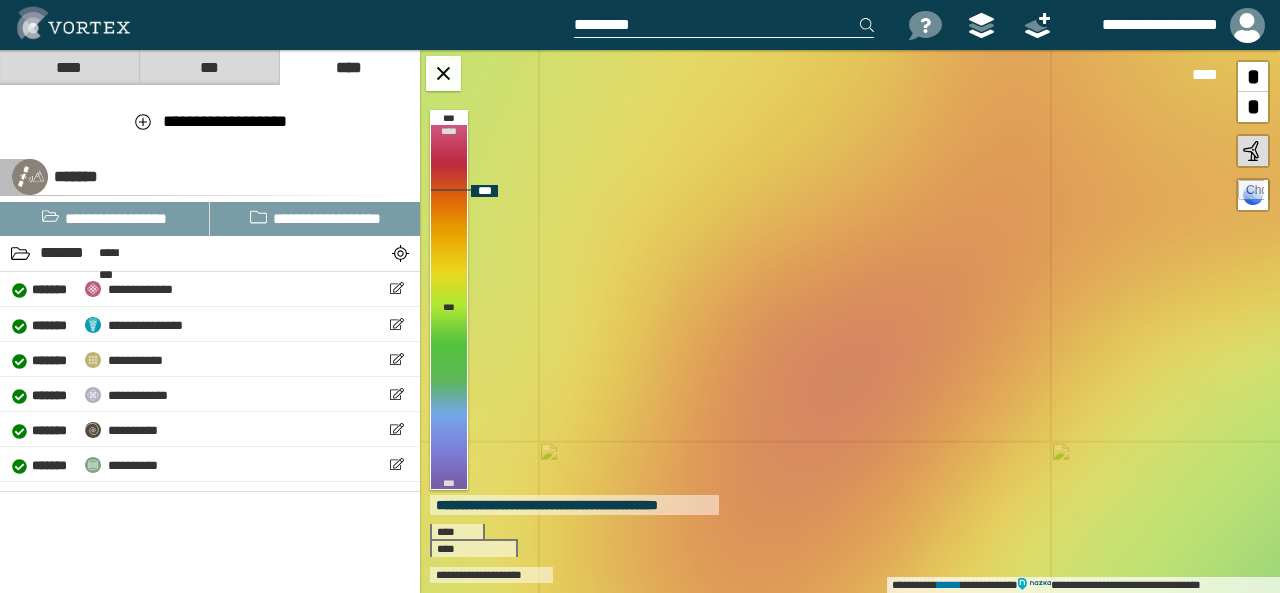 drag, startPoint x: 849, startPoint y: 253, endPoint x: 889, endPoint y: 367, distance: 120.8139 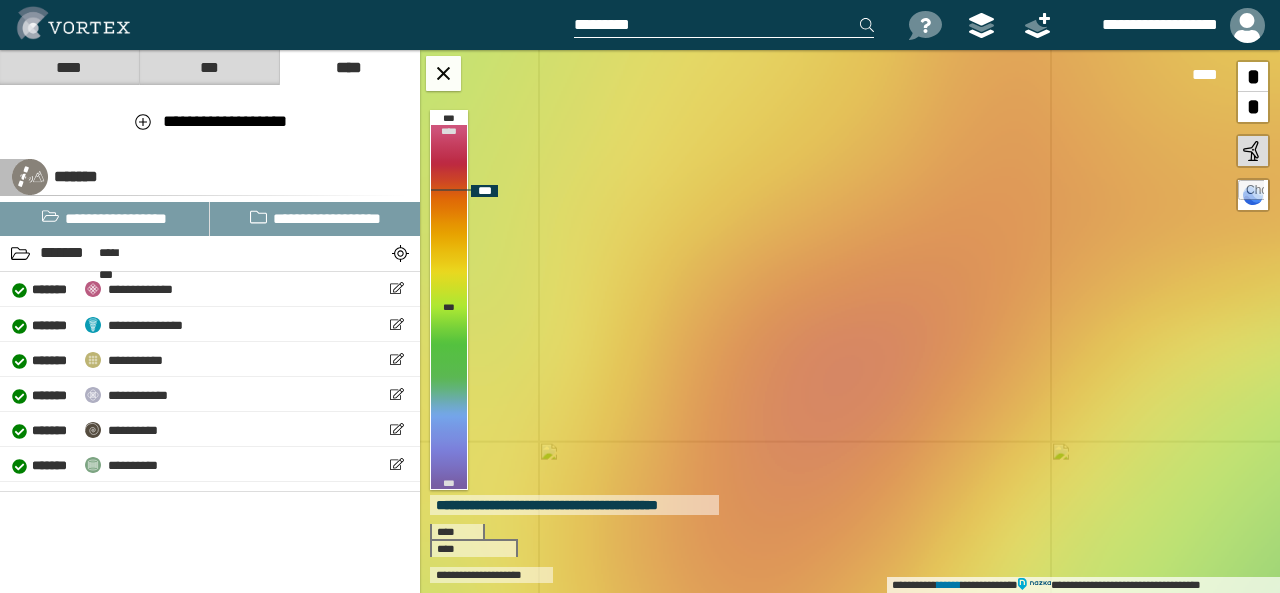 click on "**********" at bounding box center [850, 321] 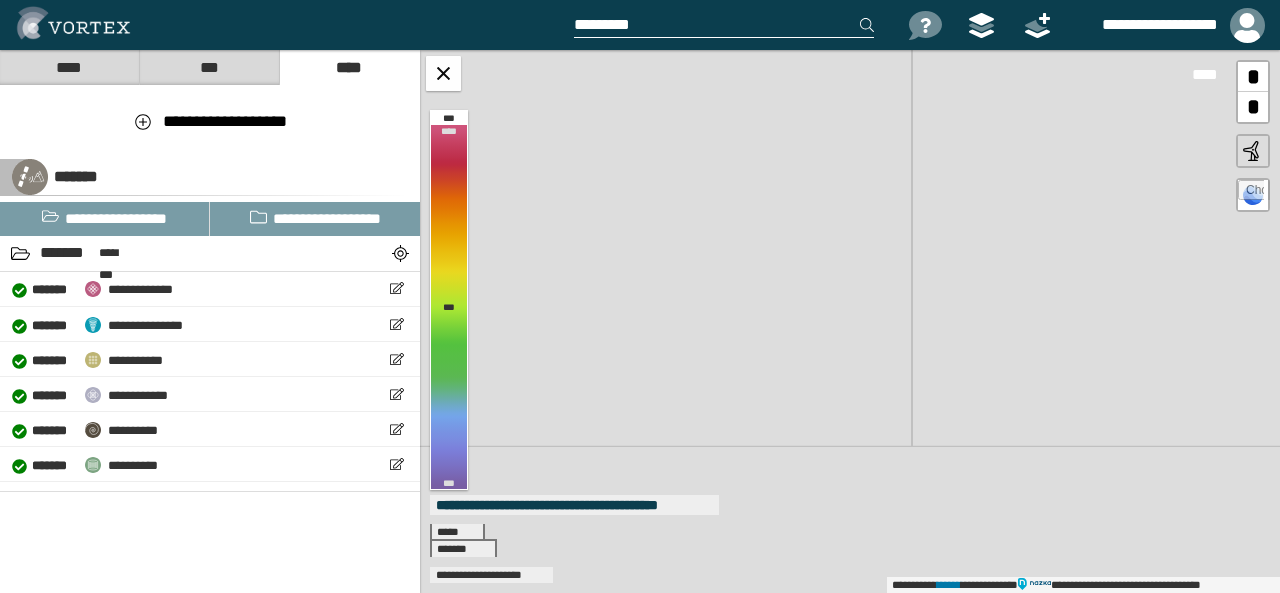 drag, startPoint x: 1026, startPoint y: 448, endPoint x: 829, endPoint y: 198, distance: 318.29074 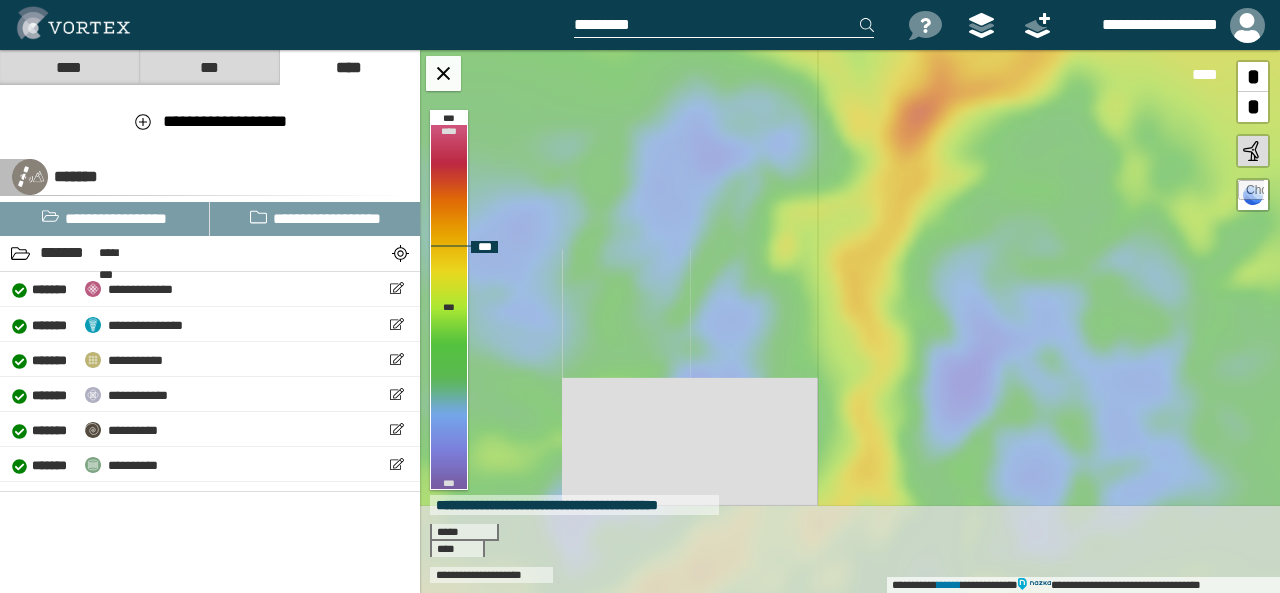 drag, startPoint x: 842, startPoint y: 413, endPoint x: 898, endPoint y: 210, distance: 210.58252 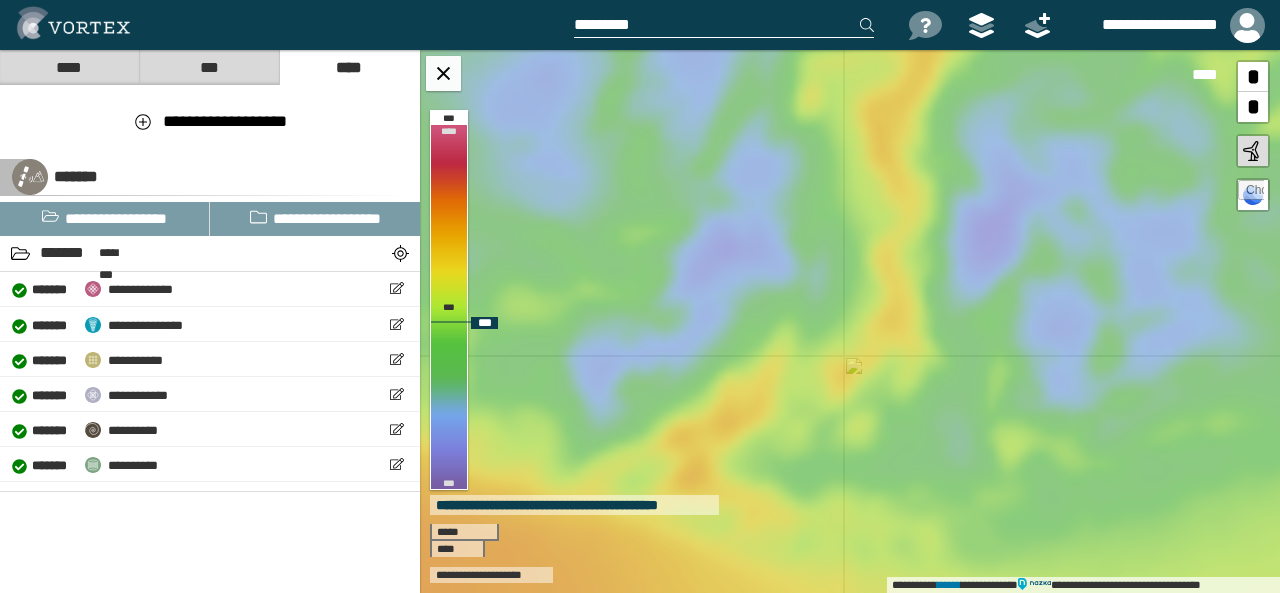 drag, startPoint x: 900, startPoint y: 381, endPoint x: 926, endPoint y: 231, distance: 152.23666 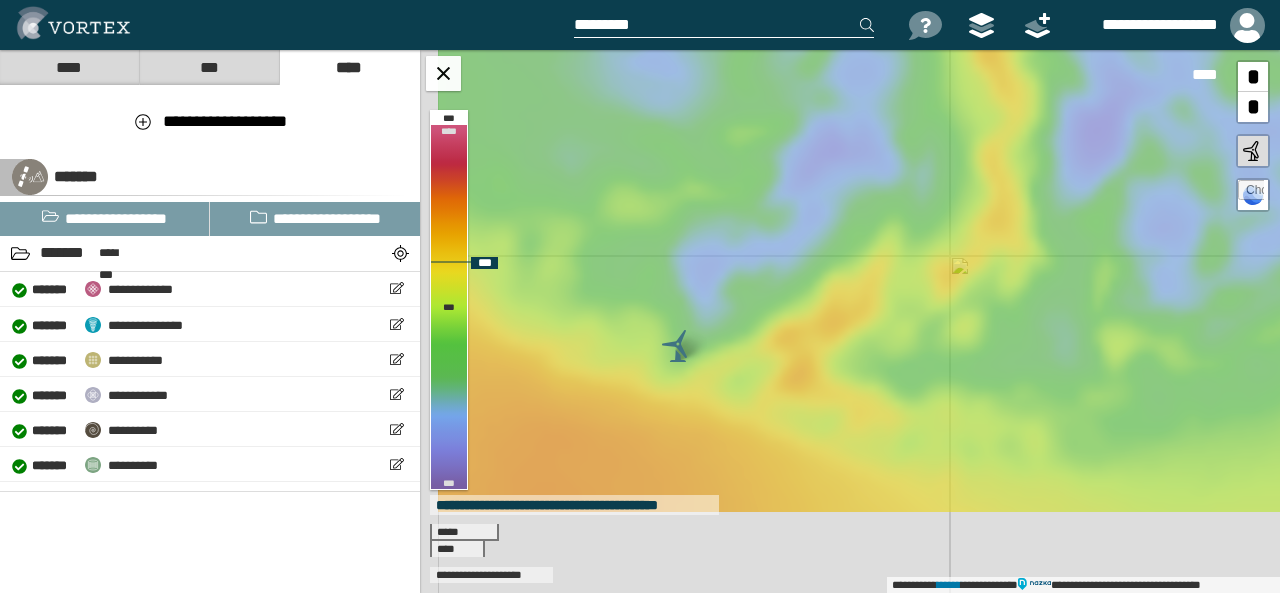 drag, startPoint x: 842, startPoint y: 387, endPoint x: 948, endPoint y: 287, distance: 145.72577 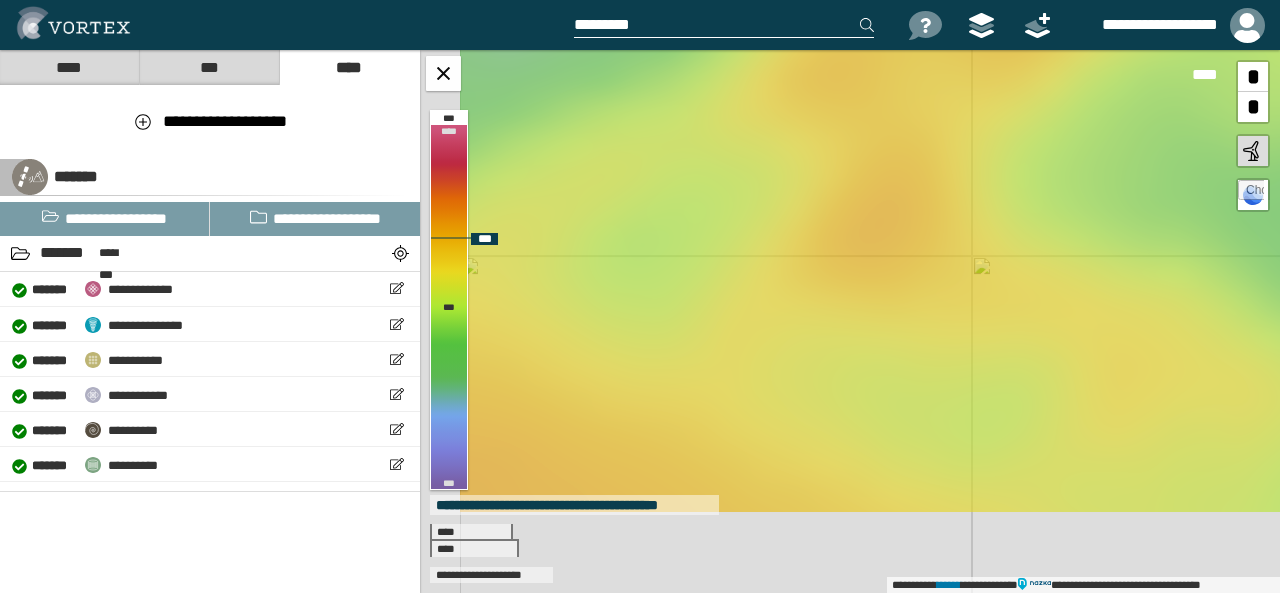 drag, startPoint x: 706, startPoint y: 339, endPoint x: 850, endPoint y: 229, distance: 181.20706 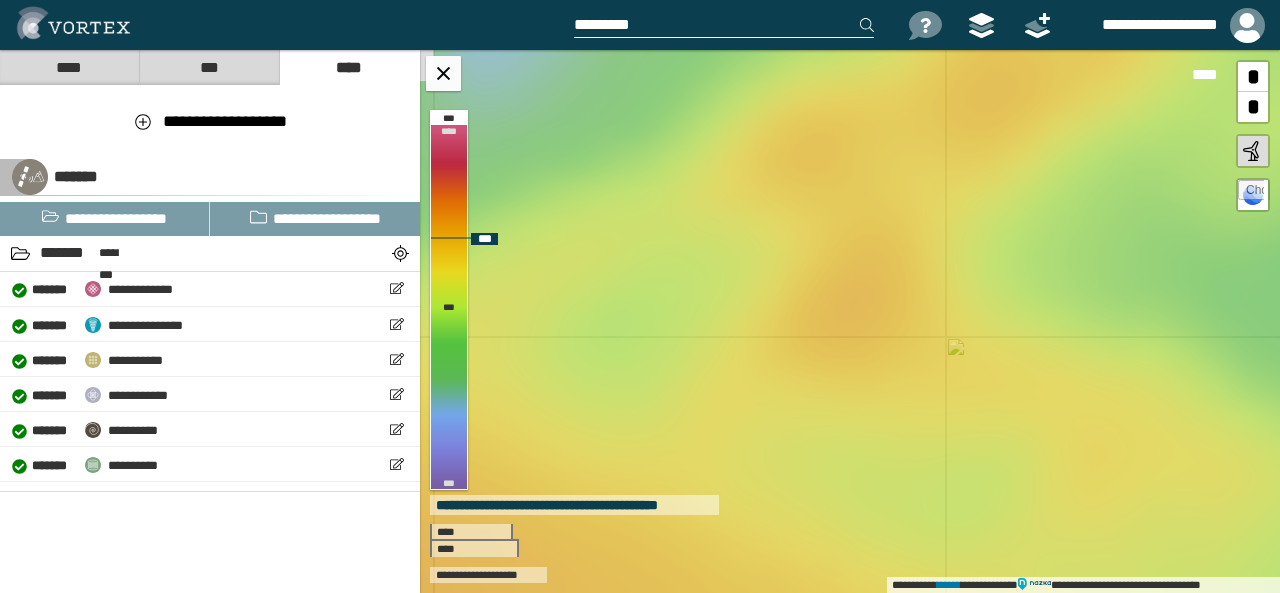 drag, startPoint x: 850, startPoint y: 221, endPoint x: 824, endPoint y: 302, distance: 85.07056 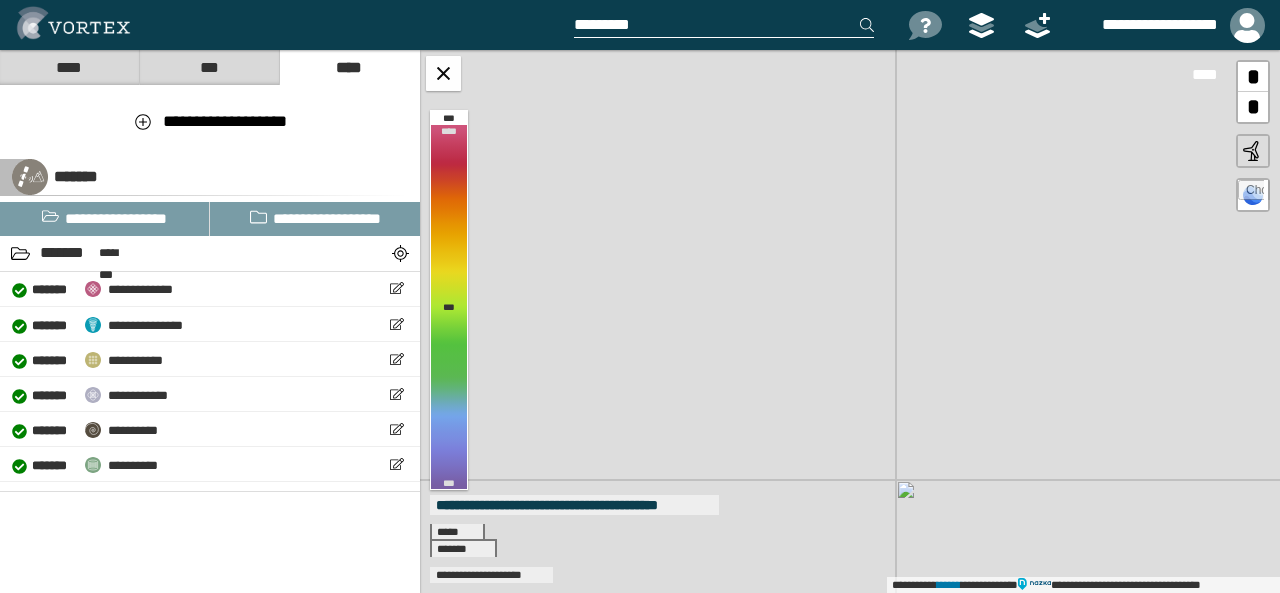 drag, startPoint x: 868, startPoint y: 233, endPoint x: 1026, endPoint y: 327, distance: 183.84776 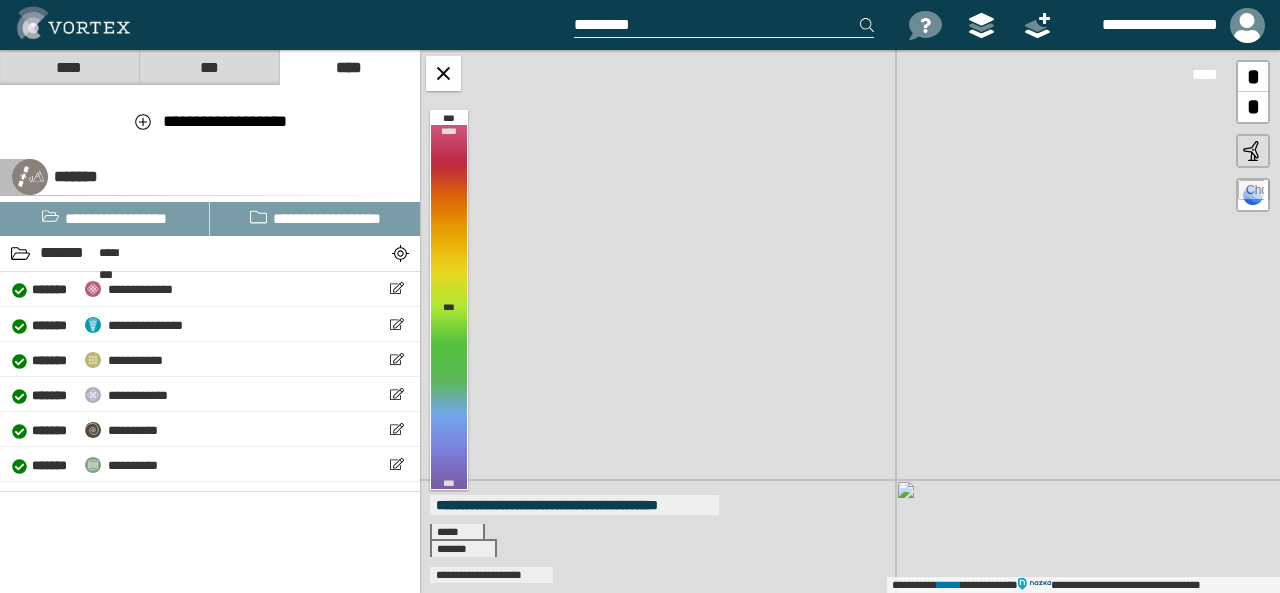 click on "**********" at bounding box center [850, 321] 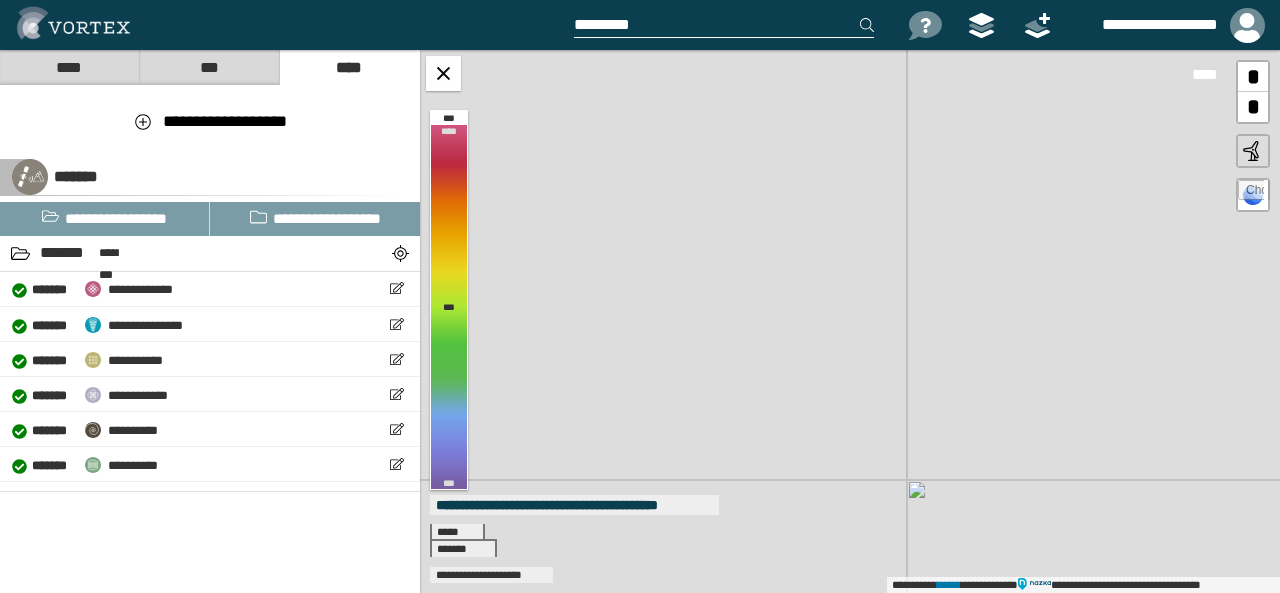 drag, startPoint x: 568, startPoint y: 227, endPoint x: 771, endPoint y: 277, distance: 209.06697 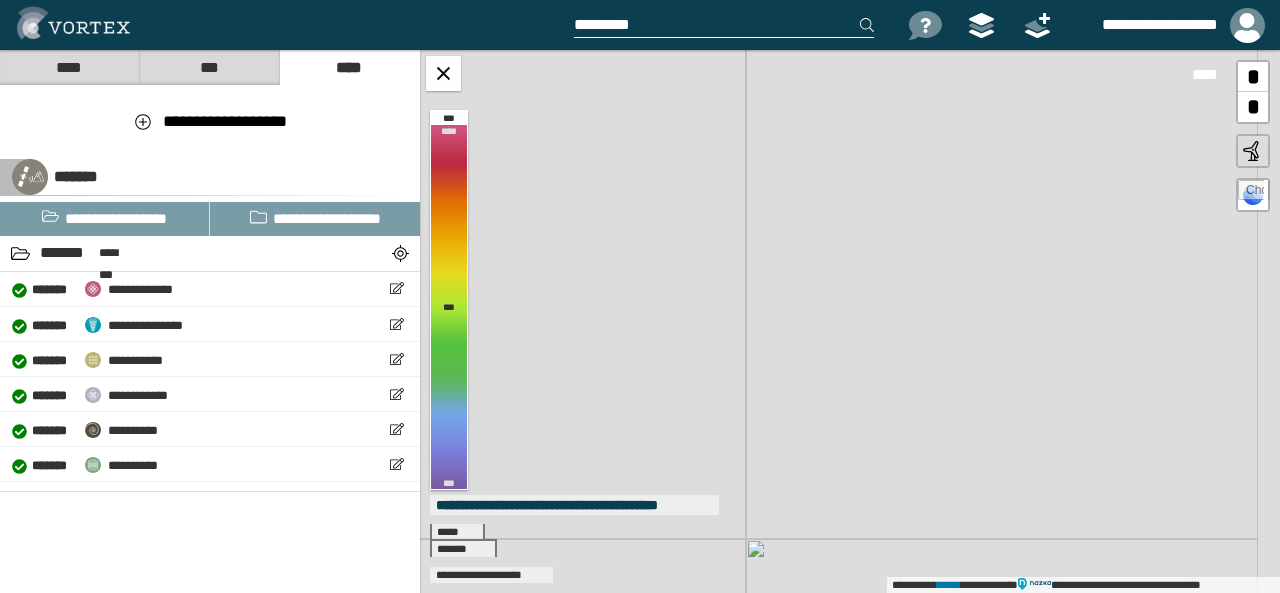 drag, startPoint x: 1024, startPoint y: 362, endPoint x: 802, endPoint y: 335, distance: 223.63586 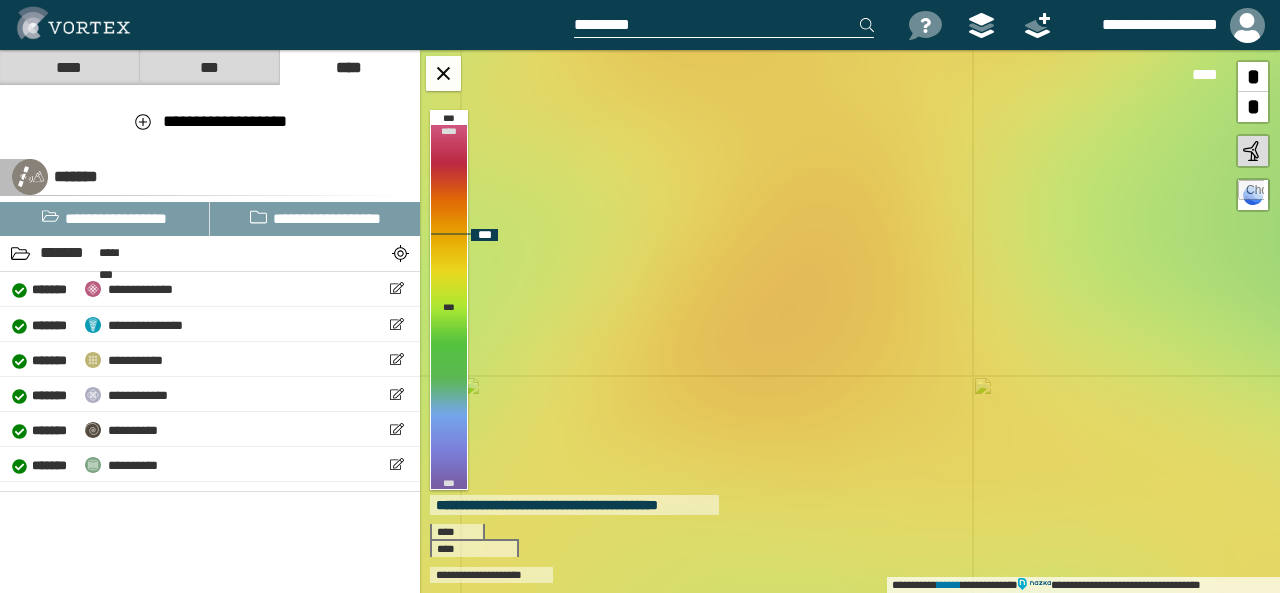 drag, startPoint x: 890, startPoint y: 386, endPoint x: 806, endPoint y: 314, distance: 110.63454 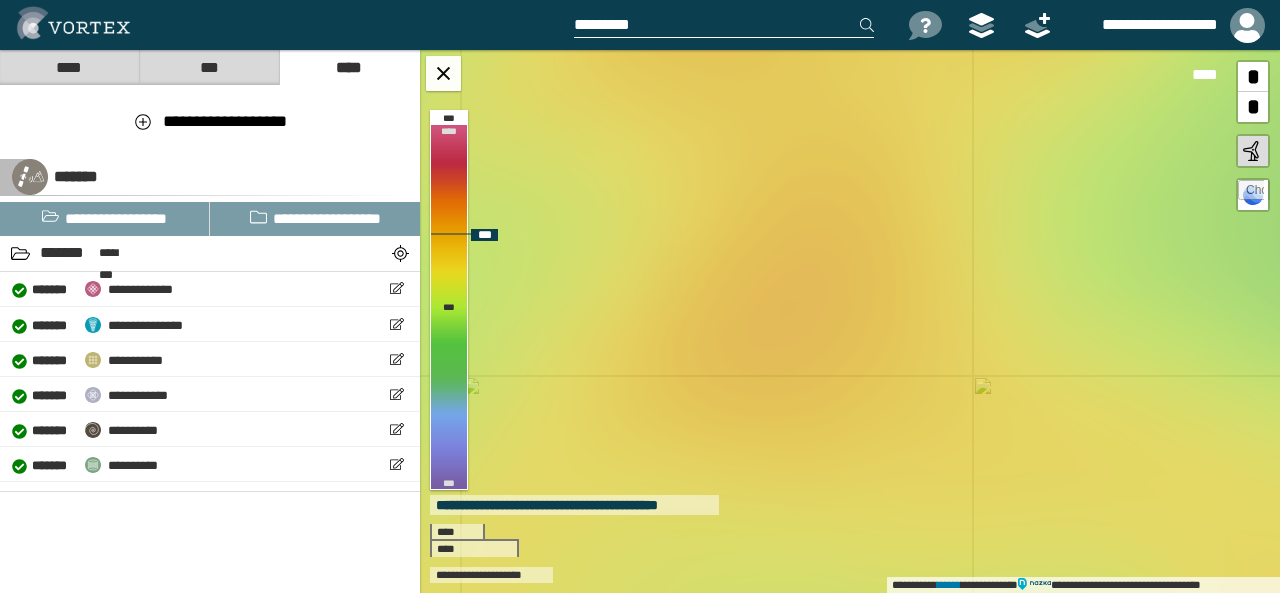 click on "**********" at bounding box center [850, 321] 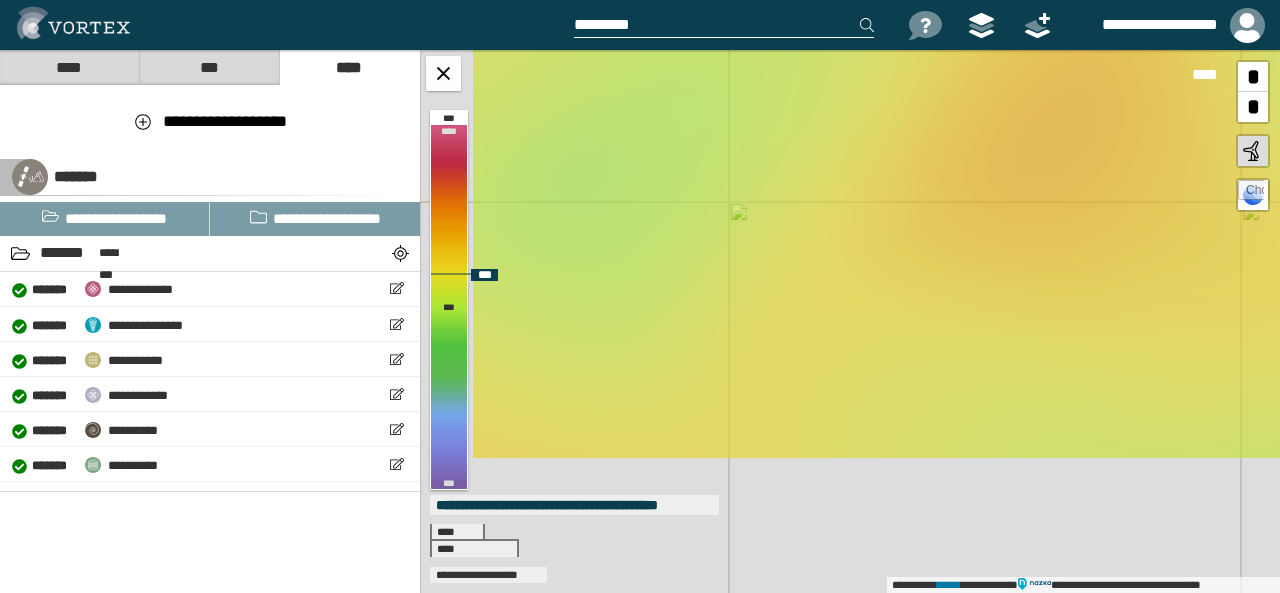 drag, startPoint x: 566, startPoint y: 375, endPoint x: 834, endPoint y: 201, distance: 319.5309 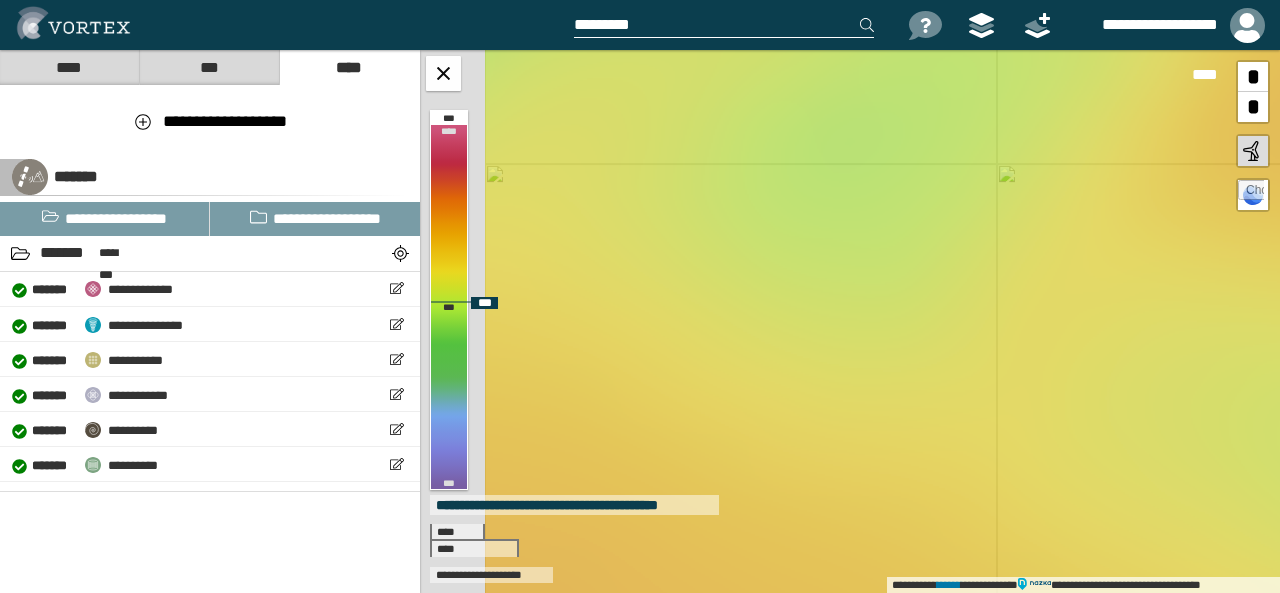 click on "**********" at bounding box center [850, 321] 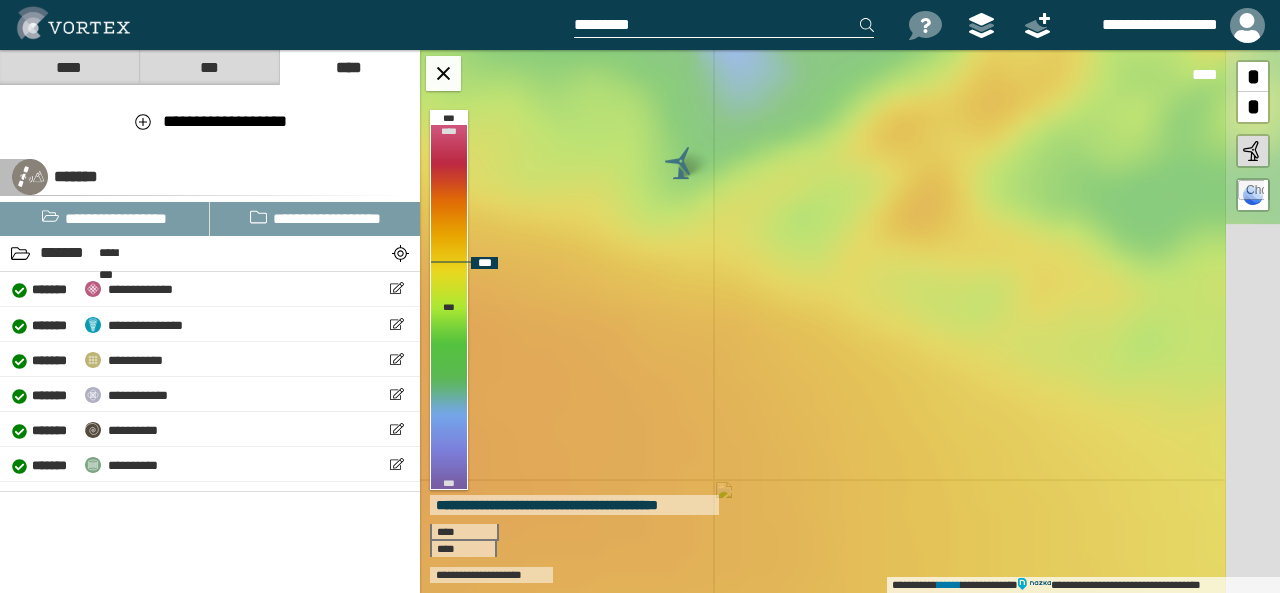 drag, startPoint x: 891, startPoint y: 297, endPoint x: 834, endPoint y: 304, distance: 57.428215 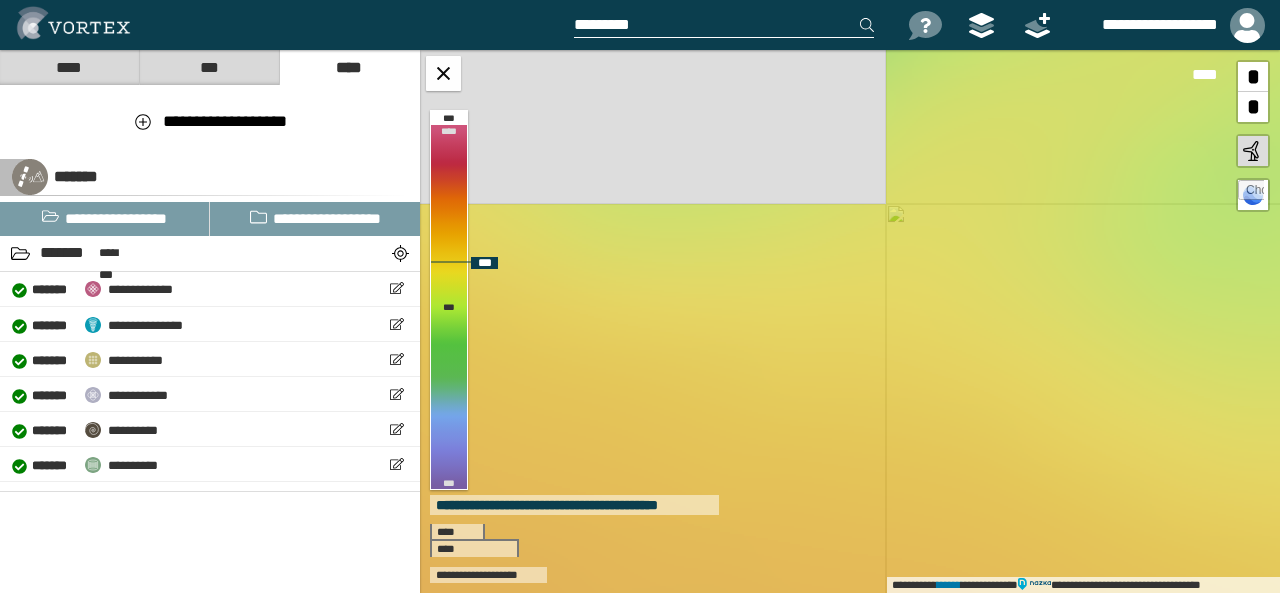 click on "**********" at bounding box center [850, 321] 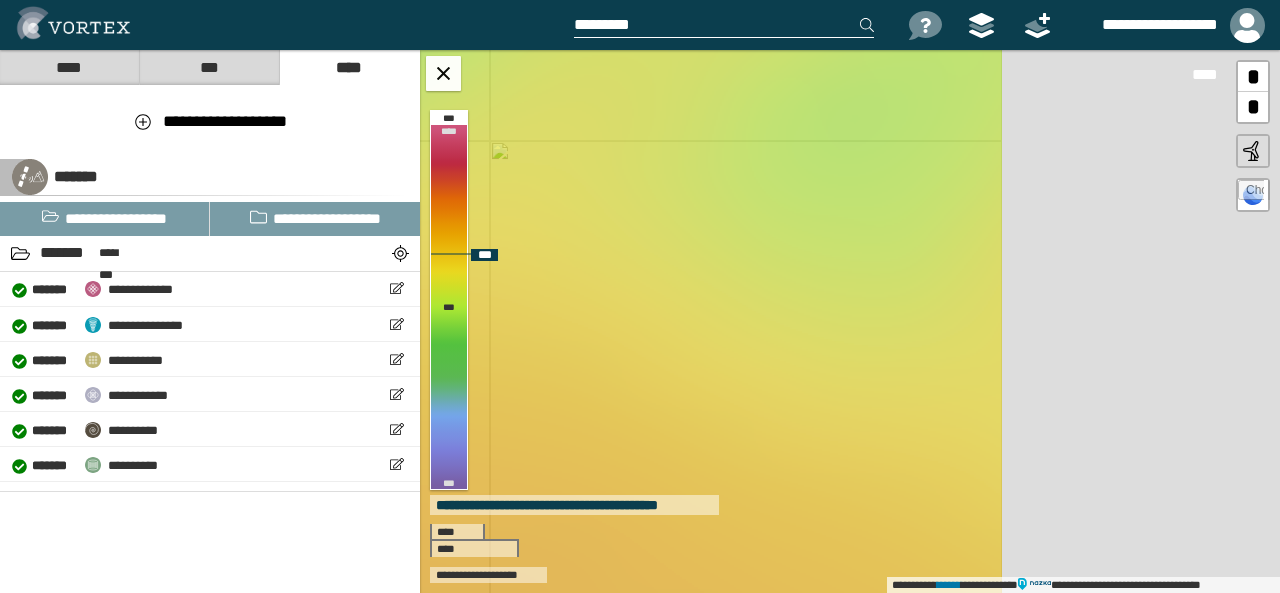 drag, startPoint x: 958, startPoint y: 406, endPoint x: 562, endPoint y: 343, distance: 400.98004 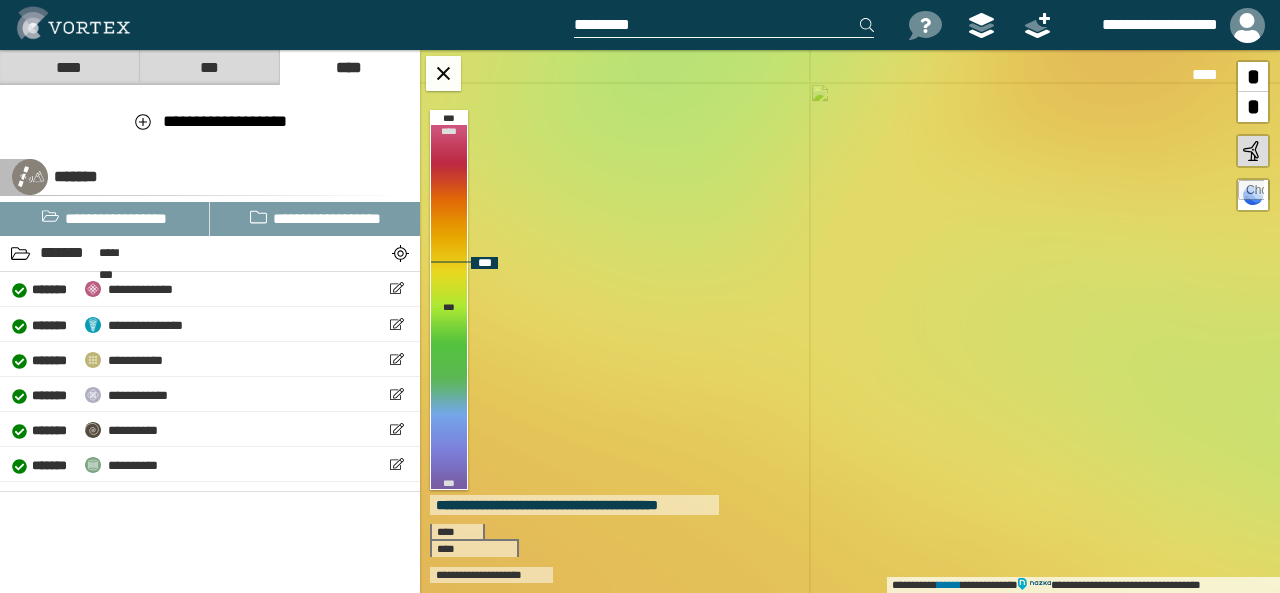 drag, startPoint x: 776, startPoint y: 403, endPoint x: 584, endPoint y: 344, distance: 200.86064 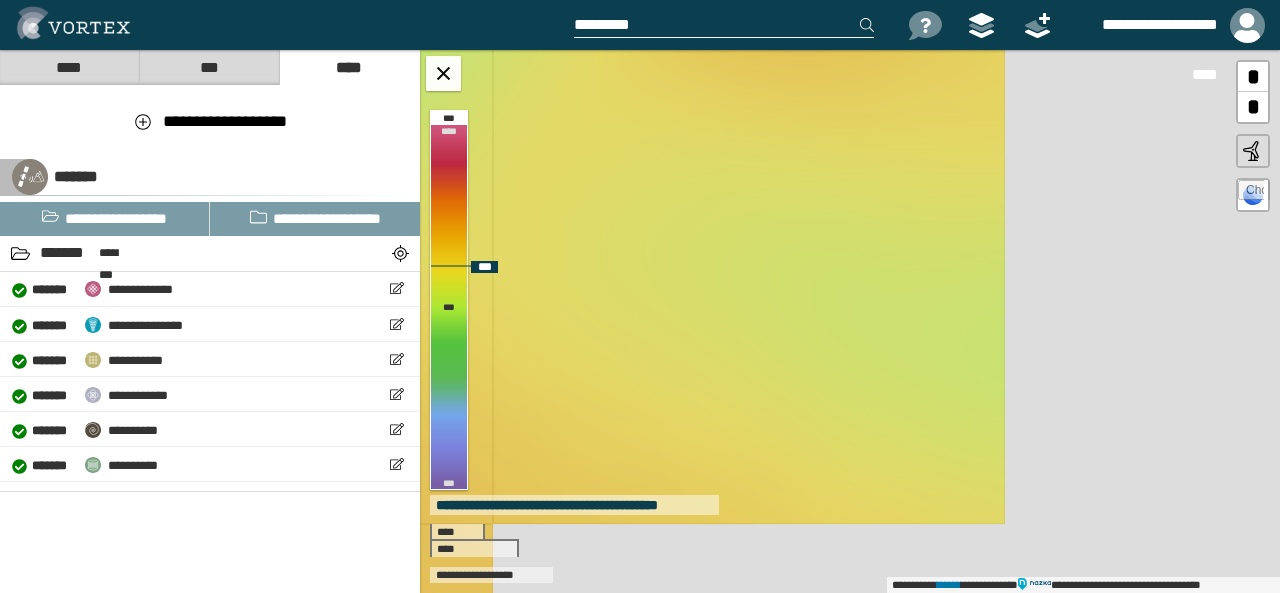 drag, startPoint x: 865, startPoint y: 376, endPoint x: 548, endPoint y: 305, distance: 324.85382 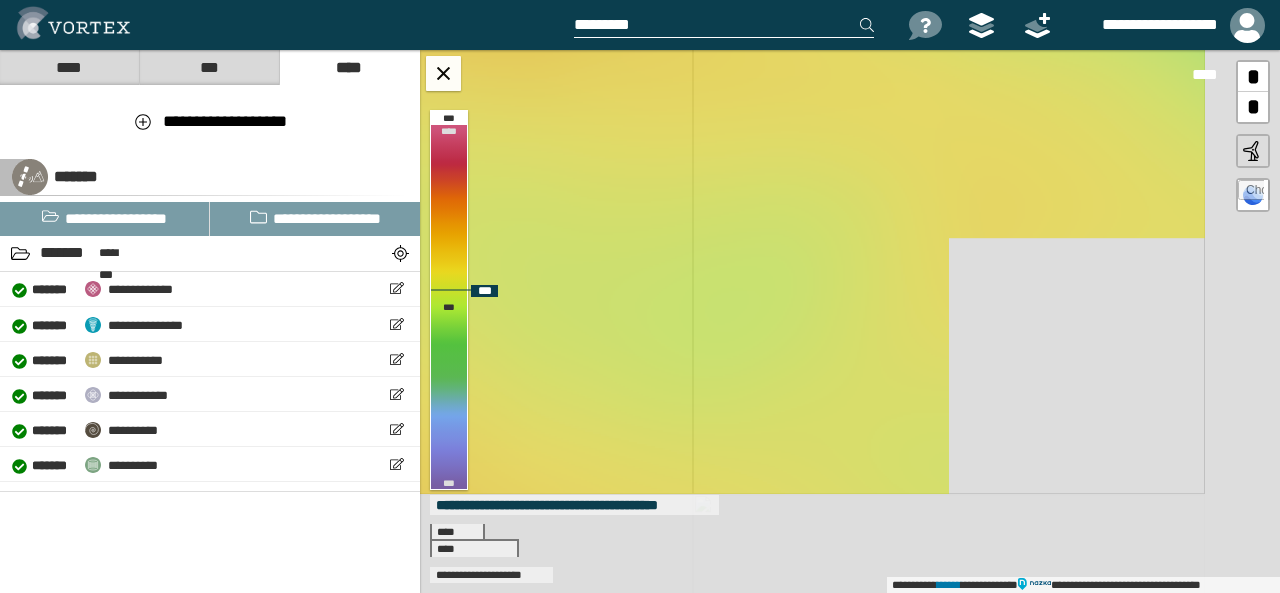 drag, startPoint x: 844, startPoint y: 353, endPoint x: 578, endPoint y: 336, distance: 266.5427 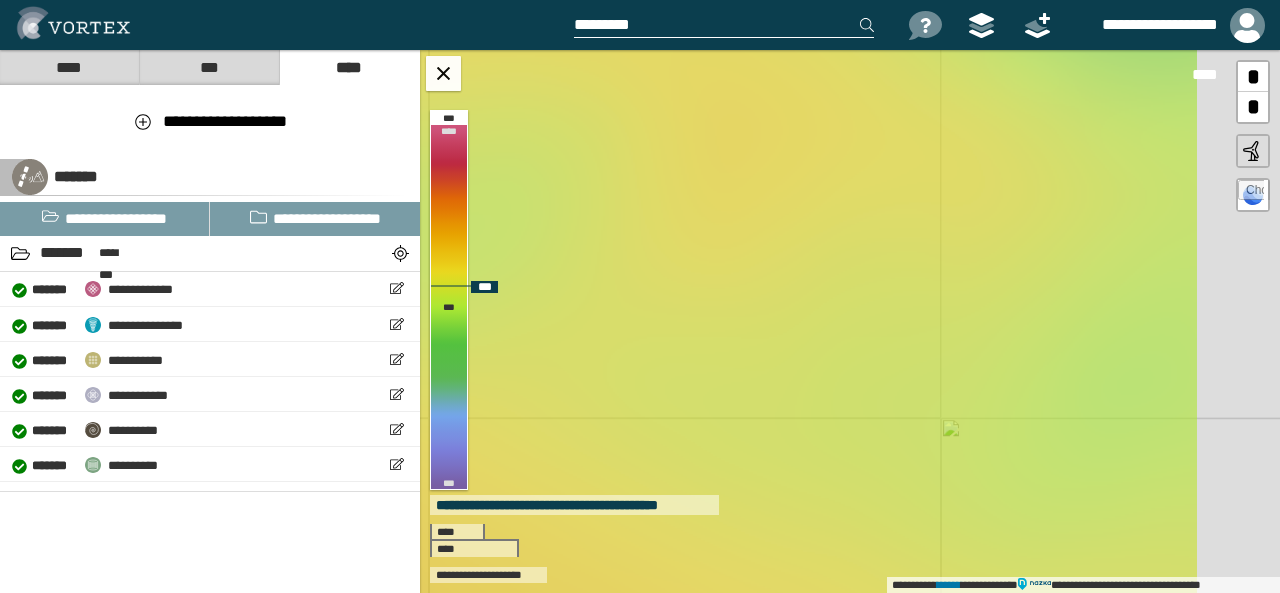 drag, startPoint x: 894, startPoint y: 370, endPoint x: 590, endPoint y: 282, distance: 316.48065 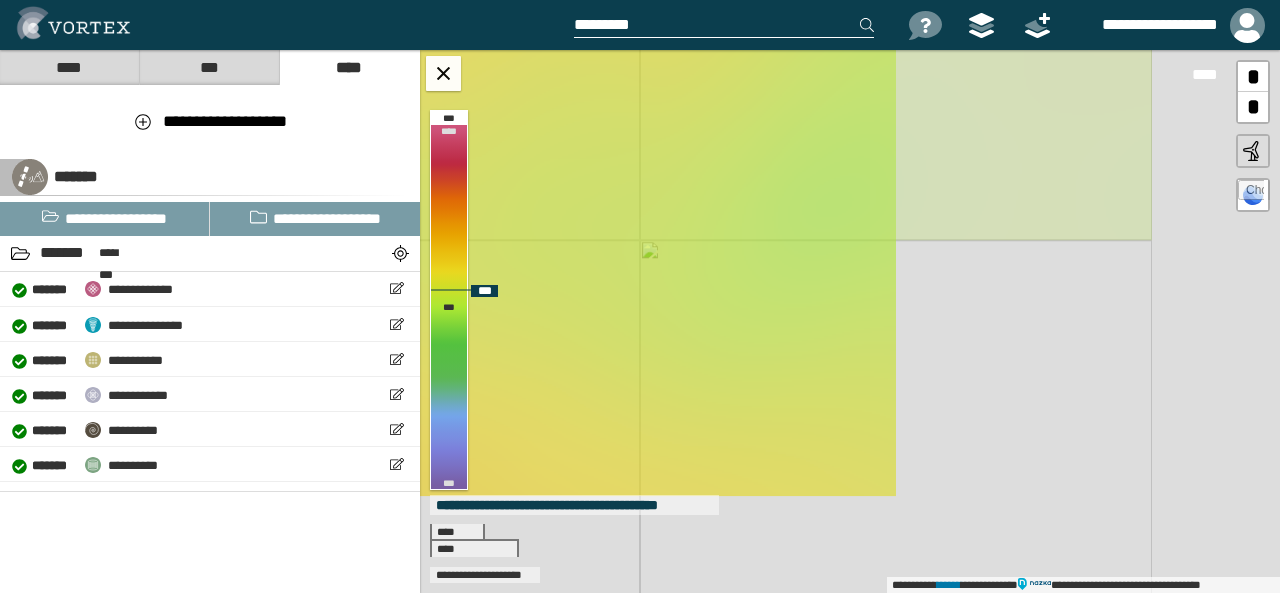 click on "**********" at bounding box center (850, 321) 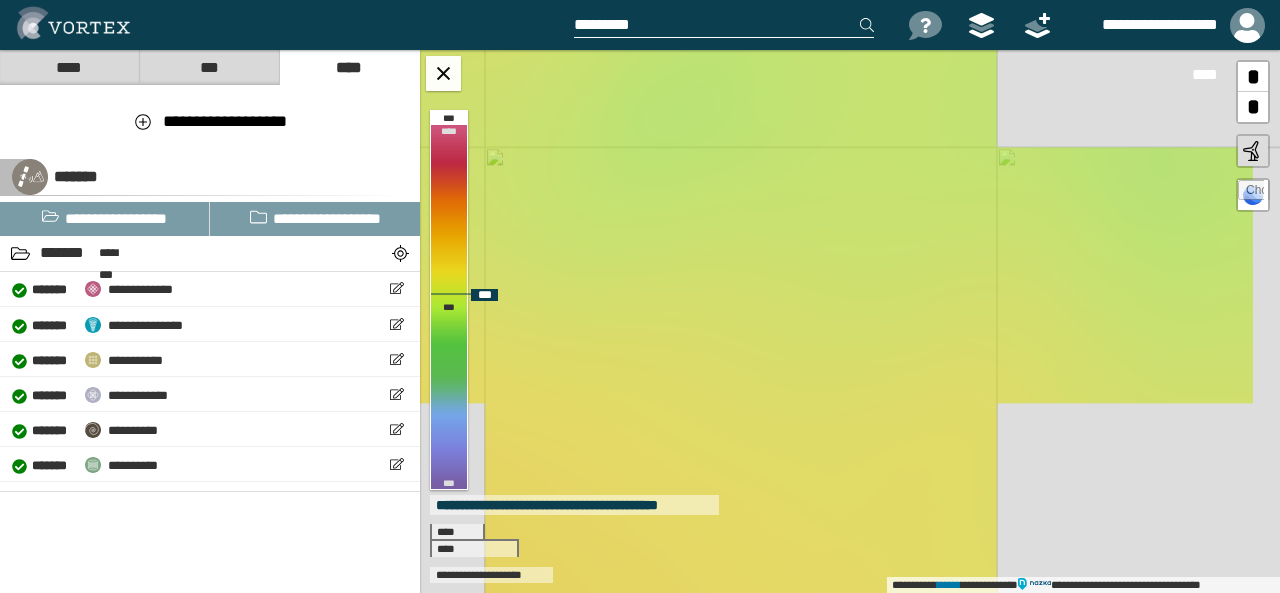 drag, startPoint x: 797, startPoint y: 321, endPoint x: 656, endPoint y: 241, distance: 162.11415 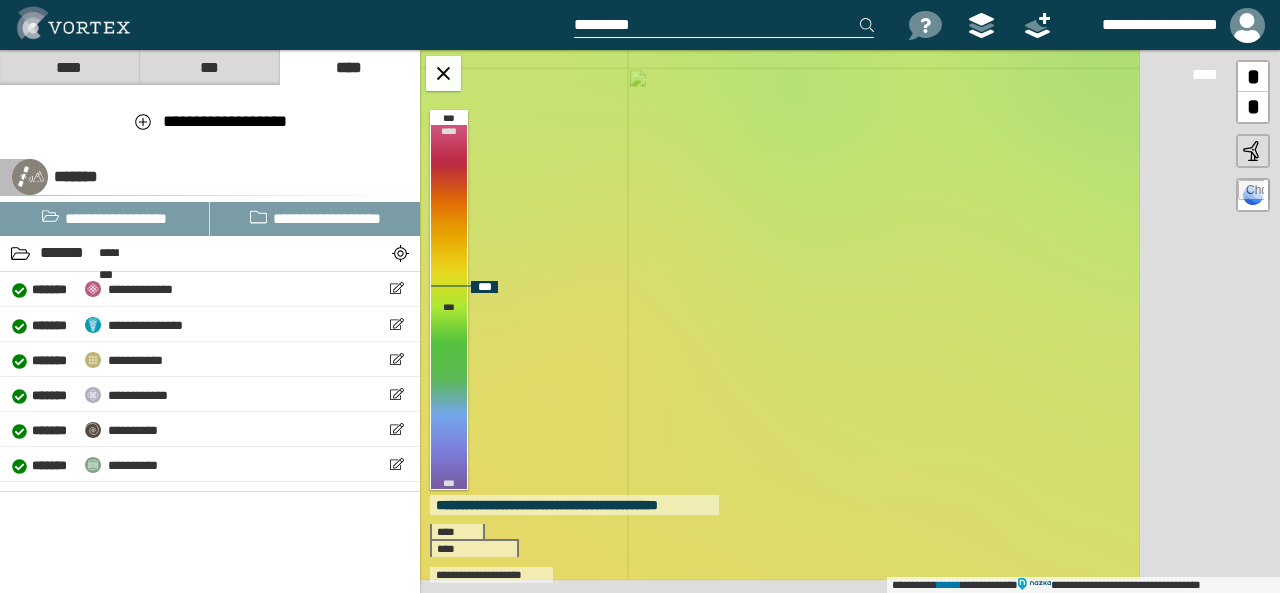 drag, startPoint x: 872, startPoint y: 315, endPoint x: 522, endPoint y: 244, distance: 357.1288 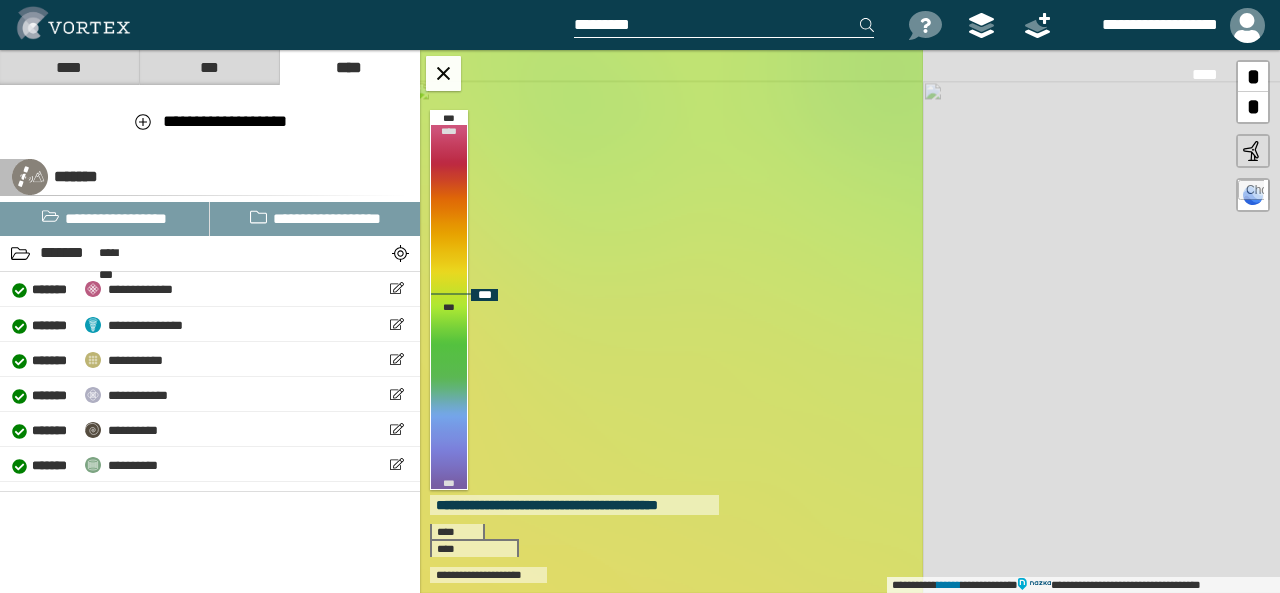 drag, startPoint x: 915, startPoint y: 265, endPoint x: 605, endPoint y: 289, distance: 310.92764 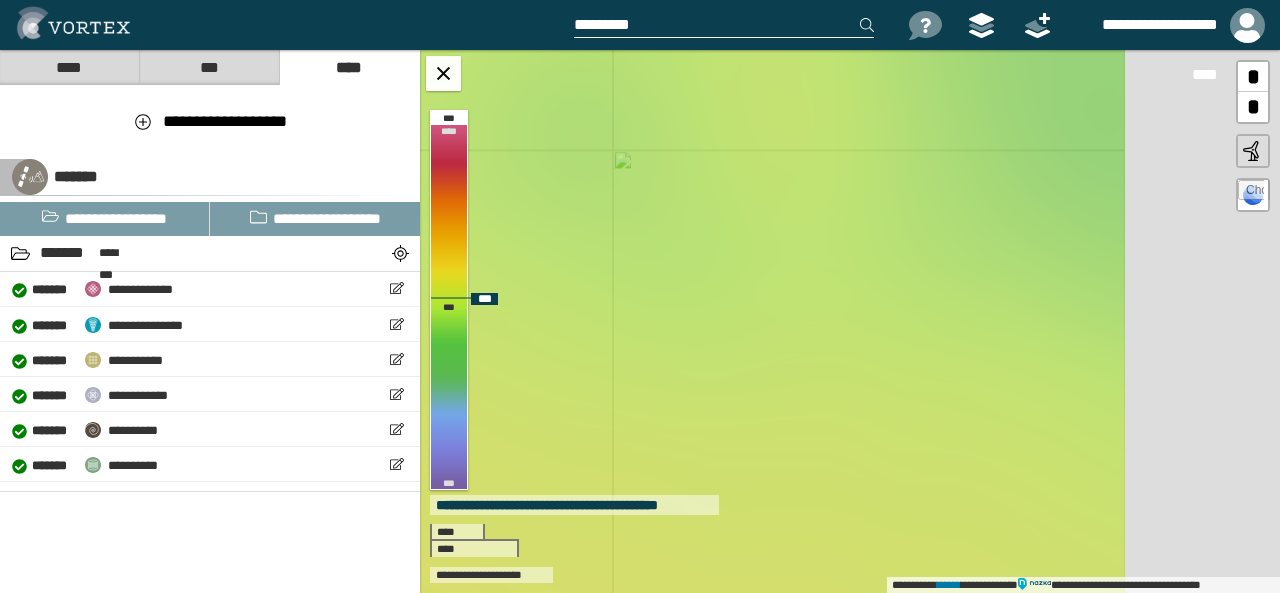 drag, startPoint x: 818, startPoint y: 306, endPoint x: 601, endPoint y: 365, distance: 224.87775 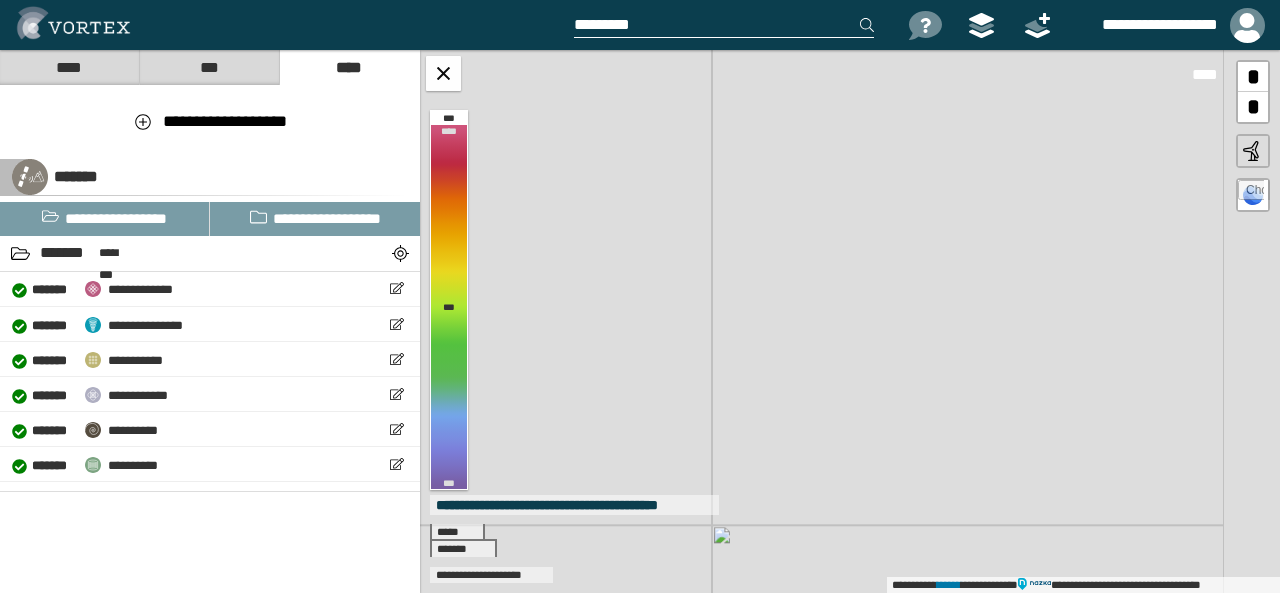 drag, startPoint x: 876, startPoint y: 349, endPoint x: 634, endPoint y: 425, distance: 253.6533 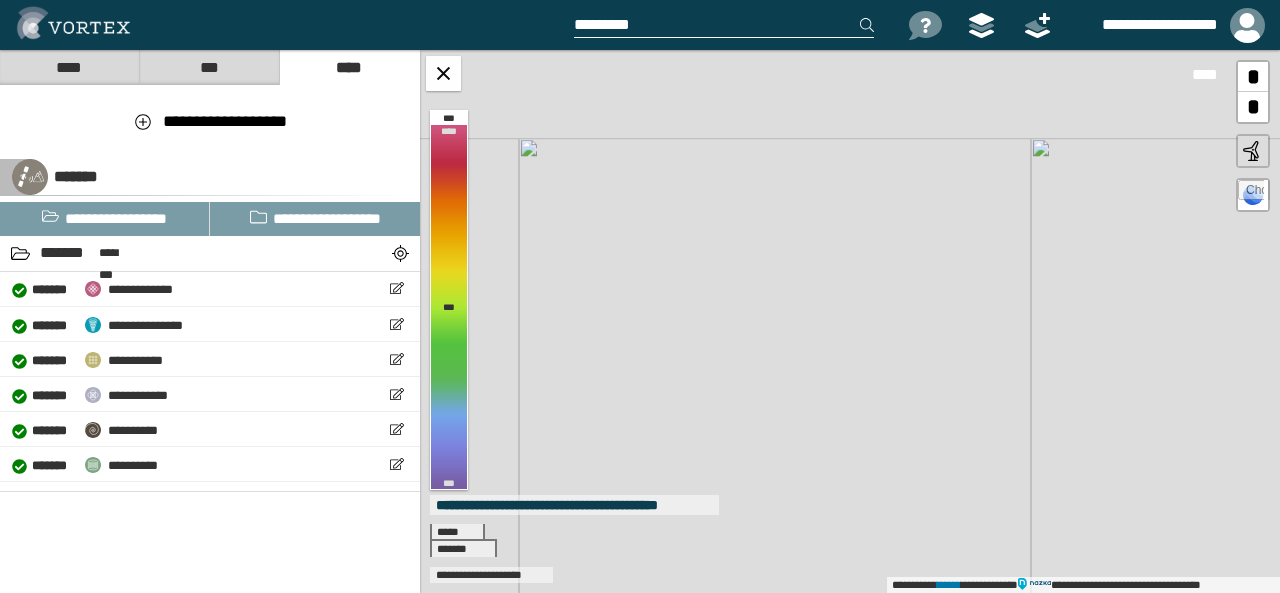 drag, startPoint x: 986, startPoint y: 280, endPoint x: 794, endPoint y: 403, distance: 228.01973 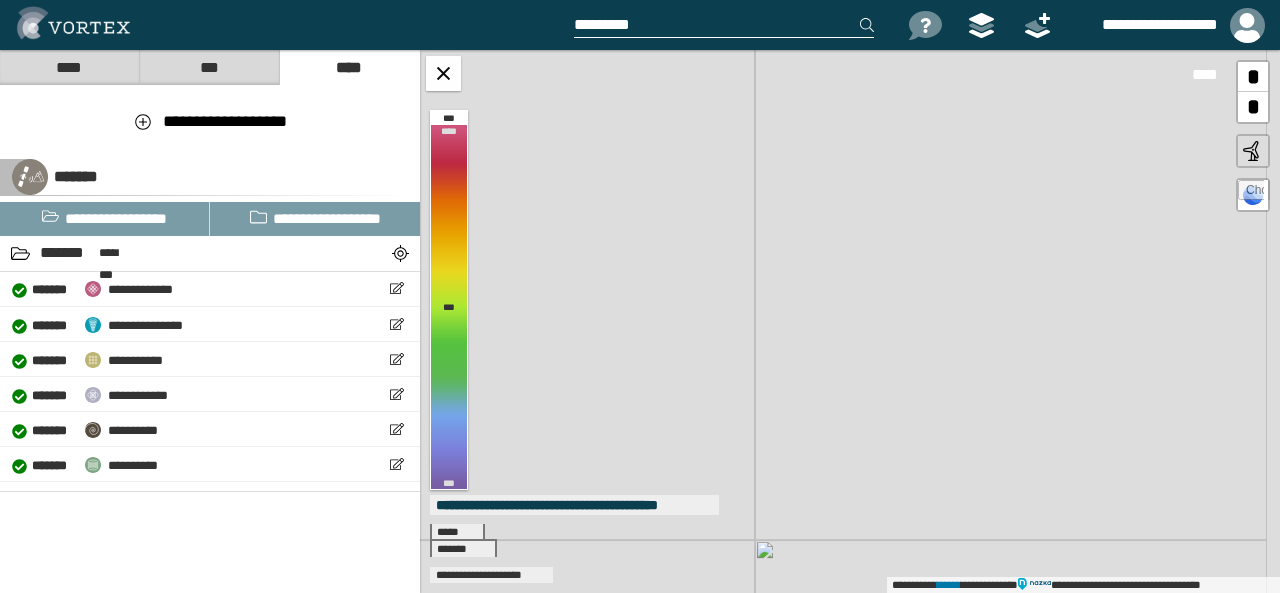 drag, startPoint x: 888, startPoint y: 420, endPoint x: 611, endPoint y: 312, distance: 297.3096 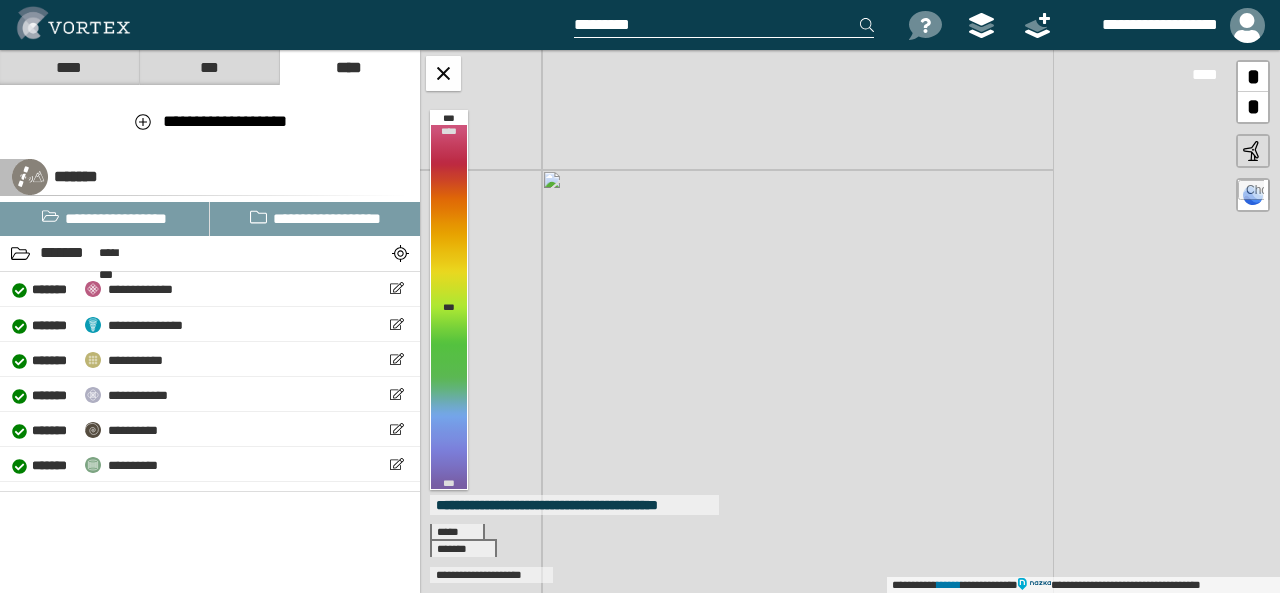 drag, startPoint x: 956, startPoint y: 249, endPoint x: 743, endPoint y: 391, distance: 255.99414 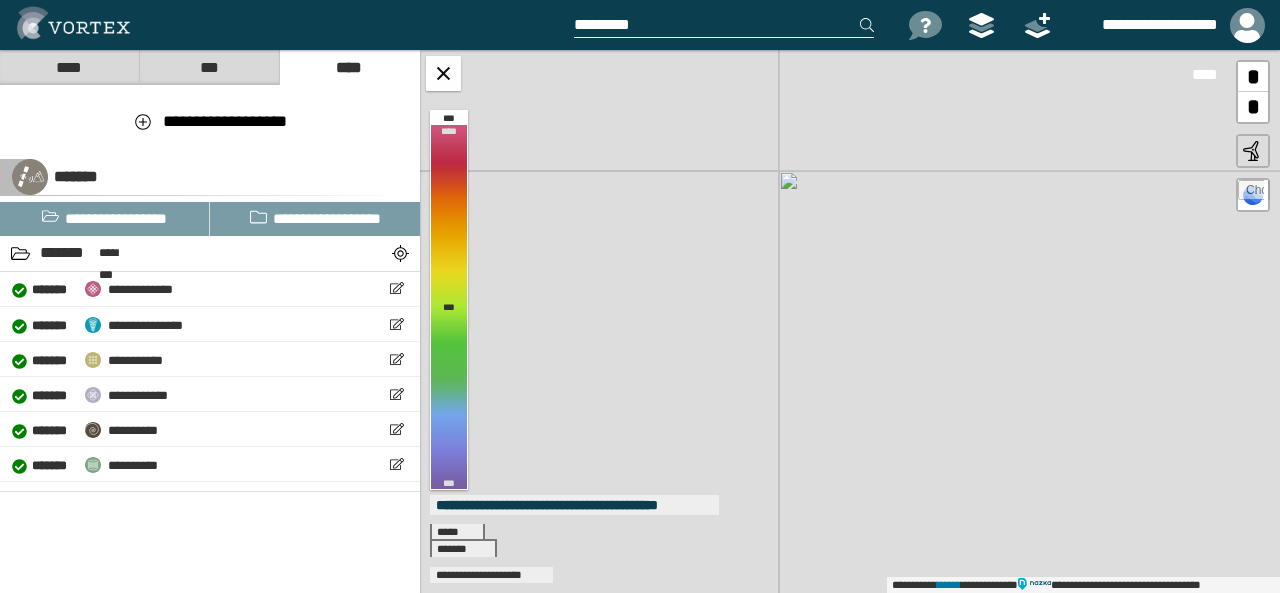 drag, startPoint x: 934, startPoint y: 370, endPoint x: 659, endPoint y: 371, distance: 275.00183 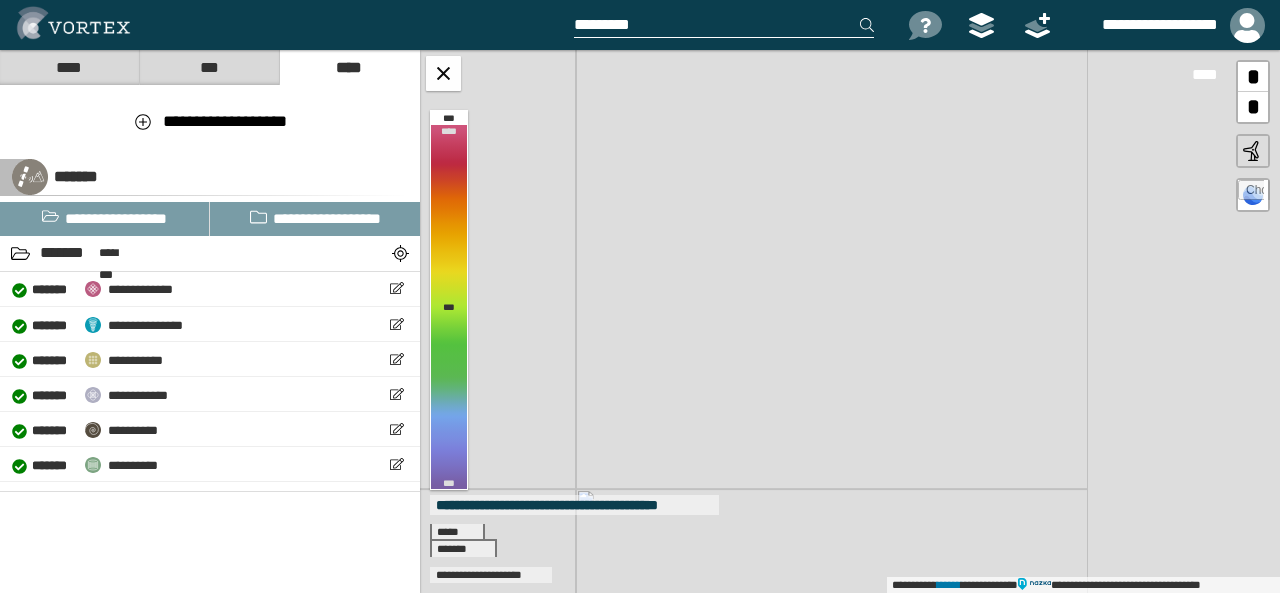 drag, startPoint x: 822, startPoint y: 480, endPoint x: 619, endPoint y: 286, distance: 280.79352 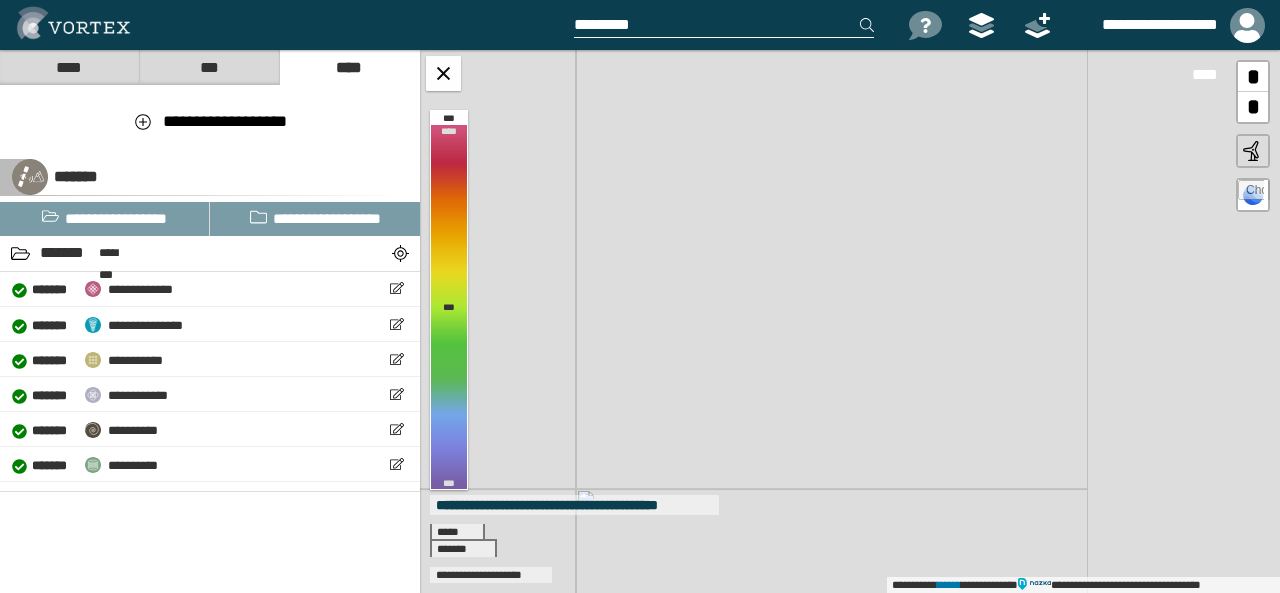 click on "**********" at bounding box center (850, 321) 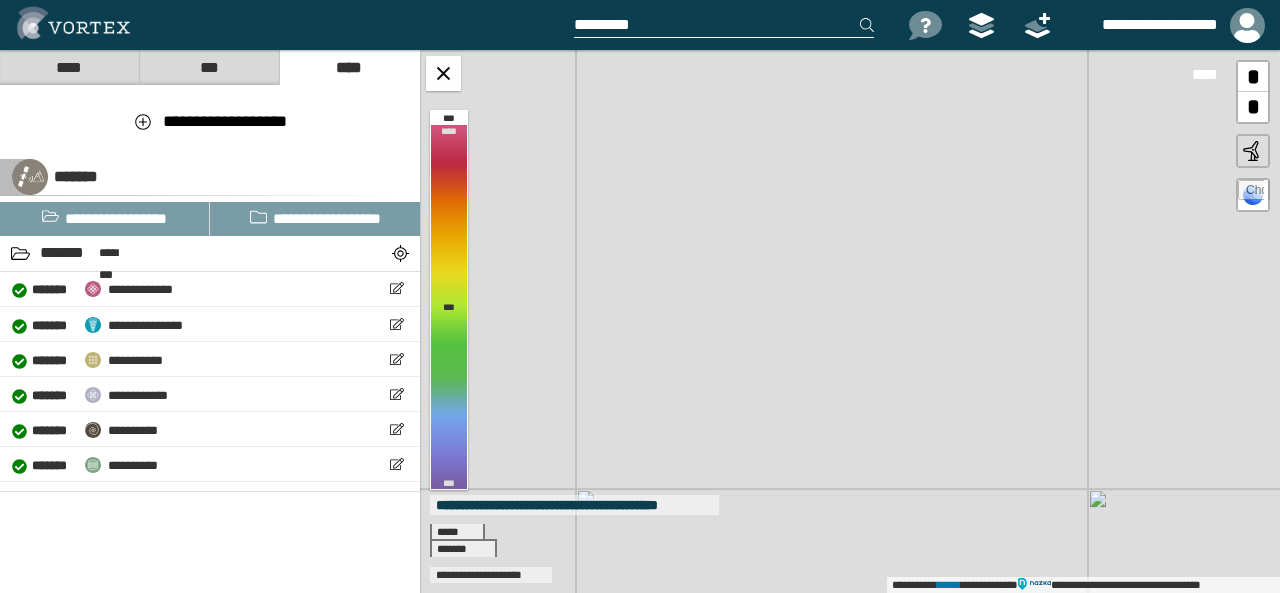 drag, startPoint x: 619, startPoint y: 285, endPoint x: 882, endPoint y: 291, distance: 263.06842 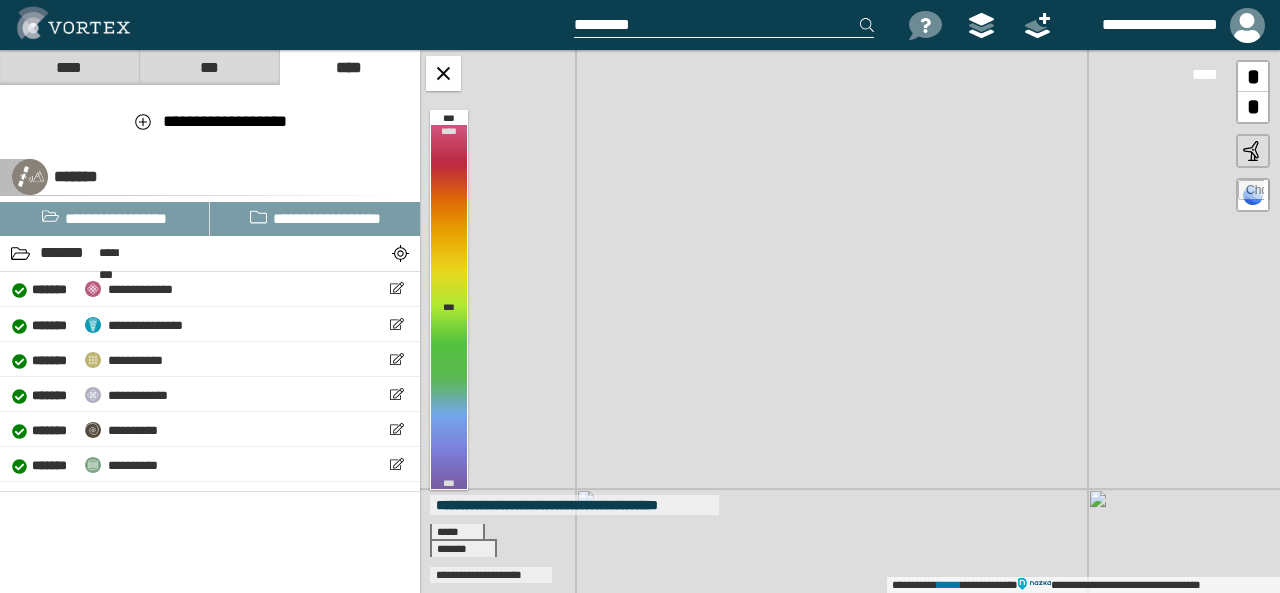 click on "**********" at bounding box center (850, 321) 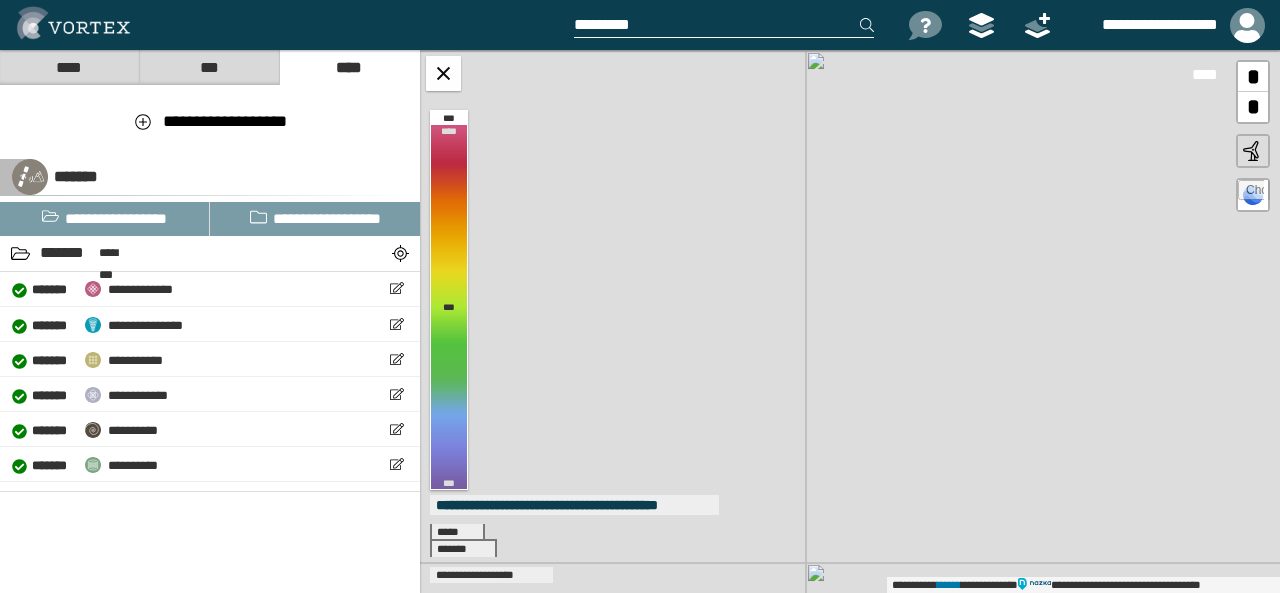 drag, startPoint x: 480, startPoint y: 271, endPoint x: 962, endPoint y: 339, distance: 486.77304 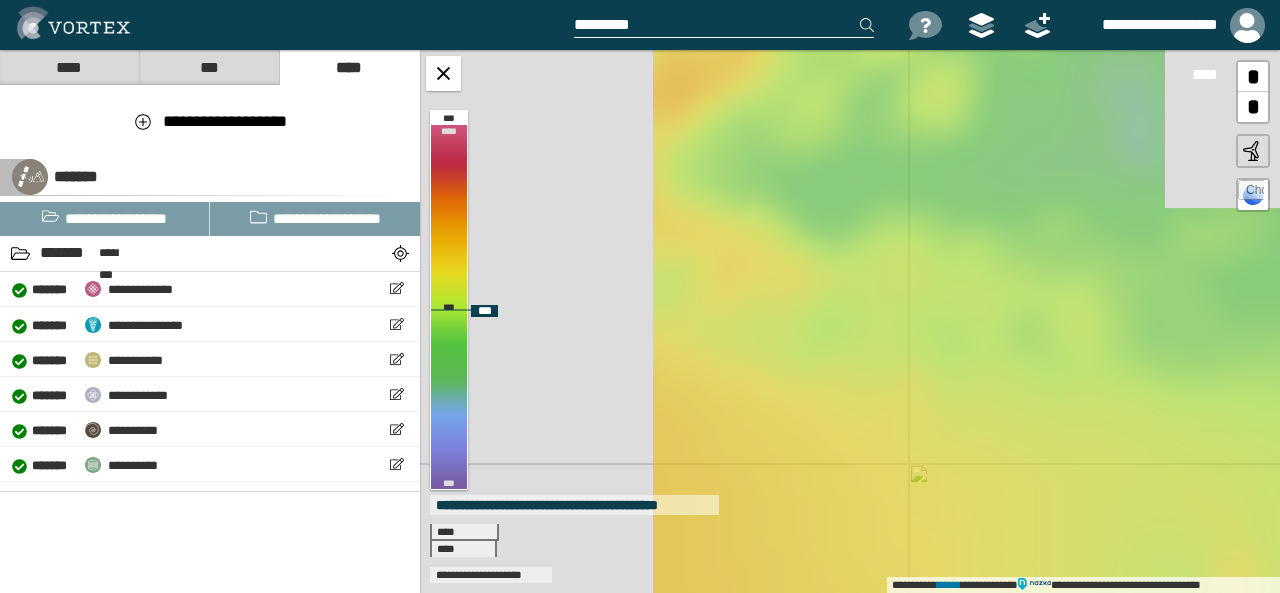 drag, startPoint x: 684, startPoint y: 309, endPoint x: 949, endPoint y: 344, distance: 267.30133 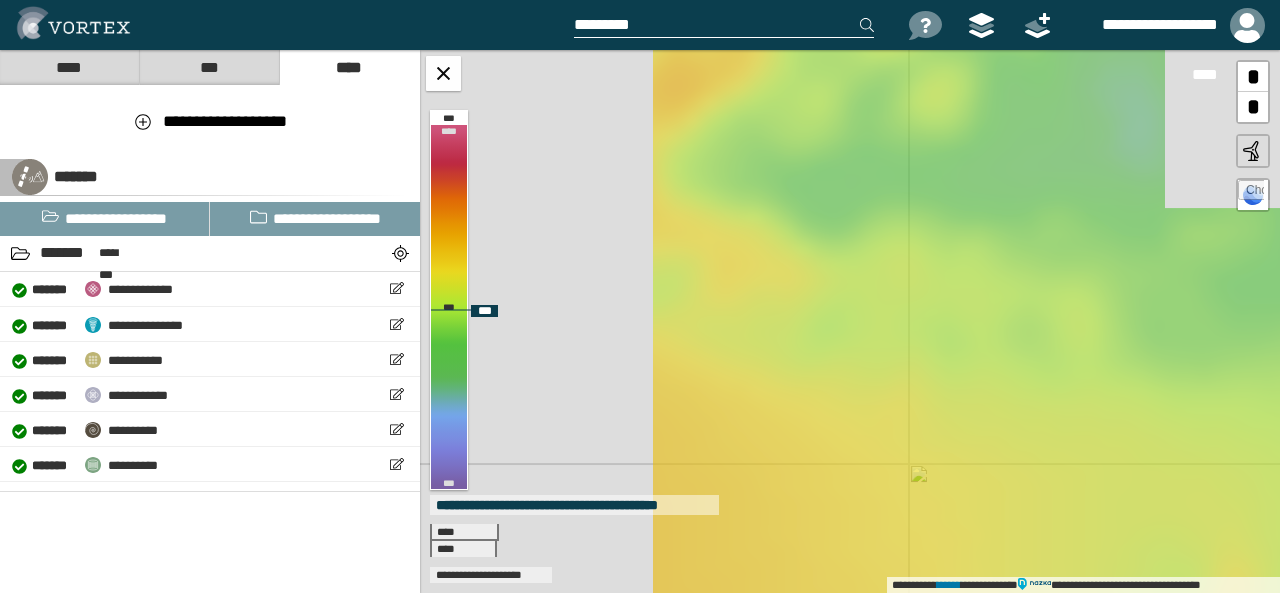 click on "**********" at bounding box center (850, 321) 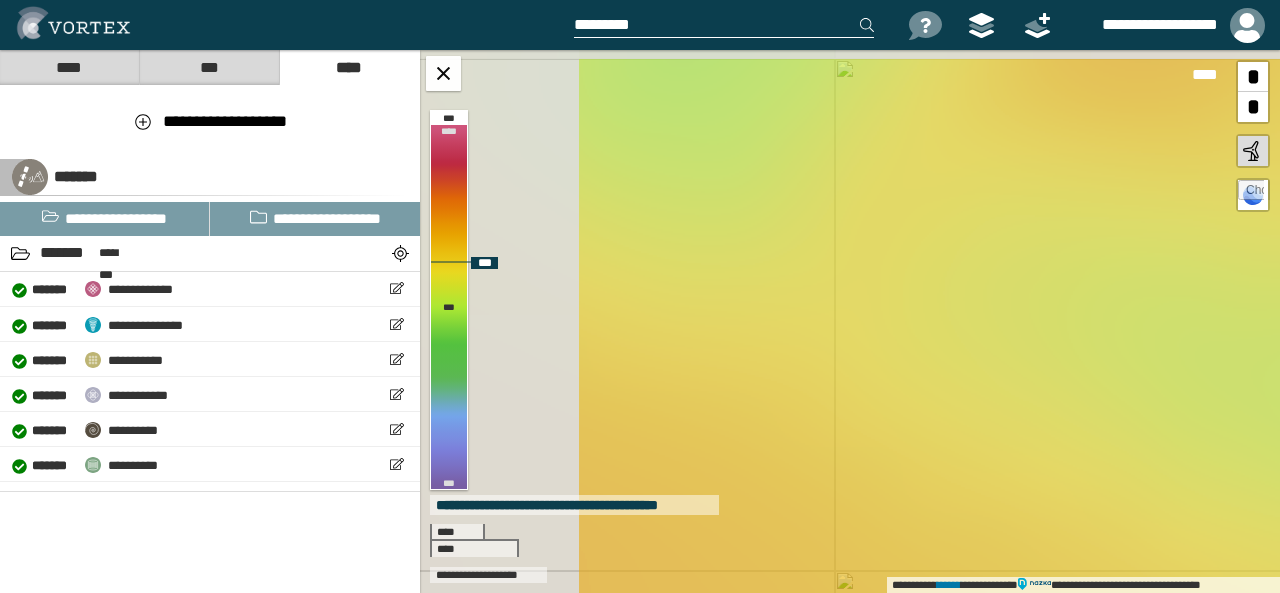 drag, startPoint x: 658, startPoint y: 316, endPoint x: 828, endPoint y: 382, distance: 182.36227 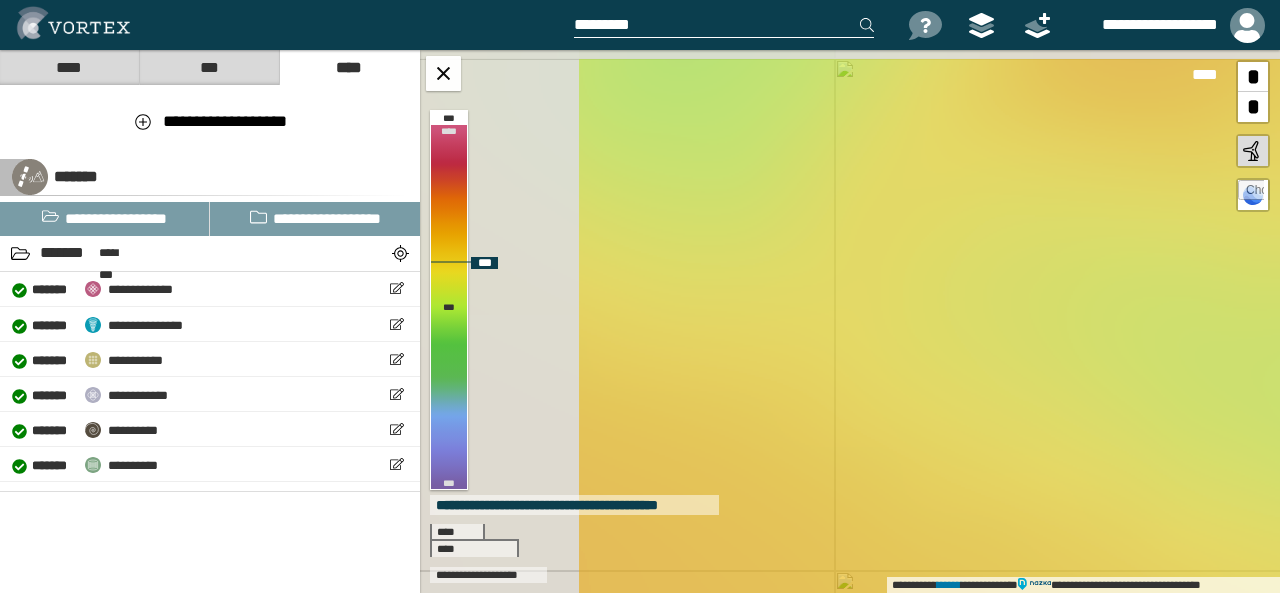 click on "**********" at bounding box center [850, 321] 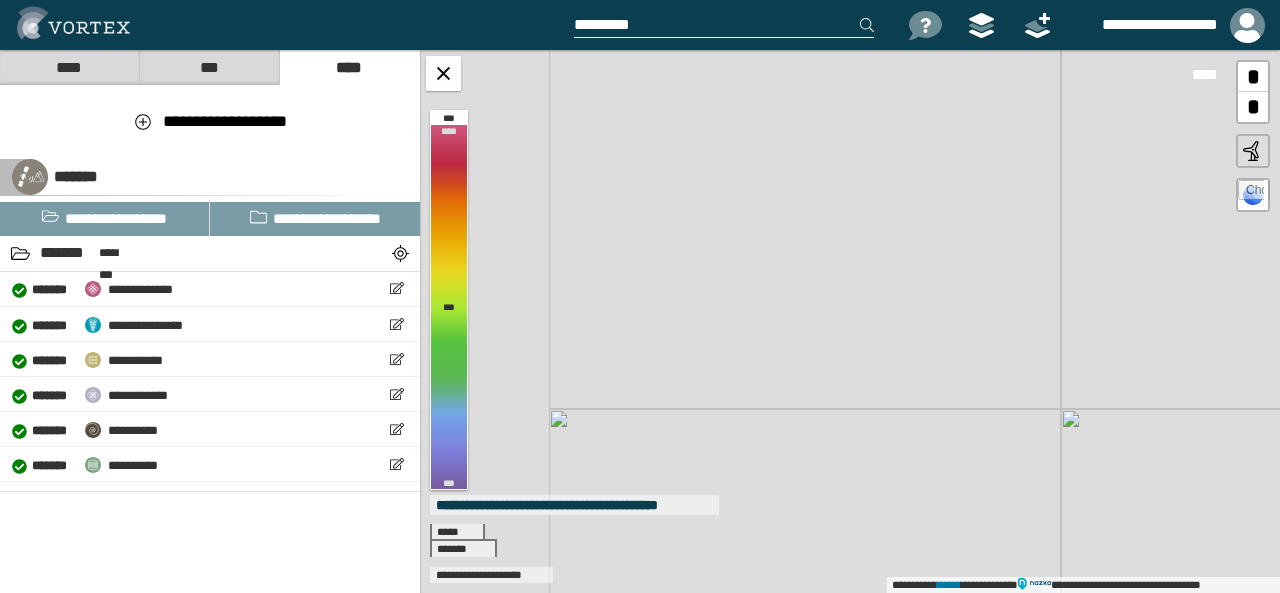 drag, startPoint x: 575, startPoint y: 356, endPoint x: 1090, endPoint y: 421, distance: 519.08575 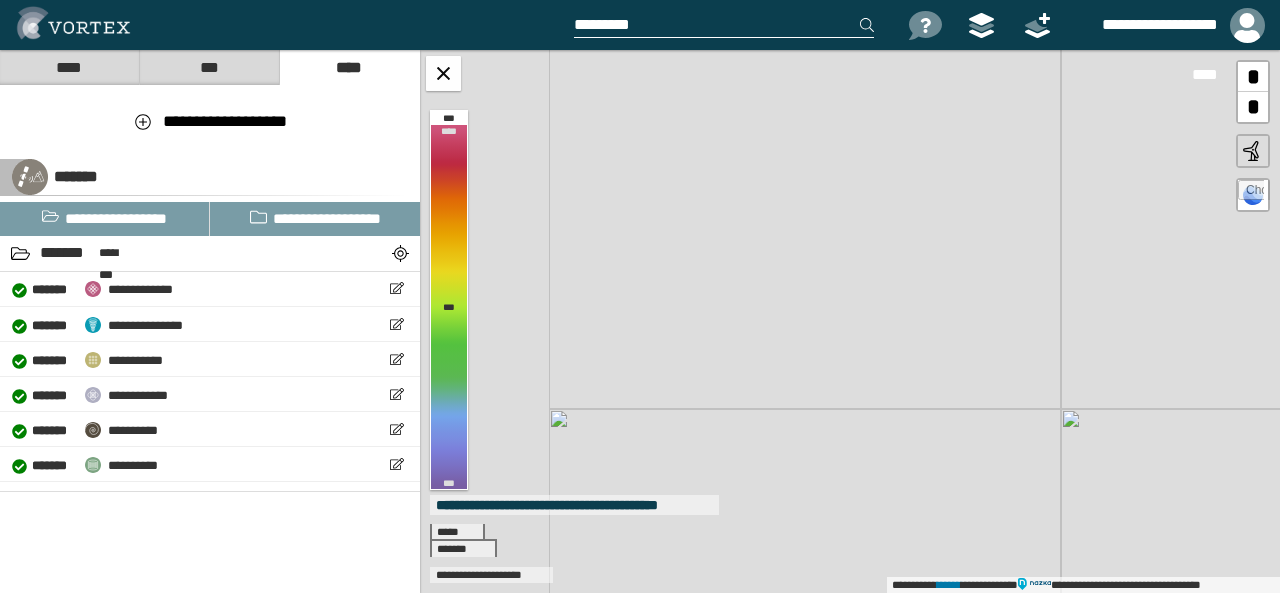 click on "**********" at bounding box center [850, 321] 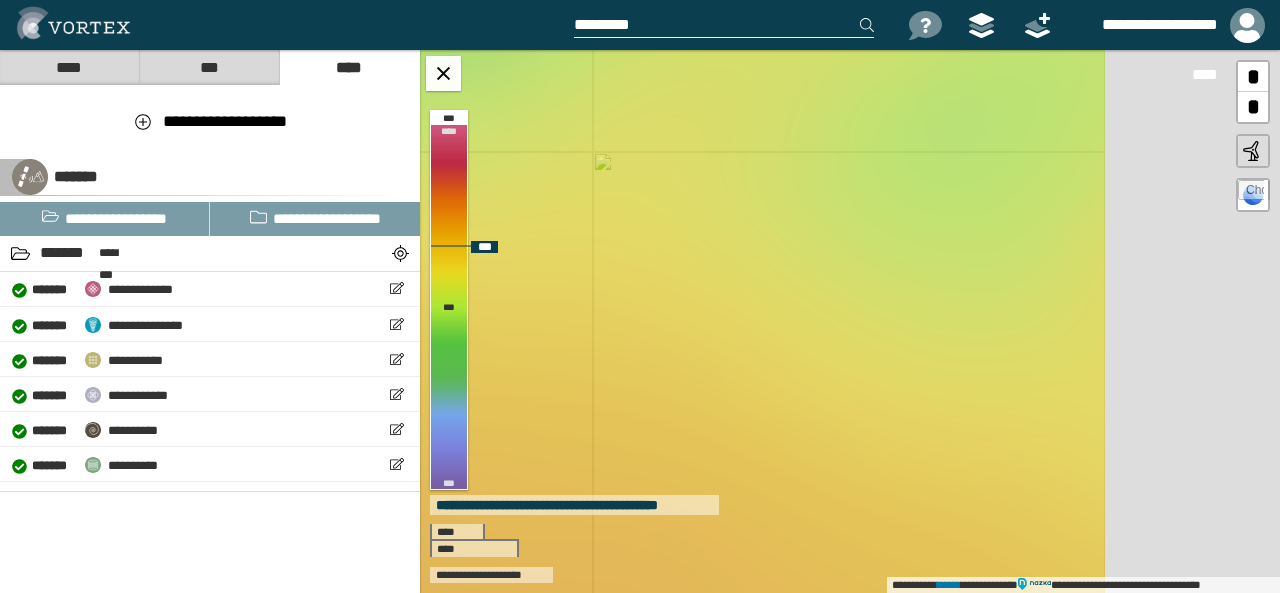 drag, startPoint x: 928, startPoint y: 415, endPoint x: 670, endPoint y: 406, distance: 258.15692 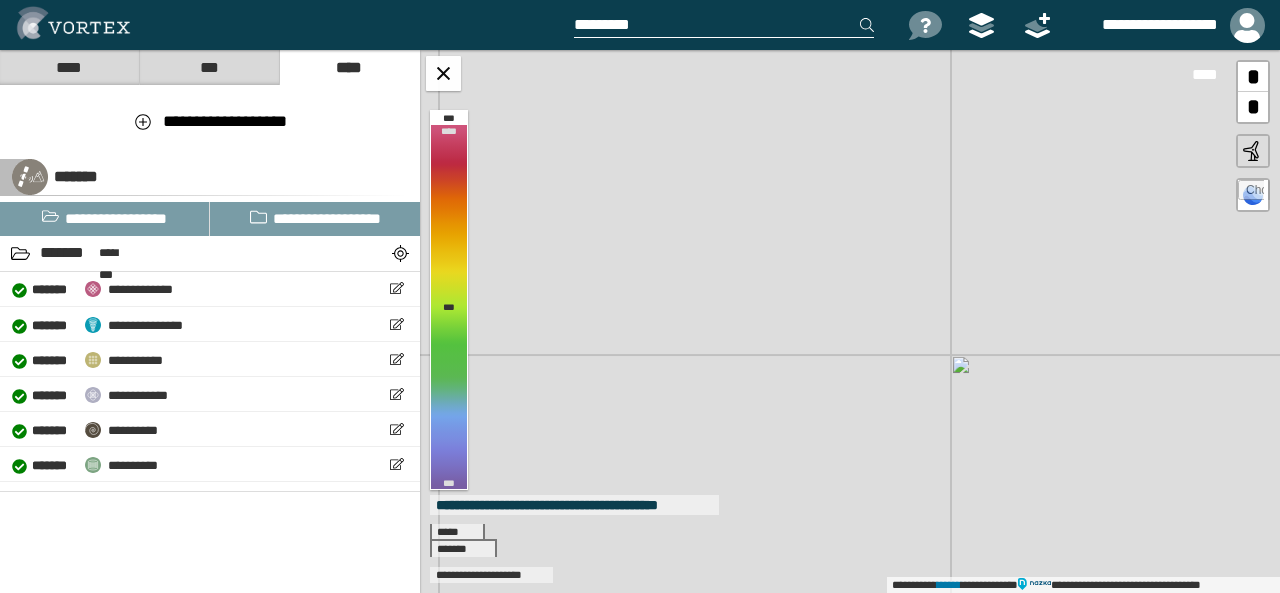 drag, startPoint x: 910, startPoint y: 357, endPoint x: 691, endPoint y: 253, distance: 242.43968 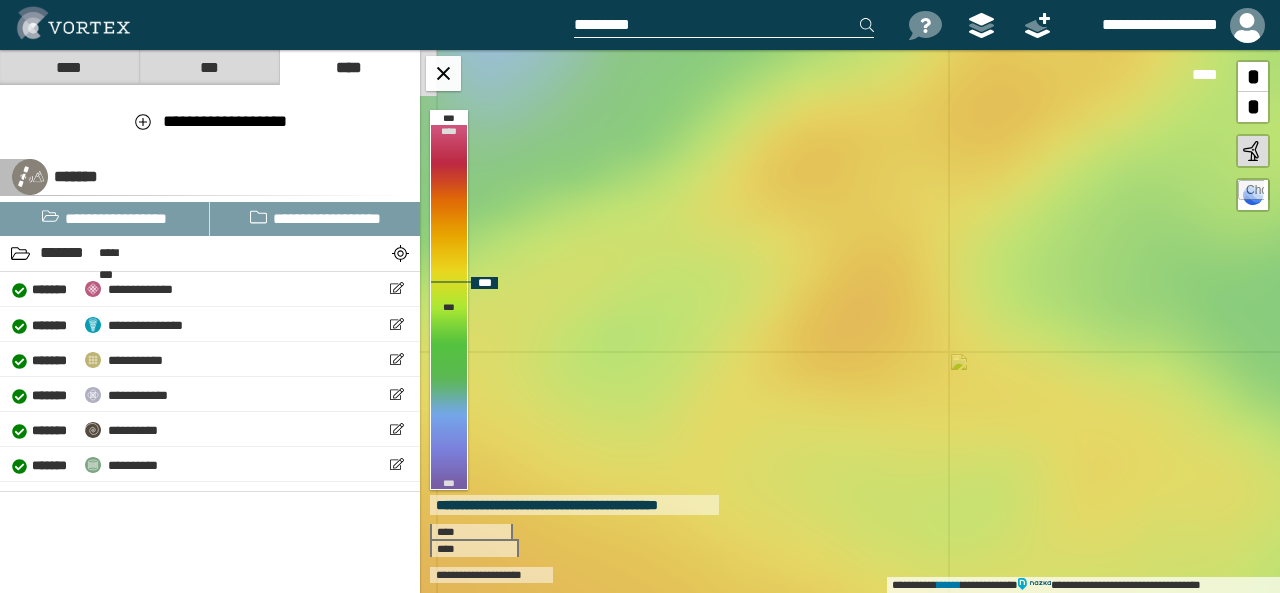 drag, startPoint x: 1106, startPoint y: 373, endPoint x: 794, endPoint y: 496, distance: 335.36993 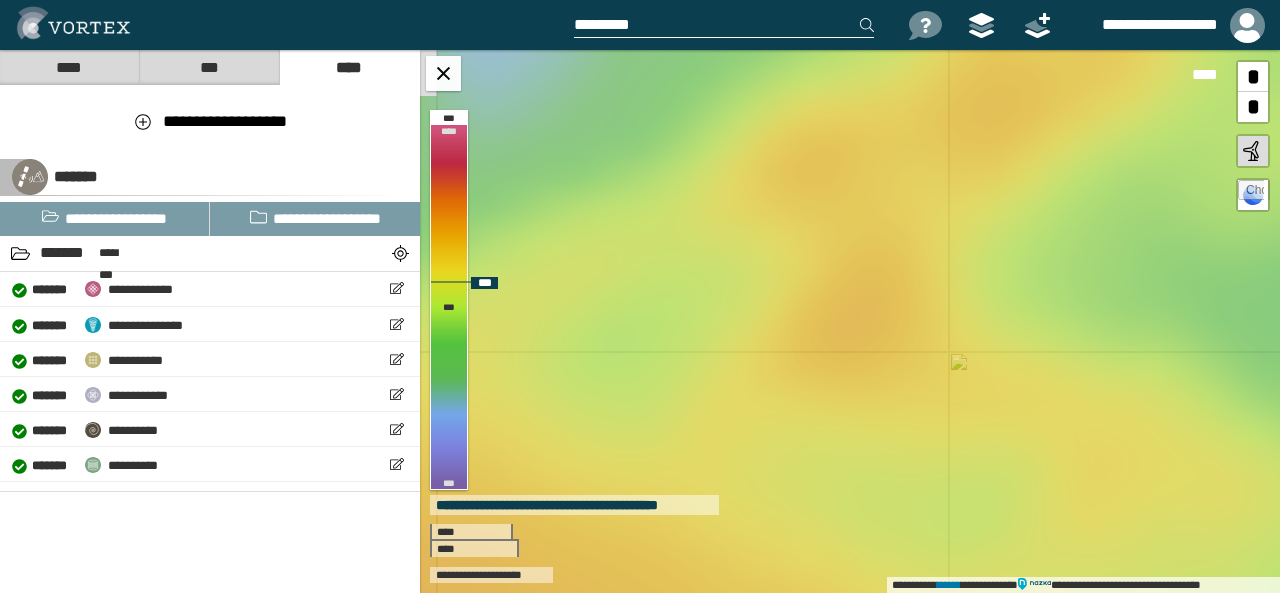 click on "**********" at bounding box center (850, 321) 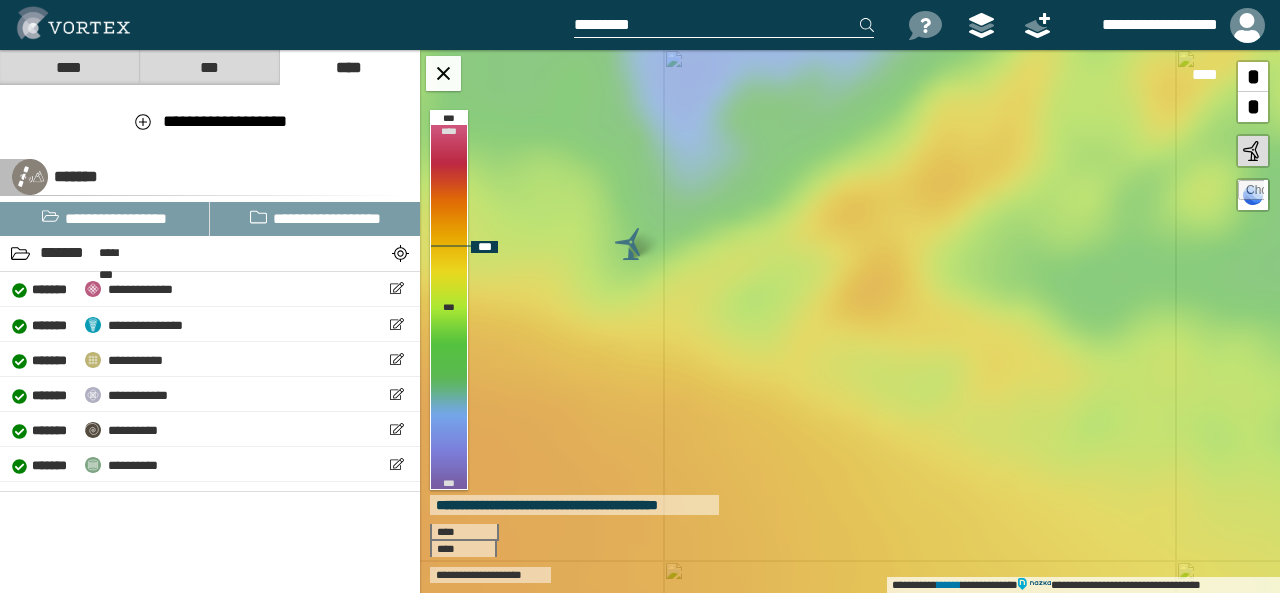 drag, startPoint x: 850, startPoint y: 385, endPoint x: 844, endPoint y: 327, distance: 58.30952 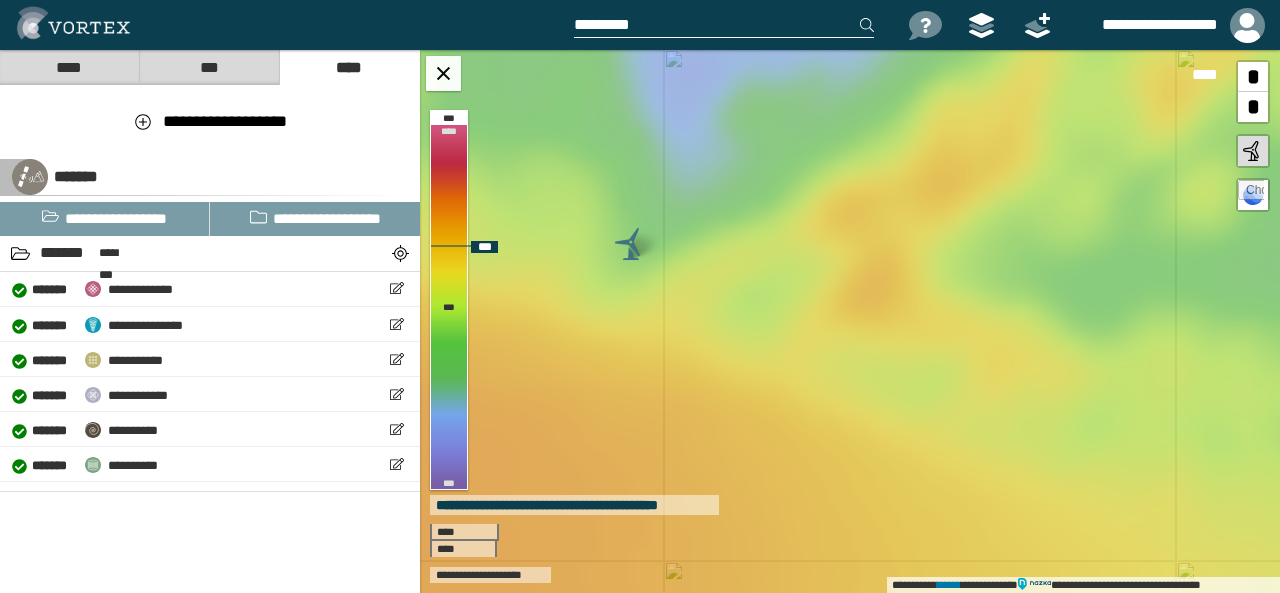 click on "**********" at bounding box center (850, 321) 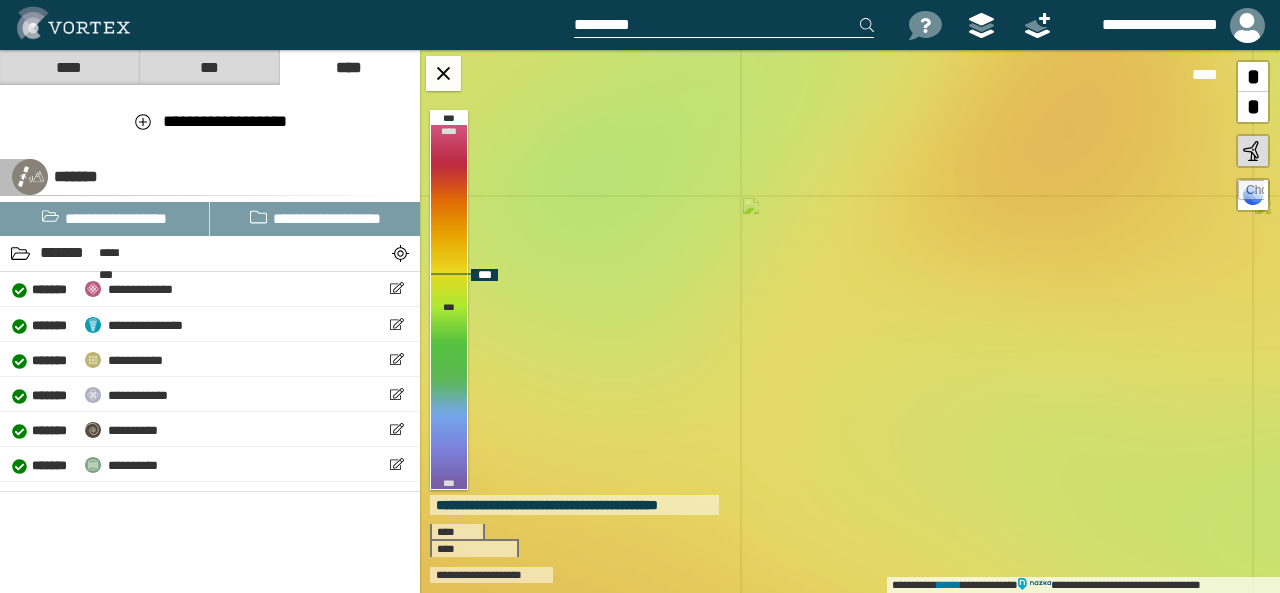 drag, startPoint x: 730, startPoint y: 423, endPoint x: 802, endPoint y: 403, distance: 74.726166 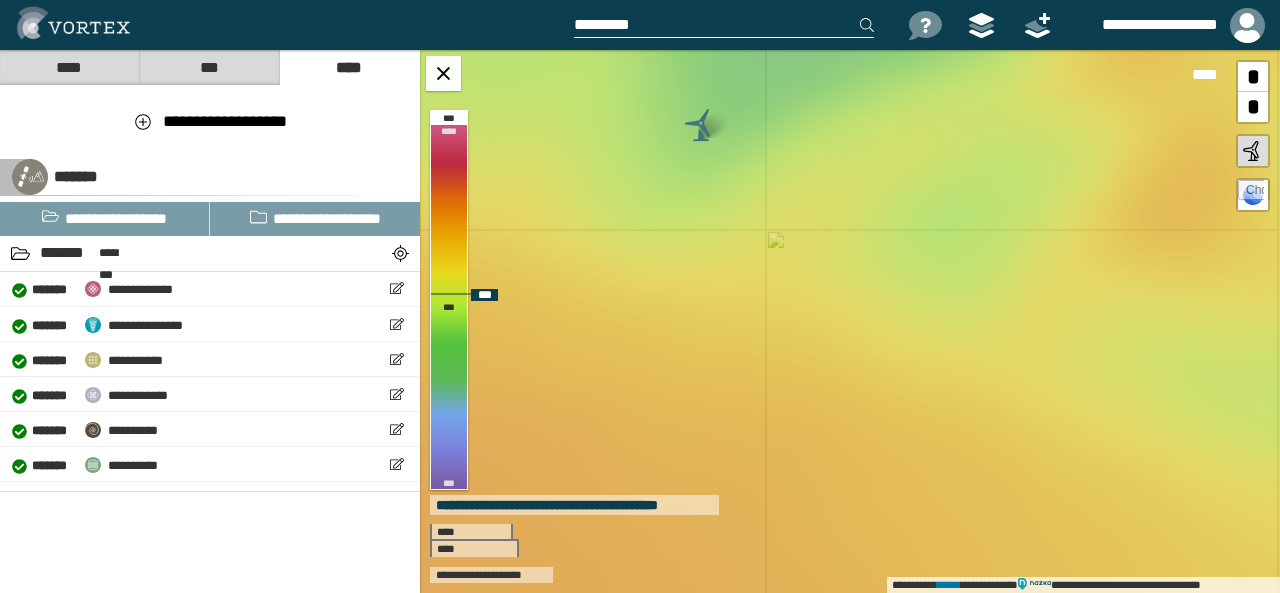 drag, startPoint x: 648, startPoint y: 343, endPoint x: 899, endPoint y: 274, distance: 260.31134 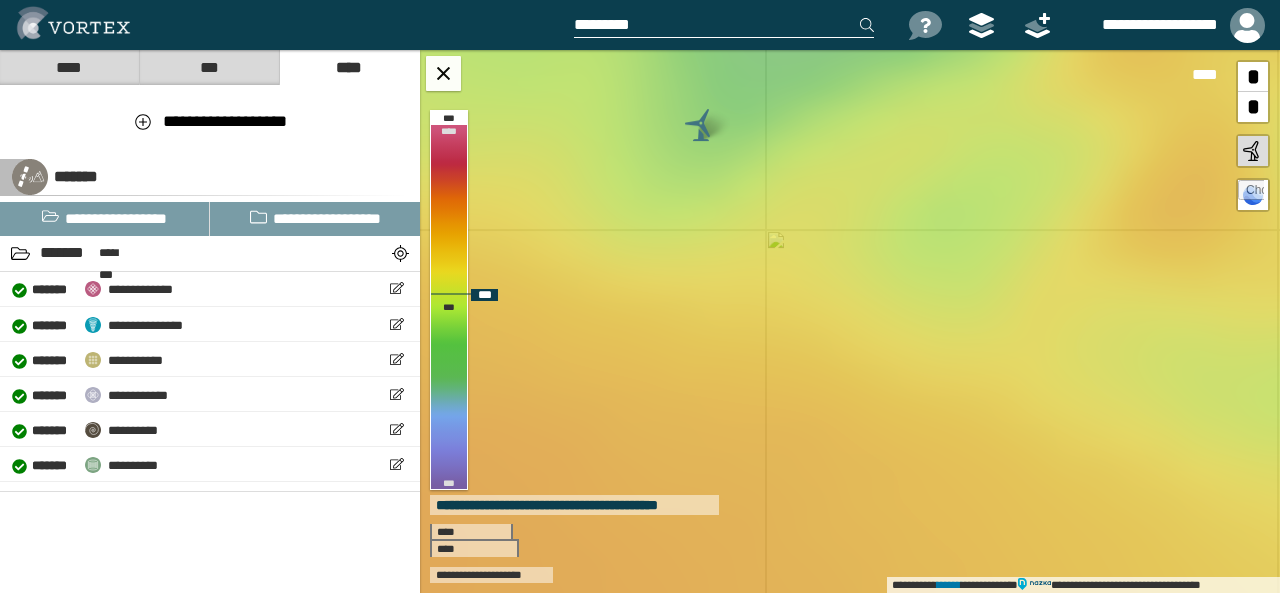 click on "**********" at bounding box center [850, 321] 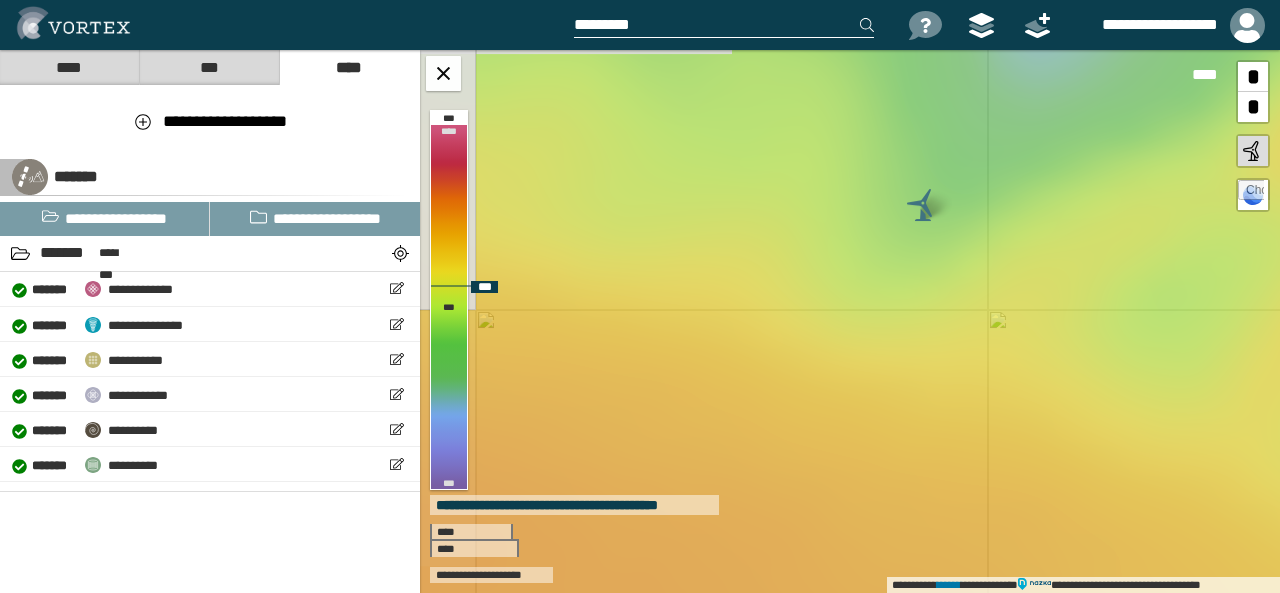 drag, startPoint x: 855, startPoint y: 239, endPoint x: 1077, endPoint y: 319, distance: 235.97458 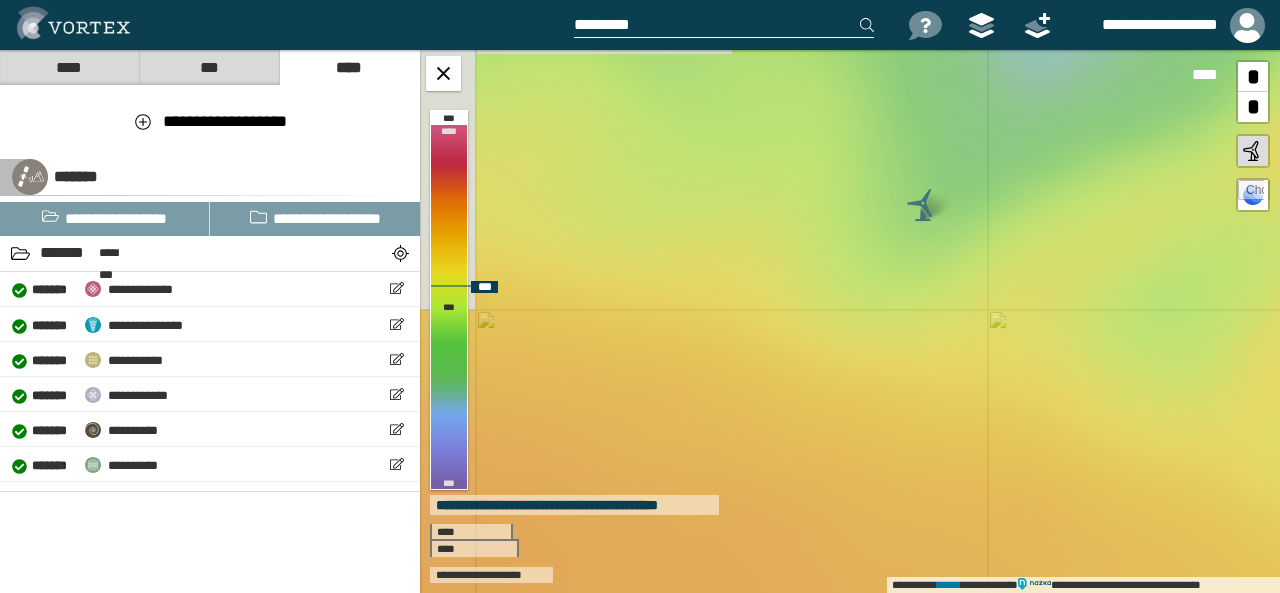 click on "**********" at bounding box center (850, 321) 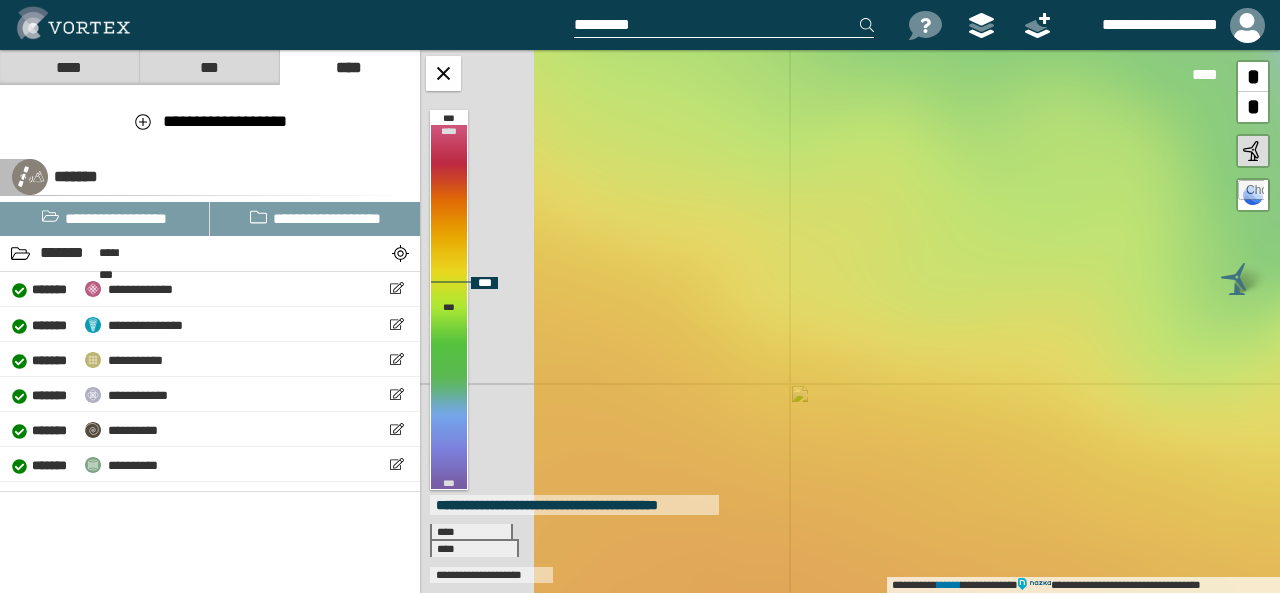 drag, startPoint x: 670, startPoint y: 235, endPoint x: 988, endPoint y: 311, distance: 326.95566 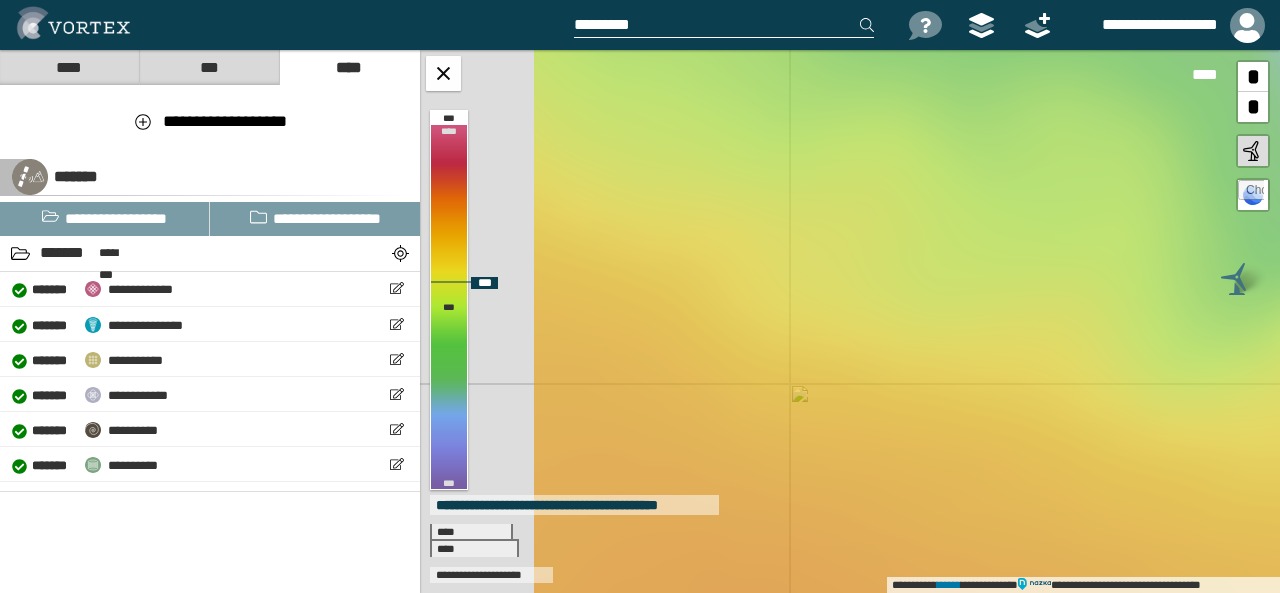 click on "**********" at bounding box center [850, 321] 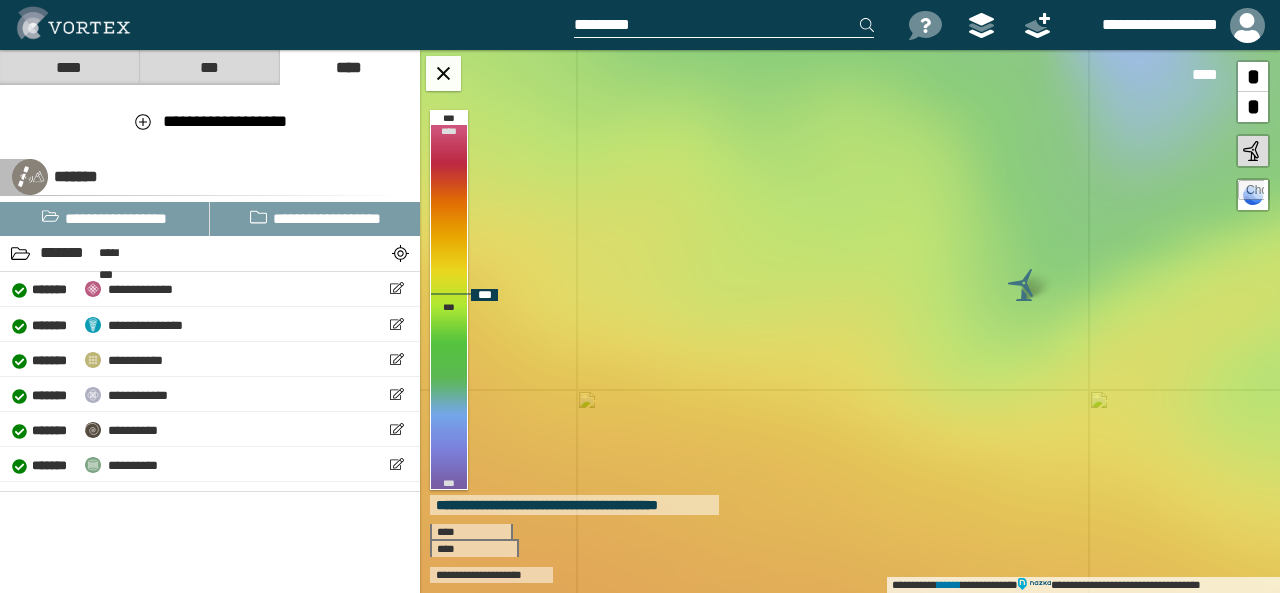 drag, startPoint x: 763, startPoint y: 188, endPoint x: 546, endPoint y: 192, distance: 217.03687 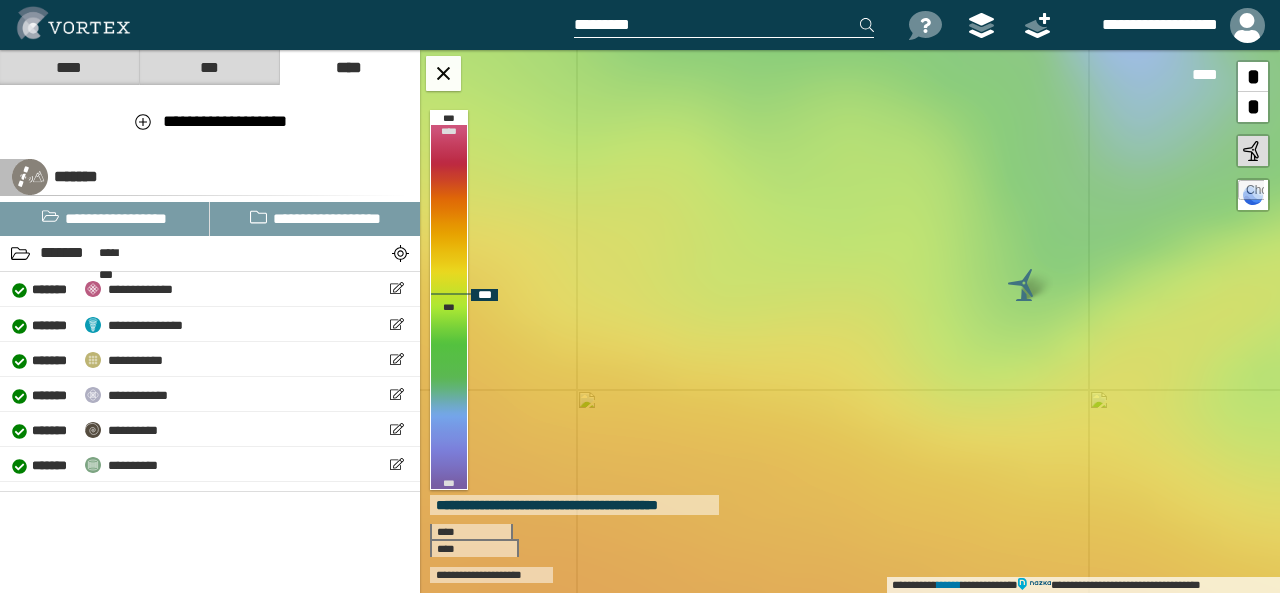 click on "**********" at bounding box center (850, 321) 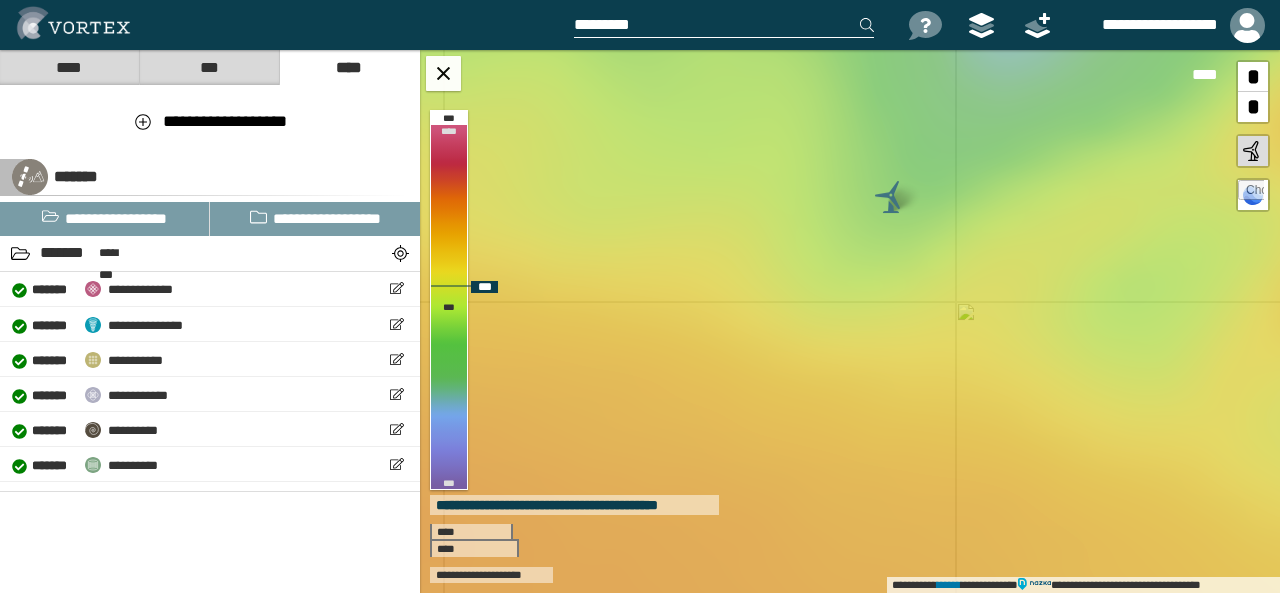 drag, startPoint x: 801, startPoint y: 317, endPoint x: 668, endPoint y: 229, distance: 159.47726 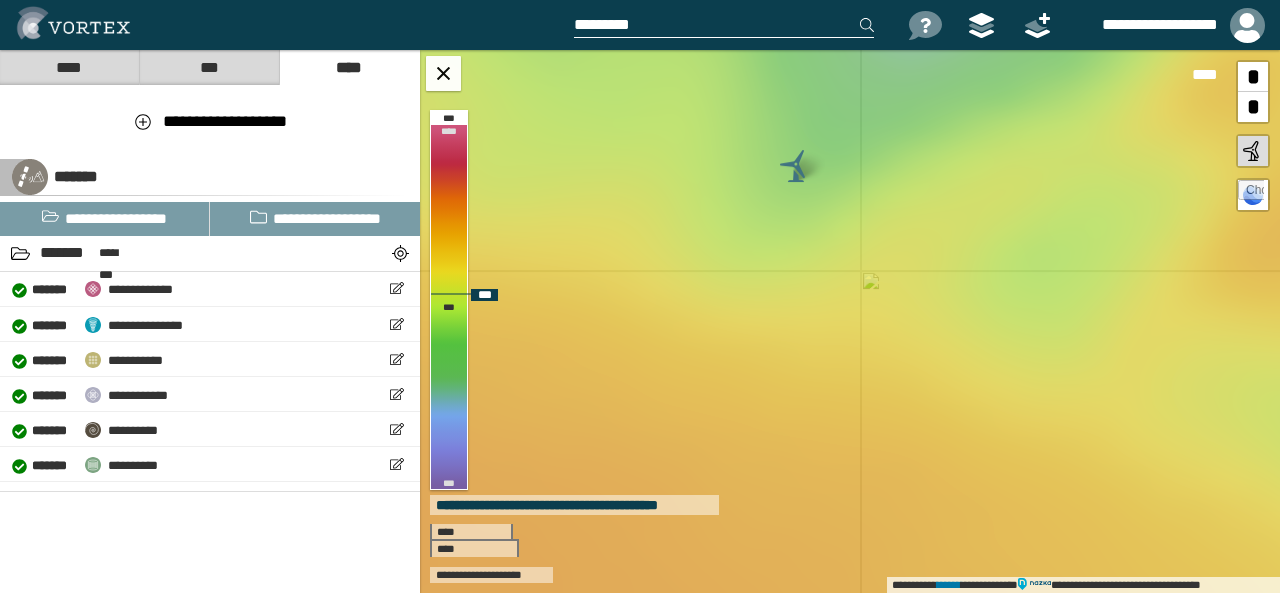 drag, startPoint x: 812, startPoint y: 287, endPoint x: 716, endPoint y: 256, distance: 100.88112 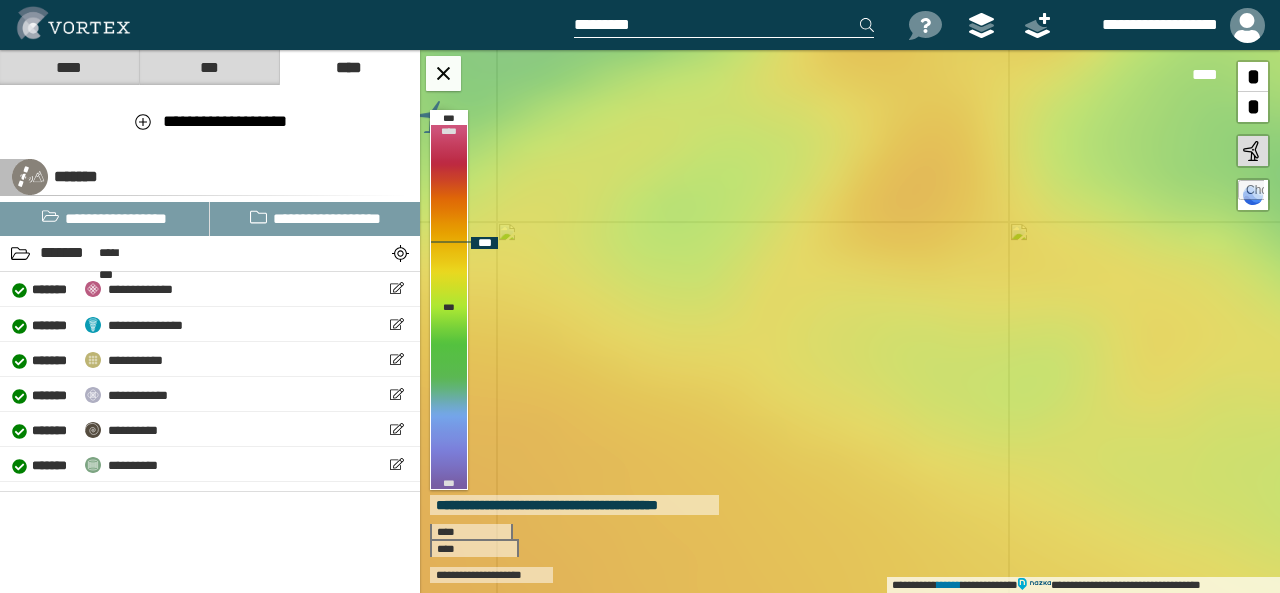 drag, startPoint x: 1002, startPoint y: 456, endPoint x: 639, endPoint y: 407, distance: 366.29224 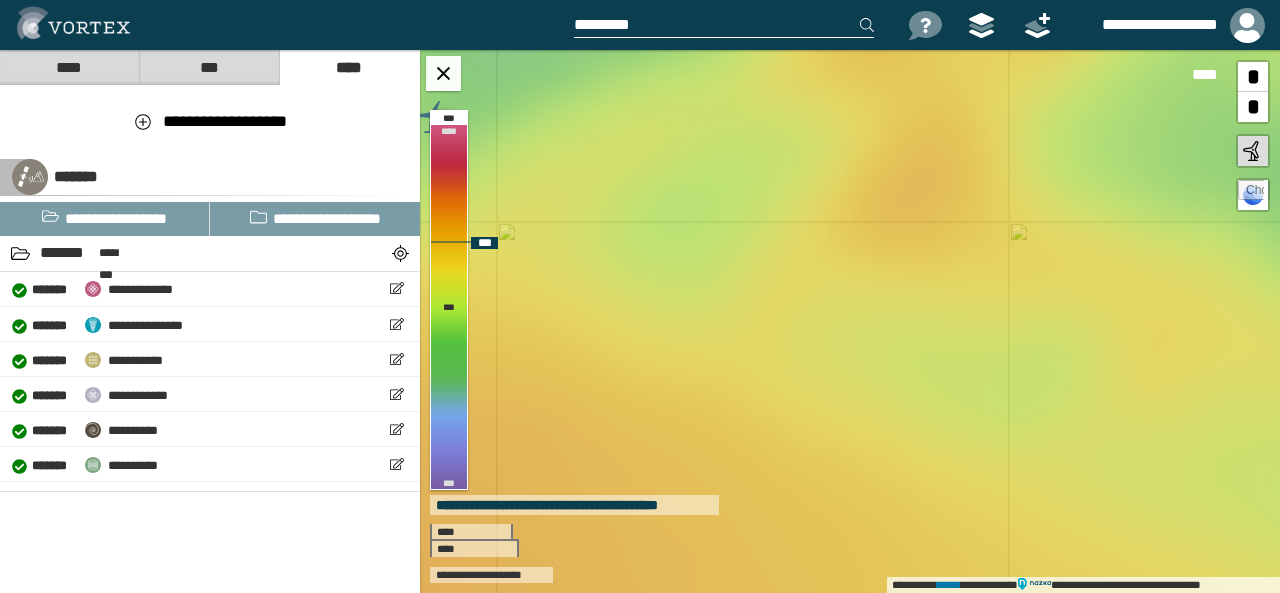 click on "**********" at bounding box center (850, 321) 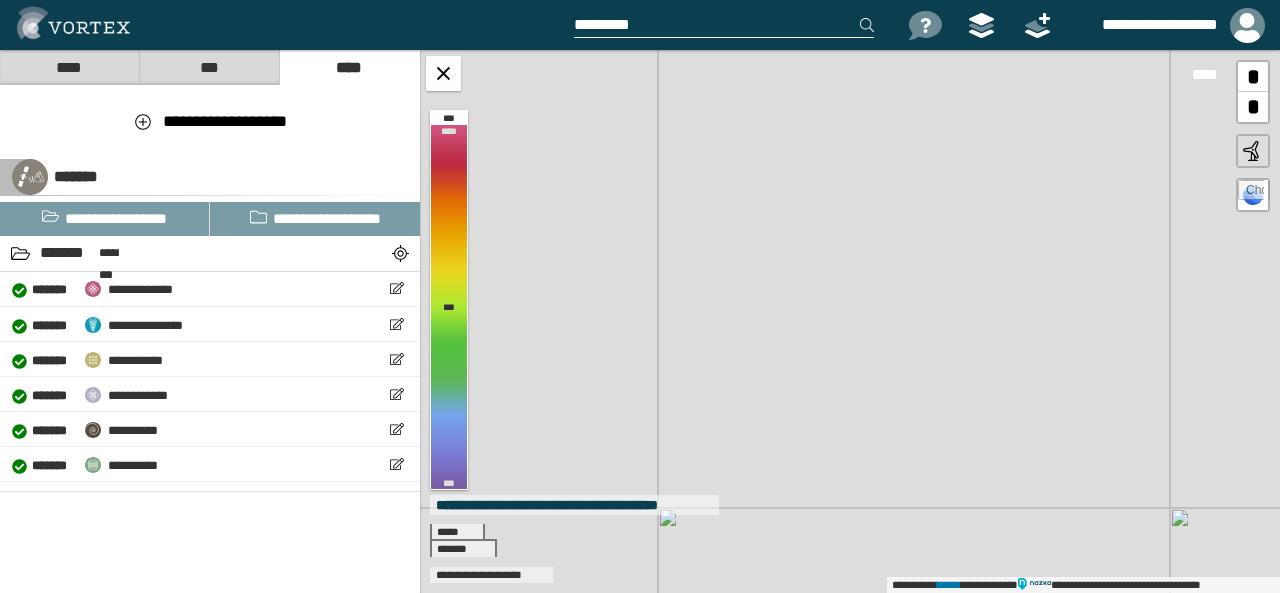 drag, startPoint x: 752, startPoint y: 341, endPoint x: 788, endPoint y: 439, distance: 104.40307 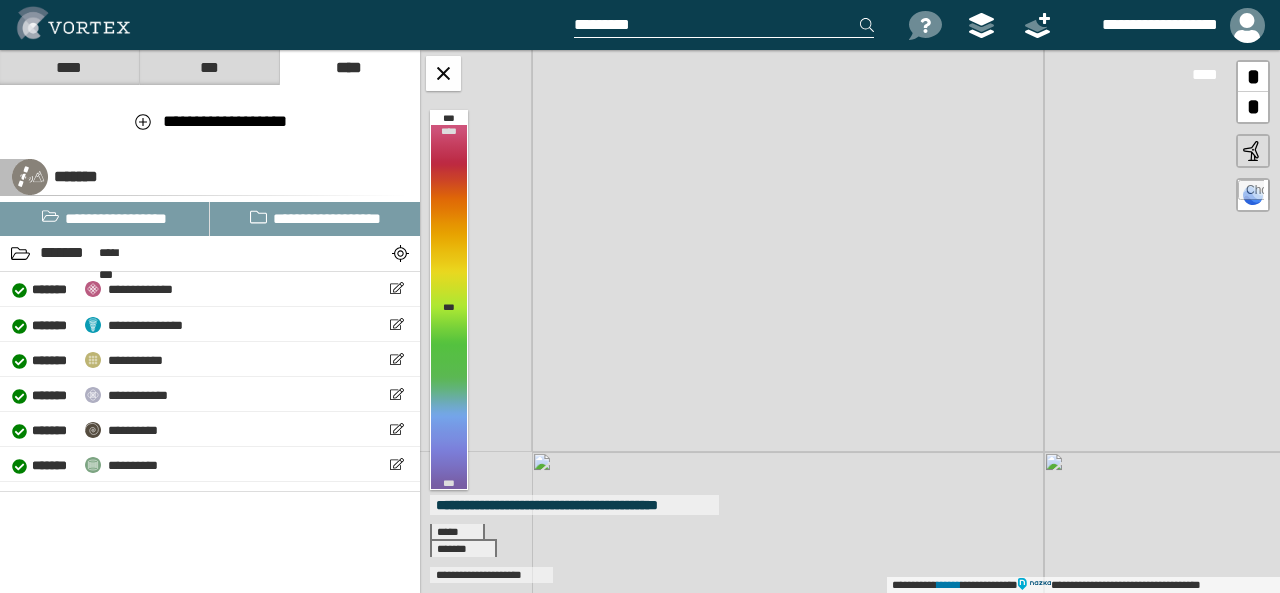 drag, startPoint x: 760, startPoint y: 427, endPoint x: 1146, endPoint y: 371, distance: 390.04102 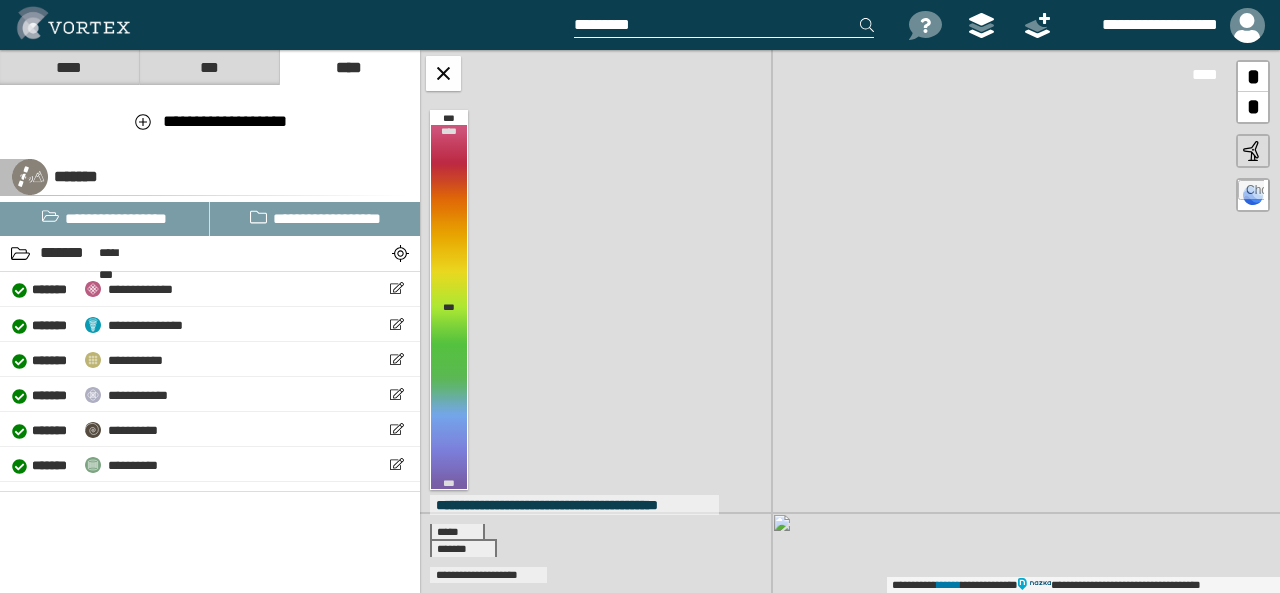 drag, startPoint x: 750, startPoint y: 312, endPoint x: 842, endPoint y: 323, distance: 92.65527 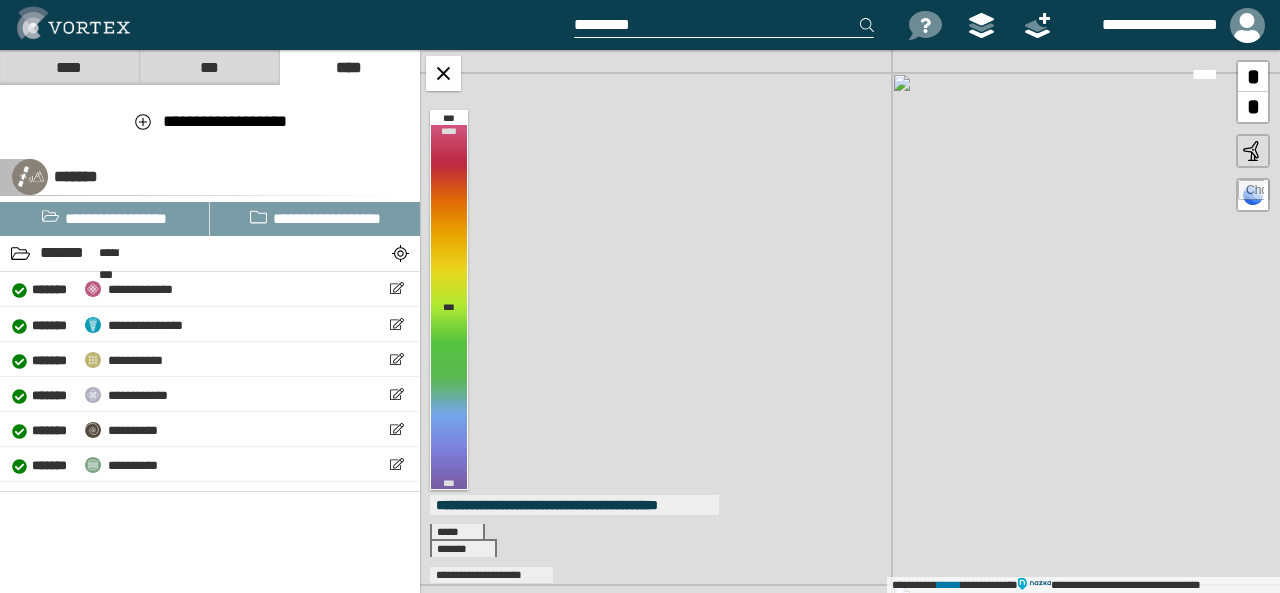 drag, startPoint x: 553, startPoint y: 241, endPoint x: 671, endPoint y: 313, distance: 138.23169 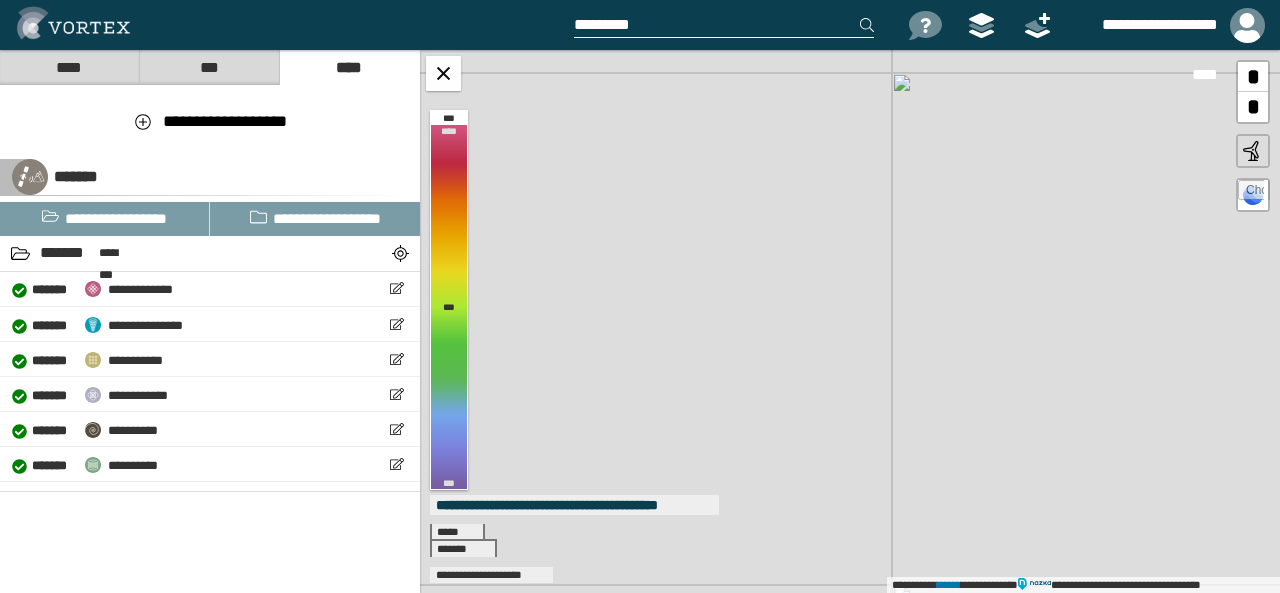 click on "**********" at bounding box center (850, 321) 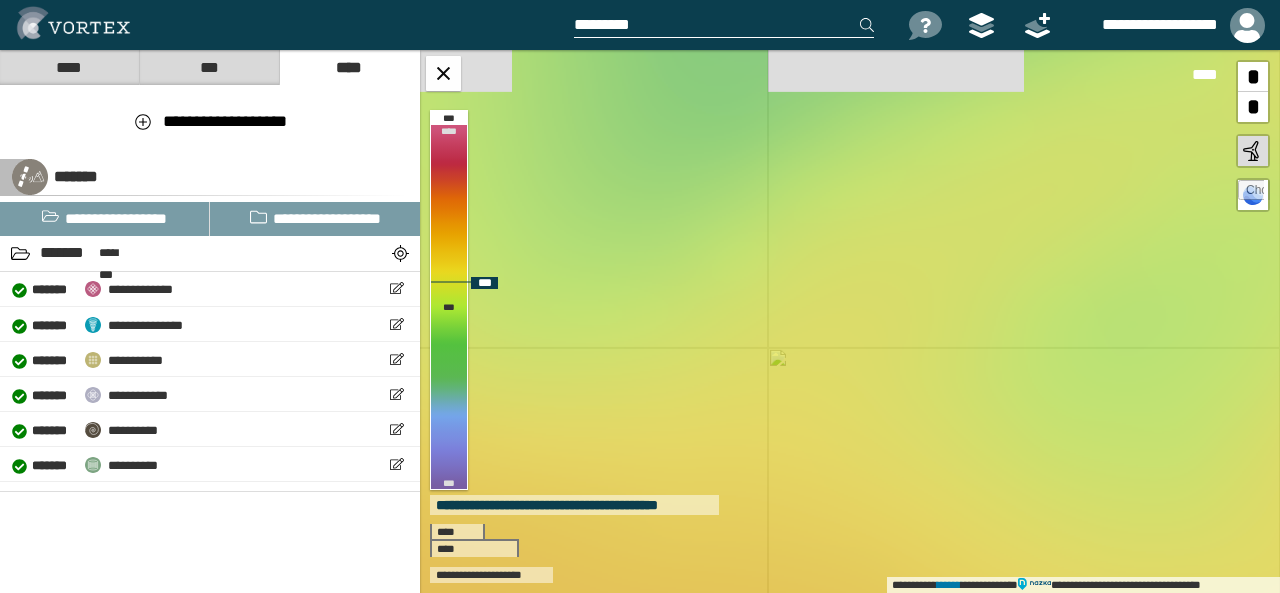 drag, startPoint x: 707, startPoint y: 199, endPoint x: 694, endPoint y: 354, distance: 155.5442 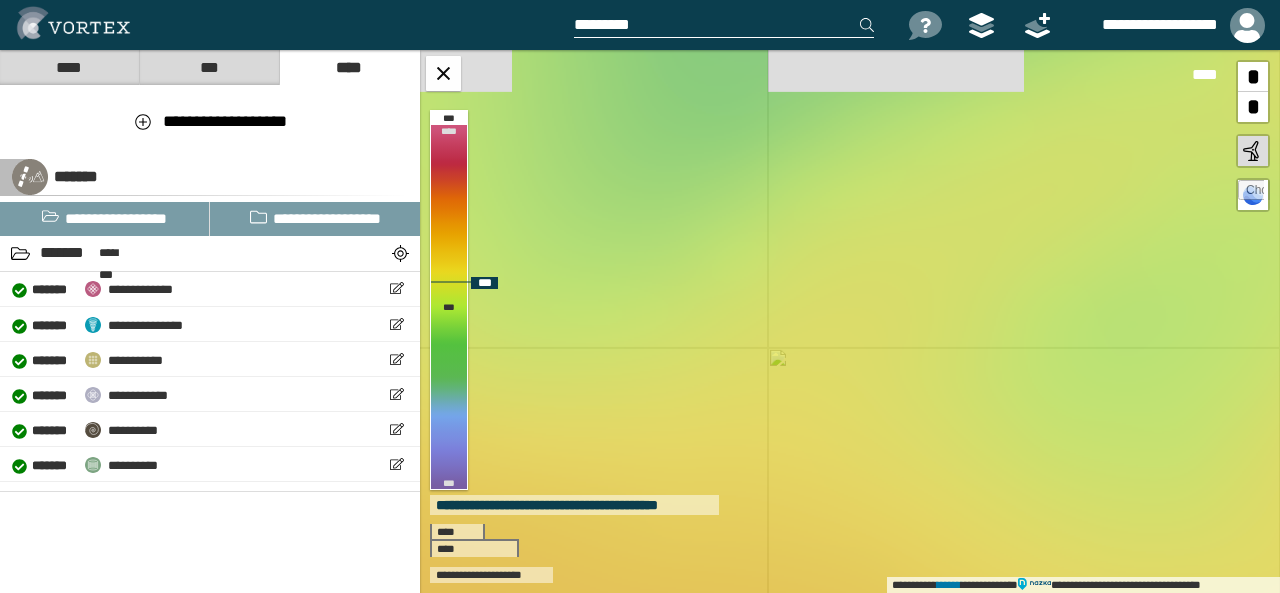 click on "**********" at bounding box center [850, 321] 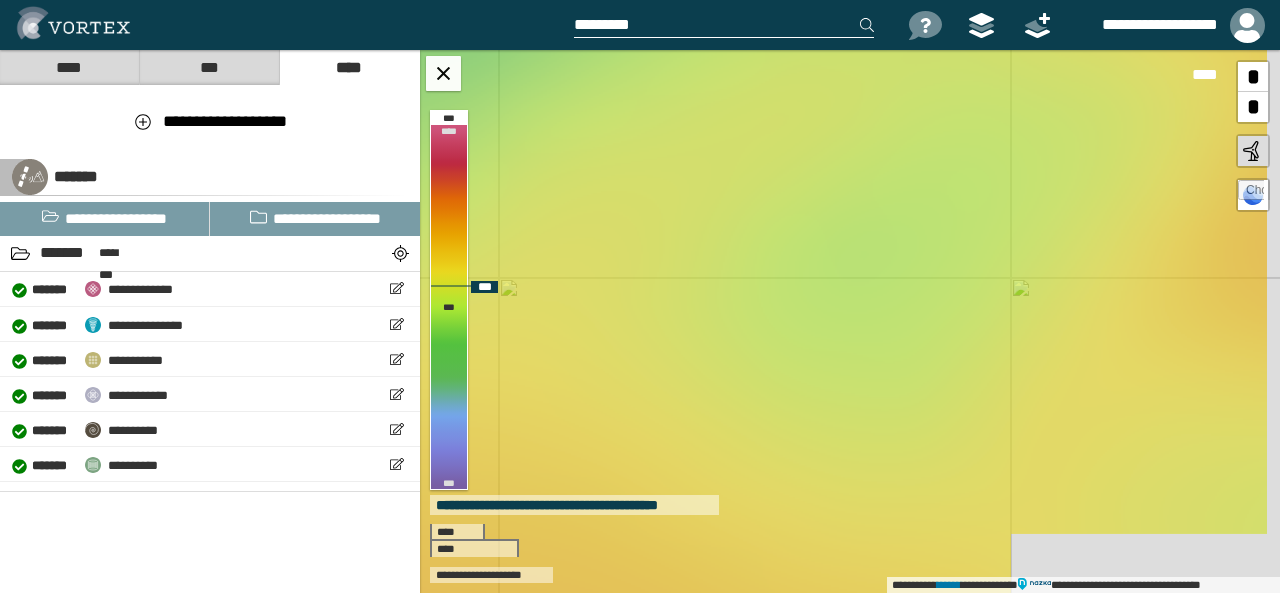 drag, startPoint x: 982, startPoint y: 425, endPoint x: 680, endPoint y: 340, distance: 313.73398 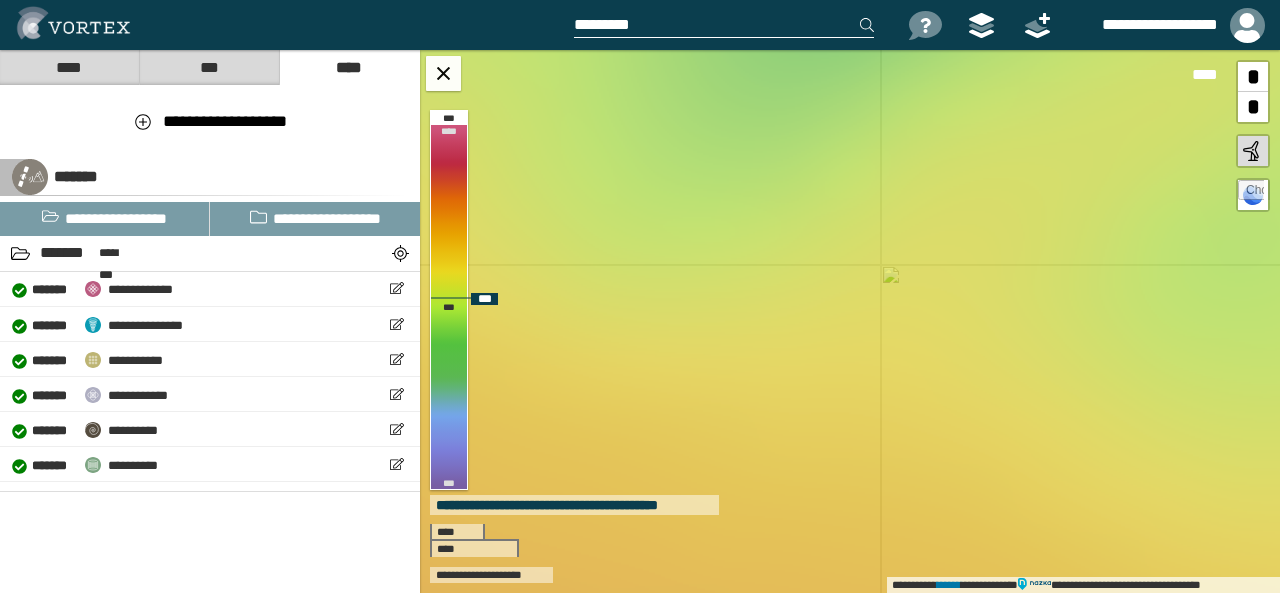 drag, startPoint x: 723, startPoint y: 325, endPoint x: 1144, endPoint y: 327, distance: 421.00476 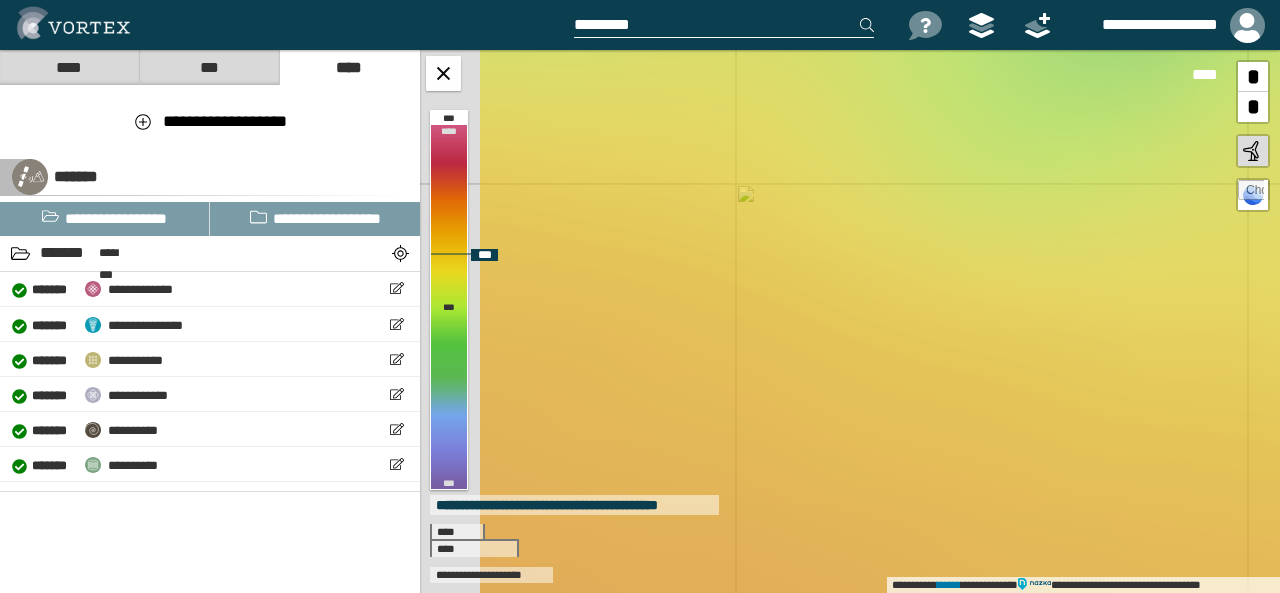 drag, startPoint x: 903, startPoint y: 454, endPoint x: 1264, endPoint y: 373, distance: 369.97568 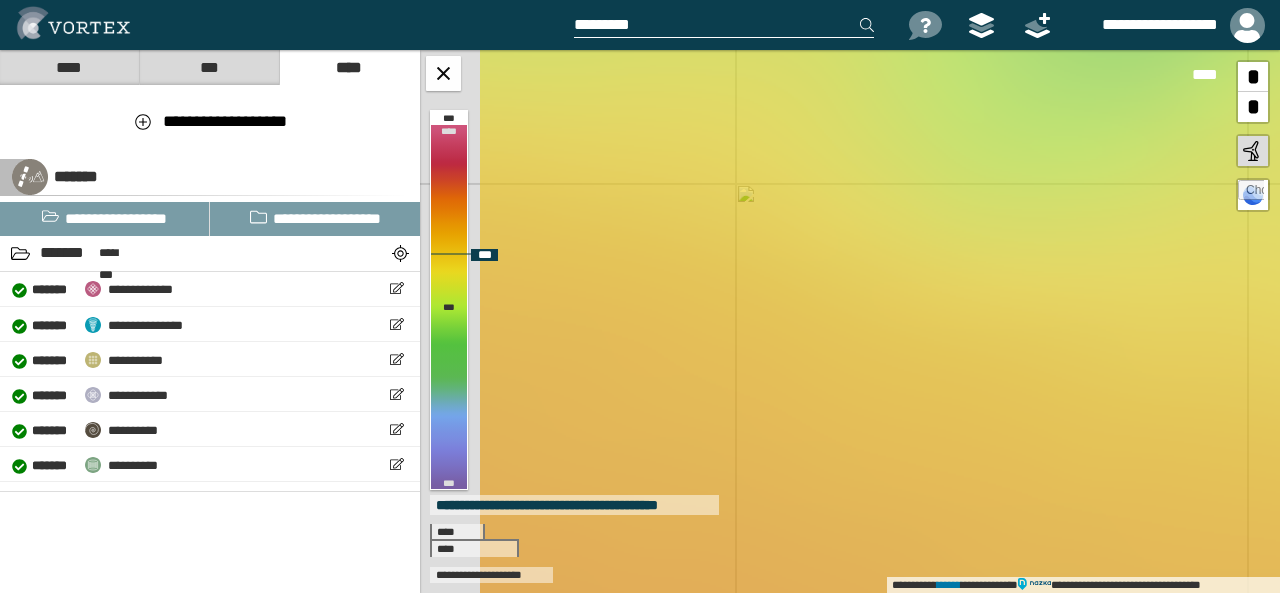 click on "**********" at bounding box center (850, 321) 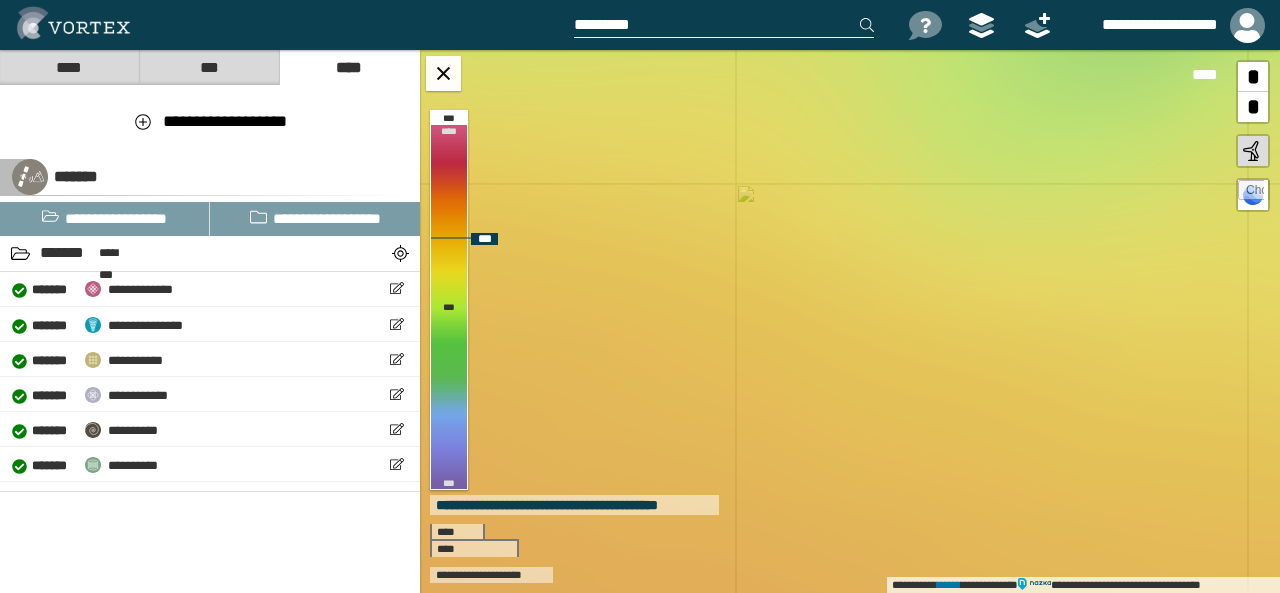 click on "**********" at bounding box center [850, 321] 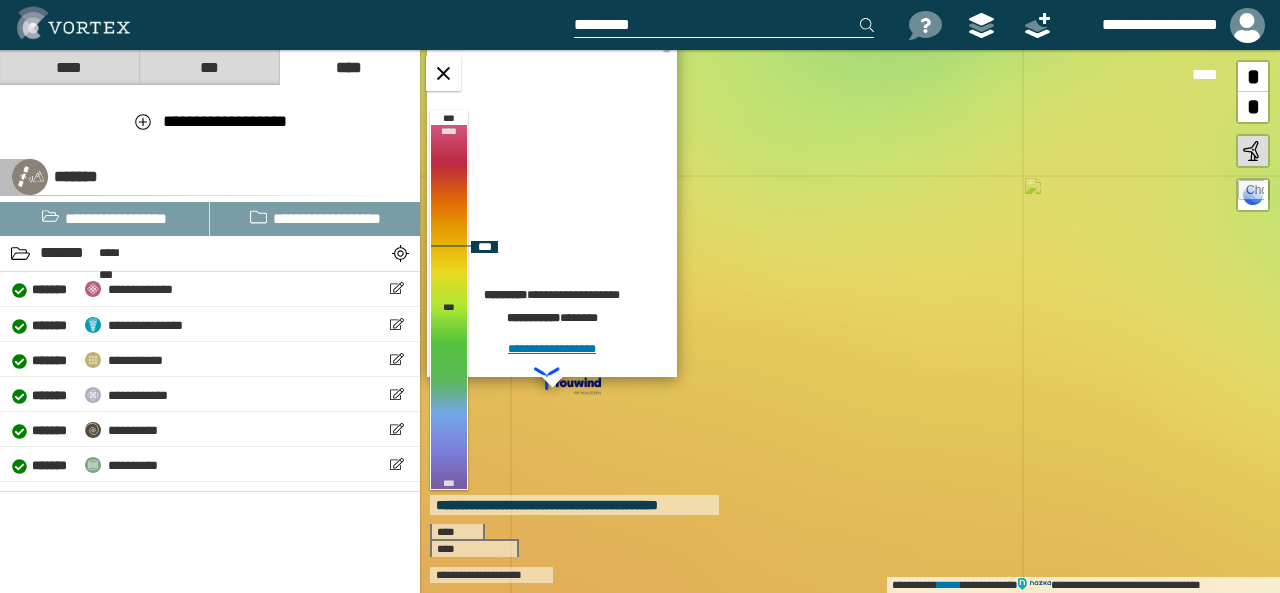 drag, startPoint x: 1092, startPoint y: 399, endPoint x: 872, endPoint y: 380, distance: 220.81892 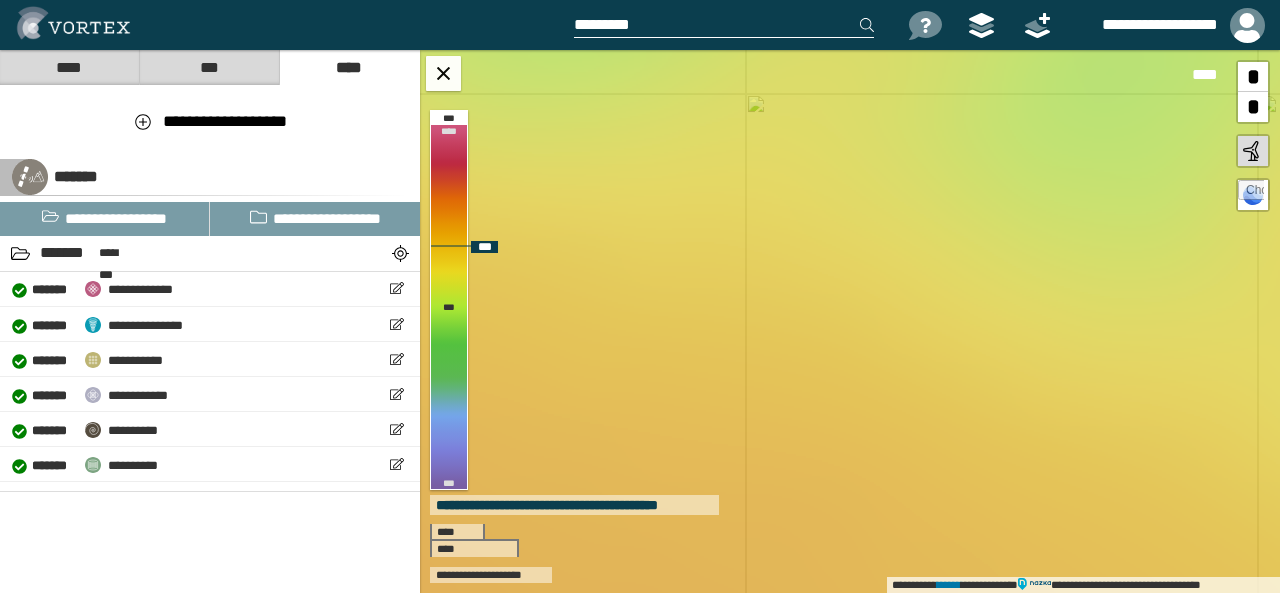 drag, startPoint x: 1043, startPoint y: 405, endPoint x: 768, endPoint y: 323, distance: 286.96515 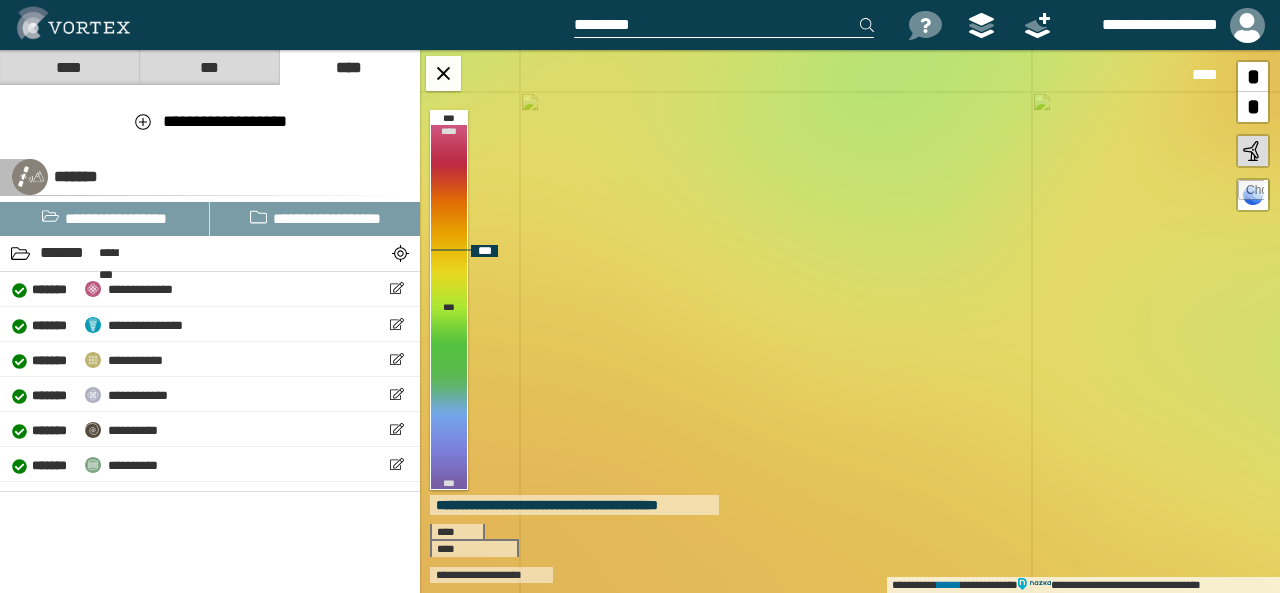 drag, startPoint x: 926, startPoint y: 369, endPoint x: 700, endPoint y: 367, distance: 226.00885 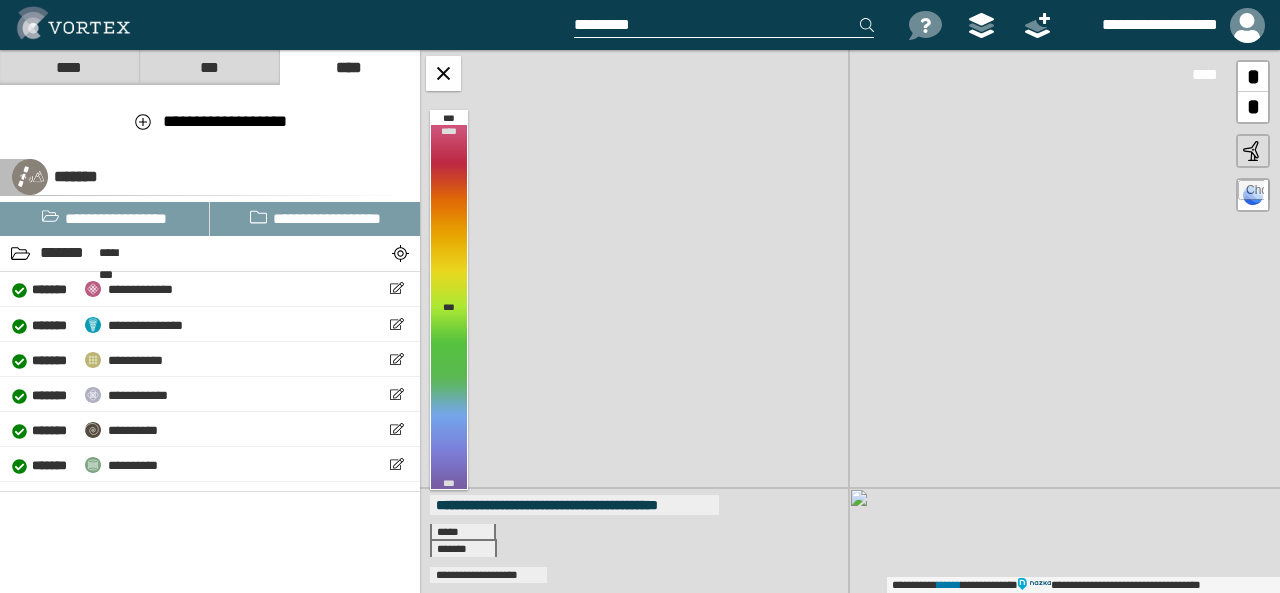 drag, startPoint x: 935, startPoint y: 258, endPoint x: 910, endPoint y: 395, distance: 139.26234 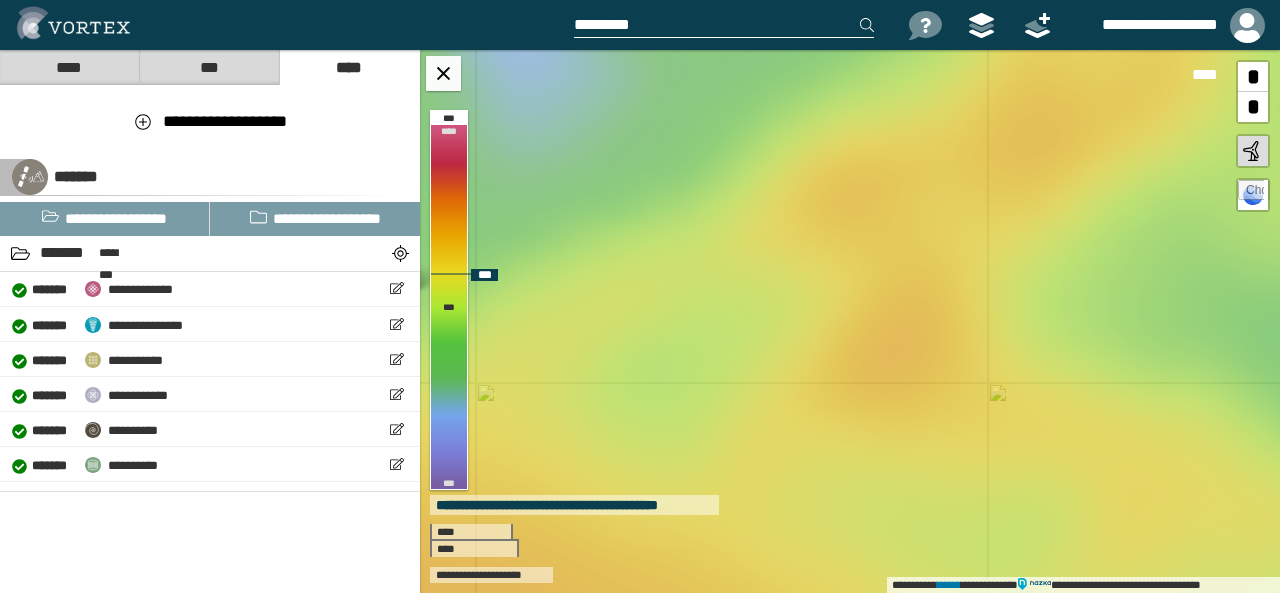 drag, startPoint x: 978, startPoint y: 385, endPoint x: 788, endPoint y: 477, distance: 211.10187 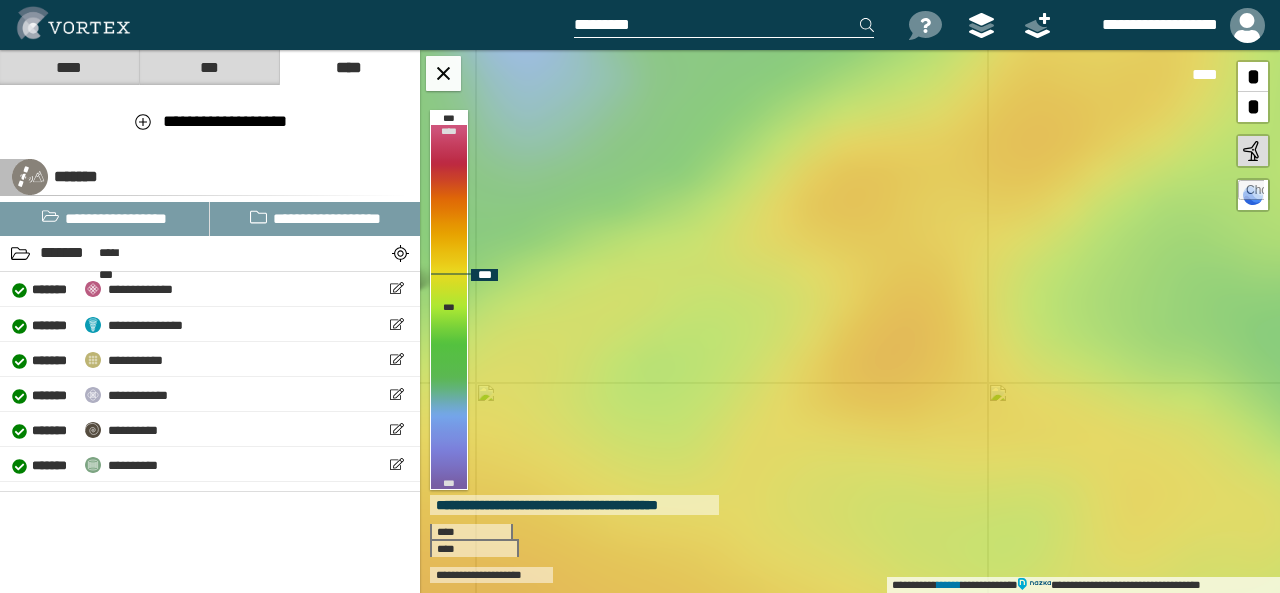 click on "**********" at bounding box center [850, 321] 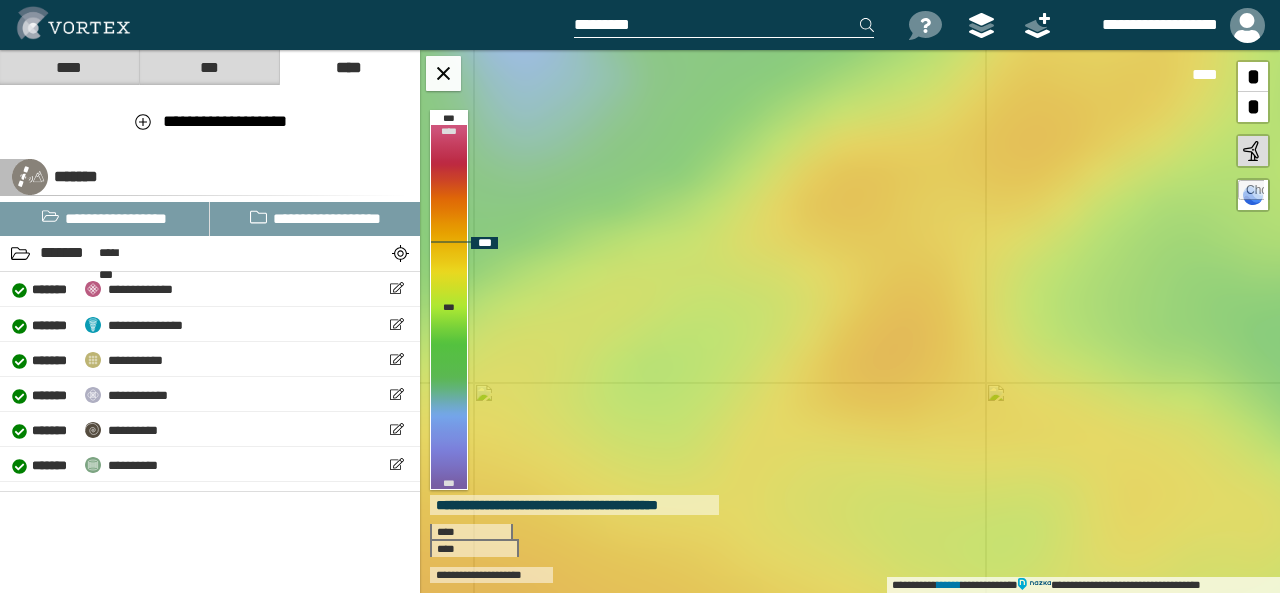 click on "**********" at bounding box center (850, 321) 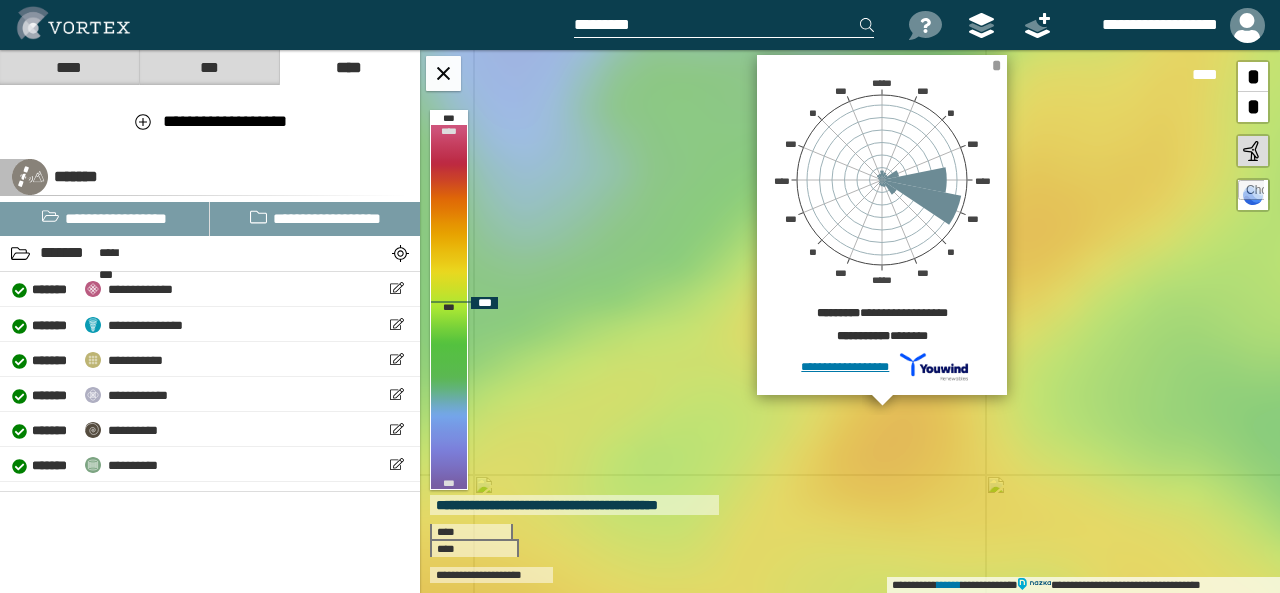 click on "*" at bounding box center (996, 65) 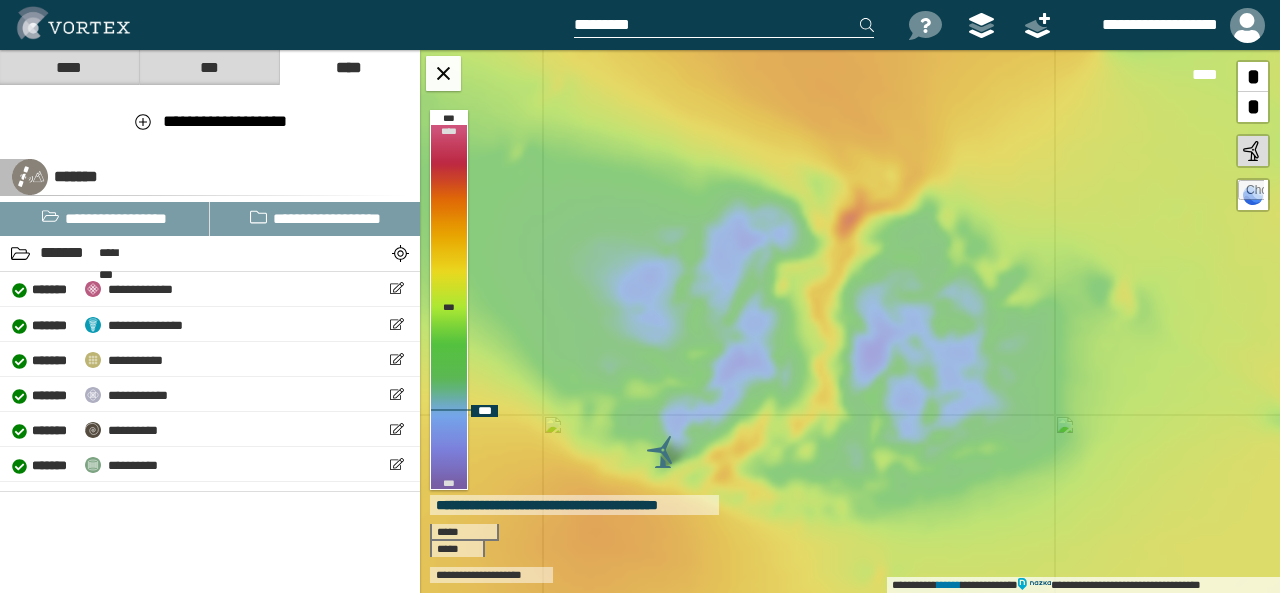 drag, startPoint x: 904, startPoint y: 282, endPoint x: 756, endPoint y: 328, distance: 154.98387 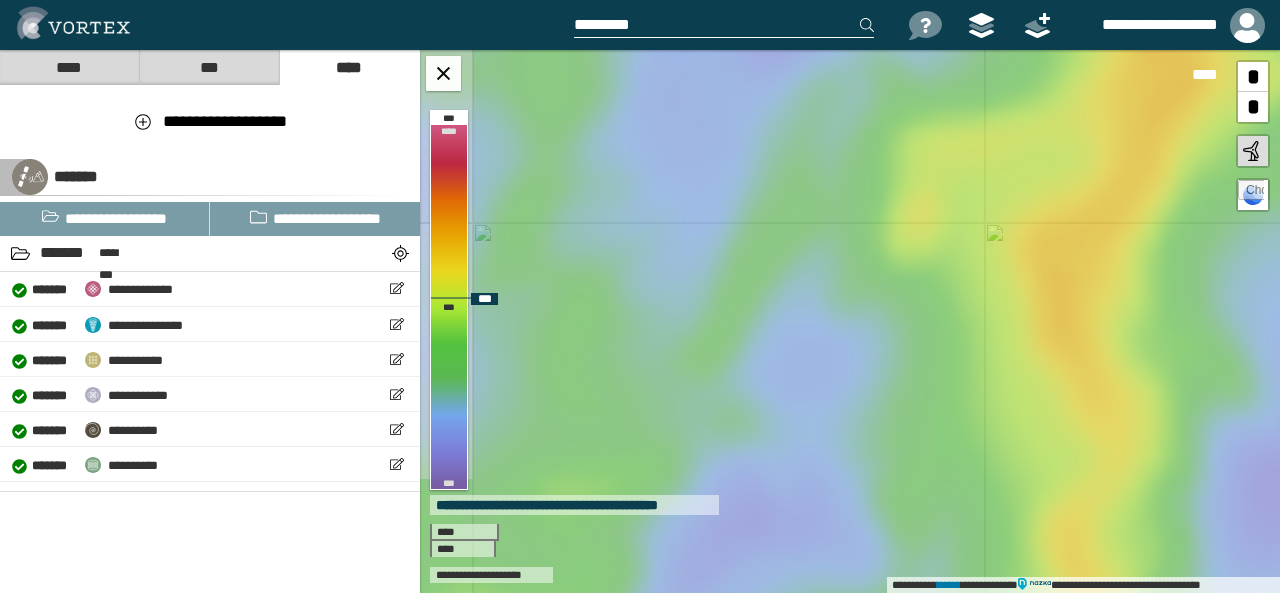 drag, startPoint x: 808, startPoint y: 436, endPoint x: 1074, endPoint y: 454, distance: 266.60834 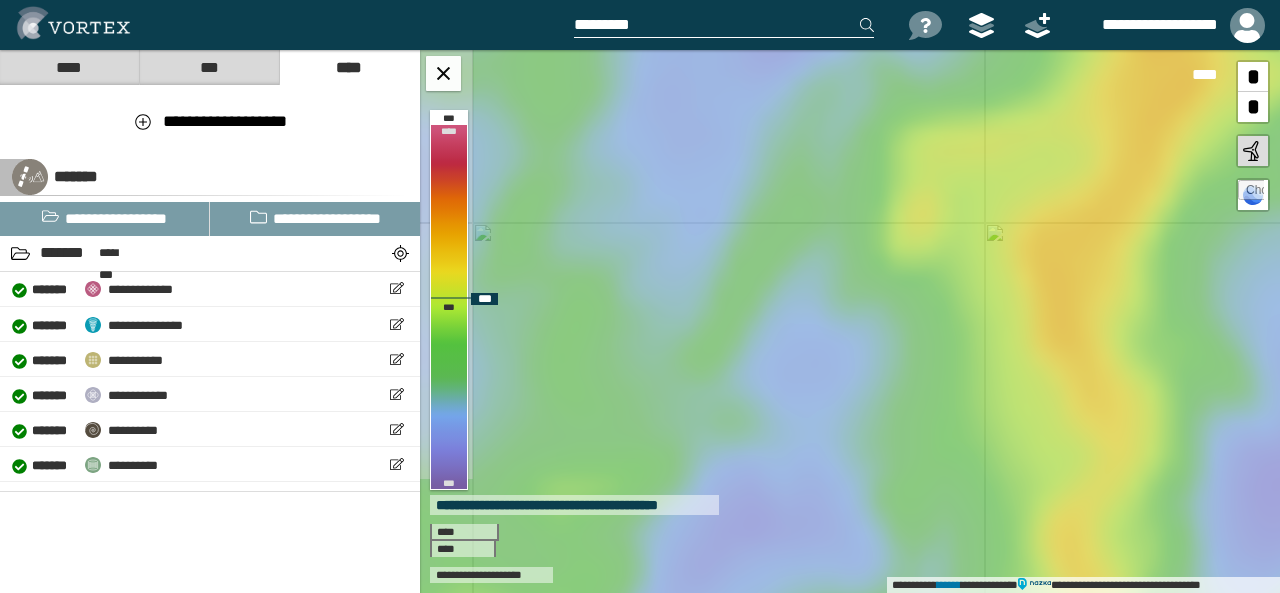 click on "**********" at bounding box center (850, 321) 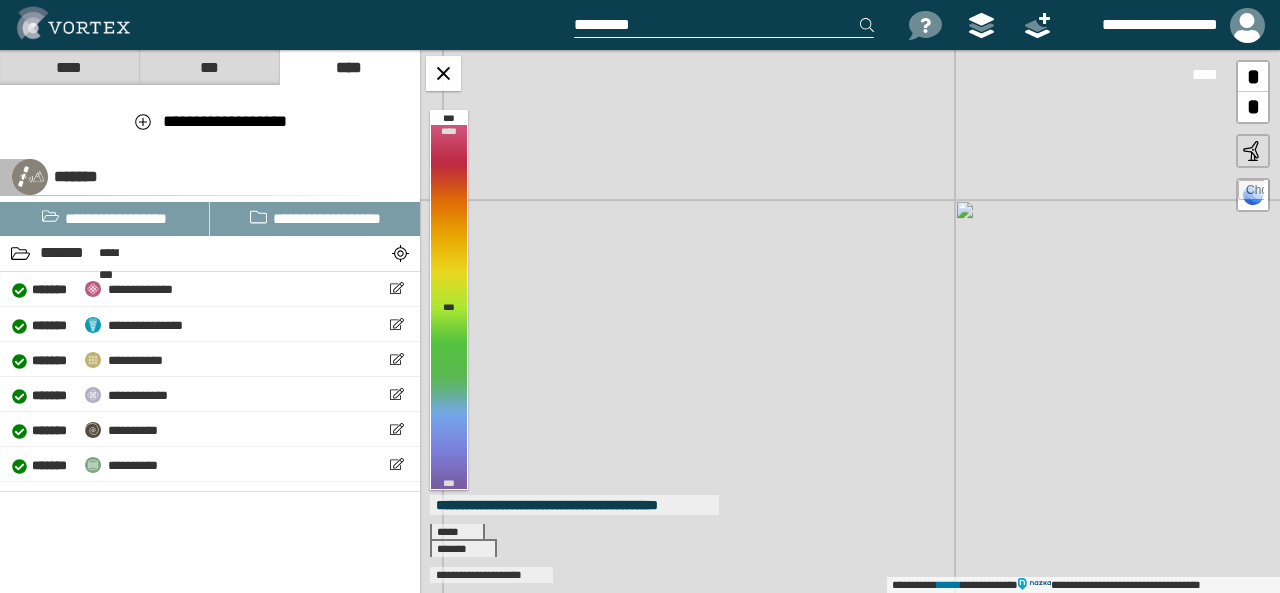 drag, startPoint x: 824, startPoint y: 481, endPoint x: 830, endPoint y: 263, distance: 218.08255 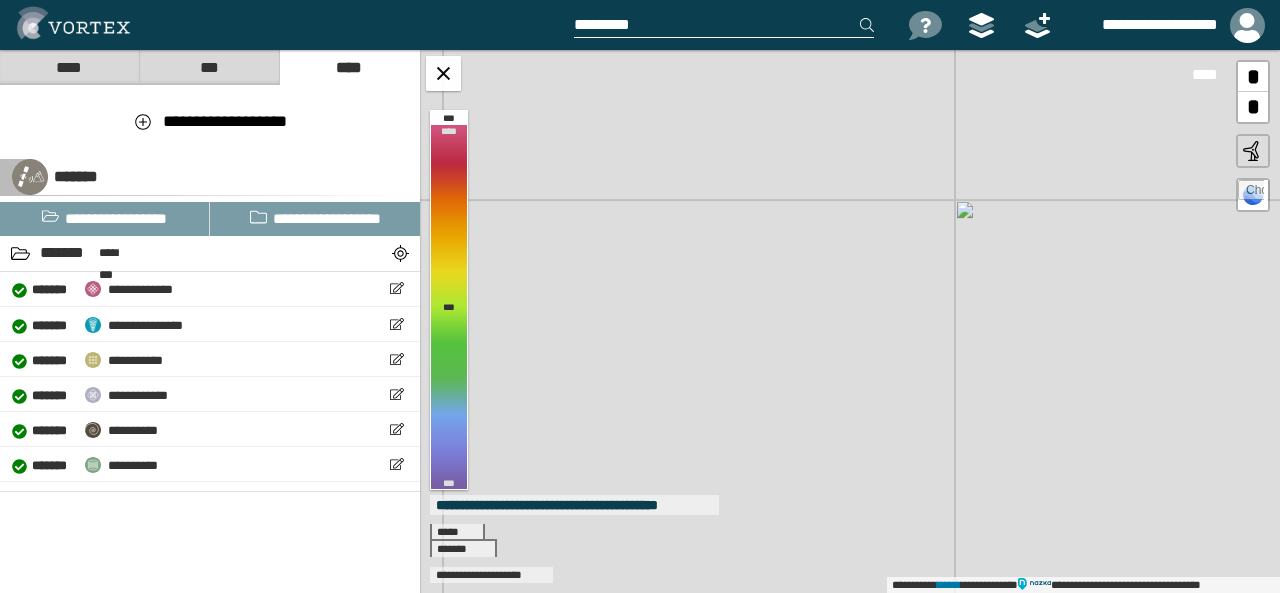 click on "**********" at bounding box center (850, 321) 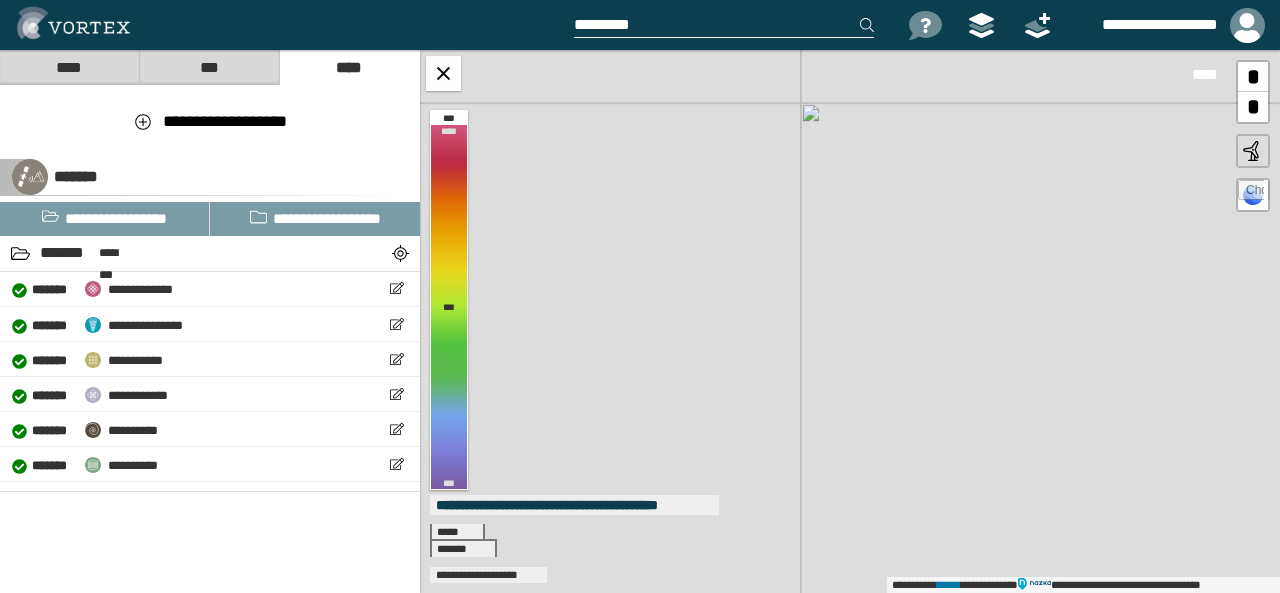 drag, startPoint x: 964, startPoint y: 454, endPoint x: 810, endPoint y: 357, distance: 182.00275 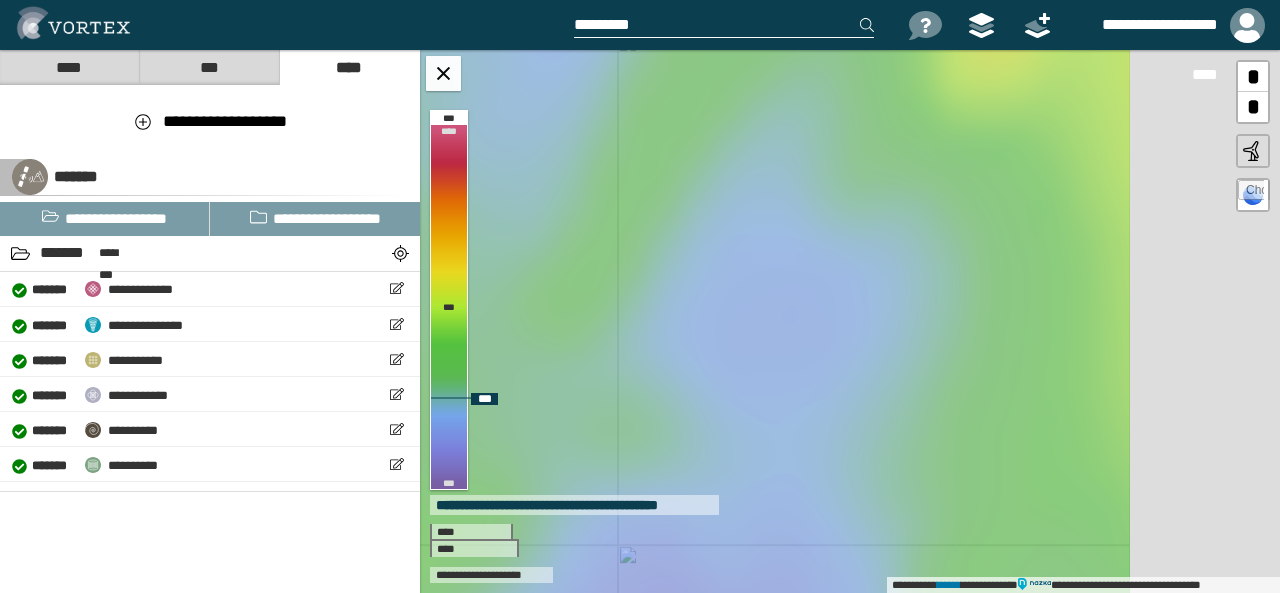 drag, startPoint x: 963, startPoint y: 377, endPoint x: 657, endPoint y: 385, distance: 306.10455 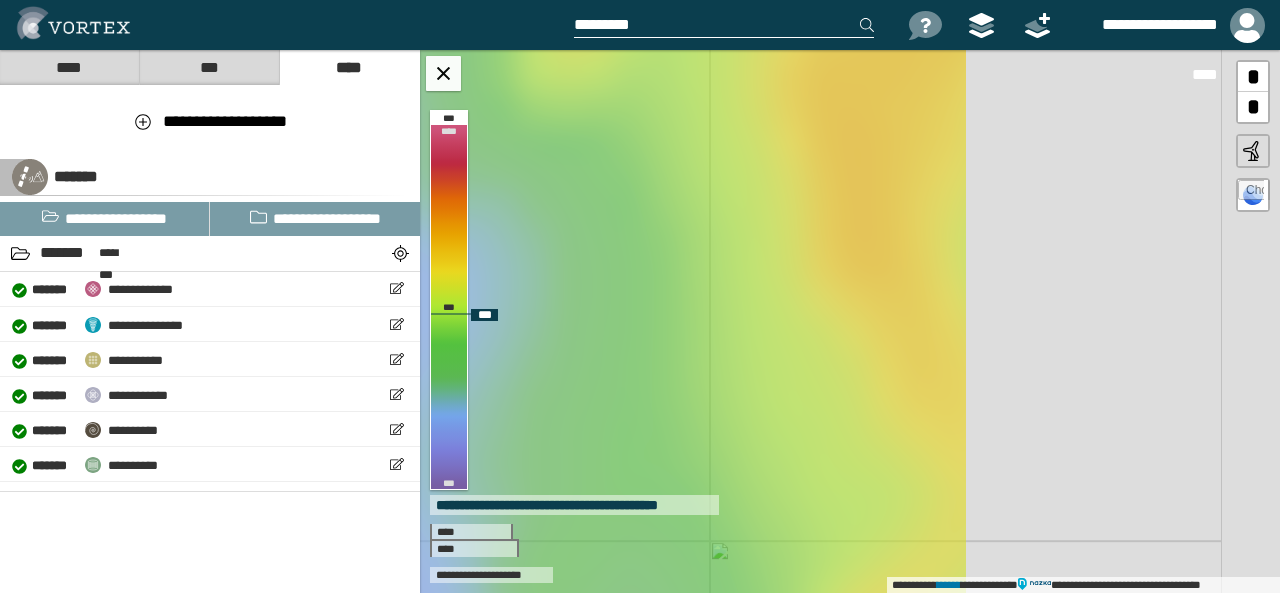 drag, startPoint x: 1142, startPoint y: 313, endPoint x: 722, endPoint y: 309, distance: 420.01904 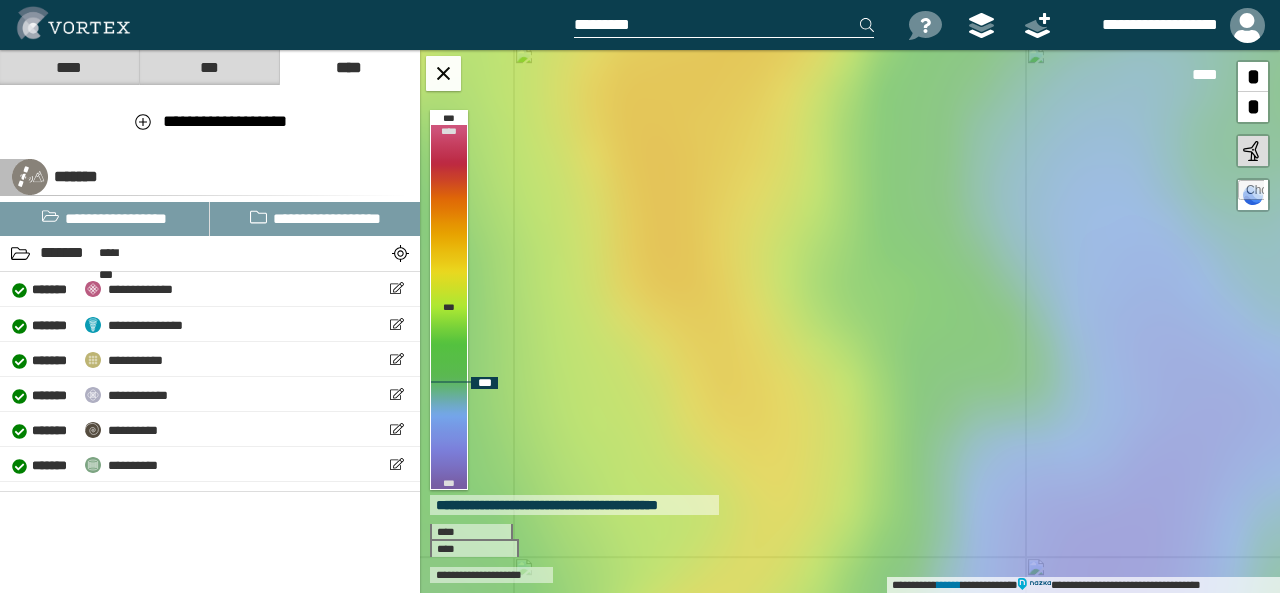 drag, startPoint x: 1180, startPoint y: 381, endPoint x: 986, endPoint y: 397, distance: 194.65868 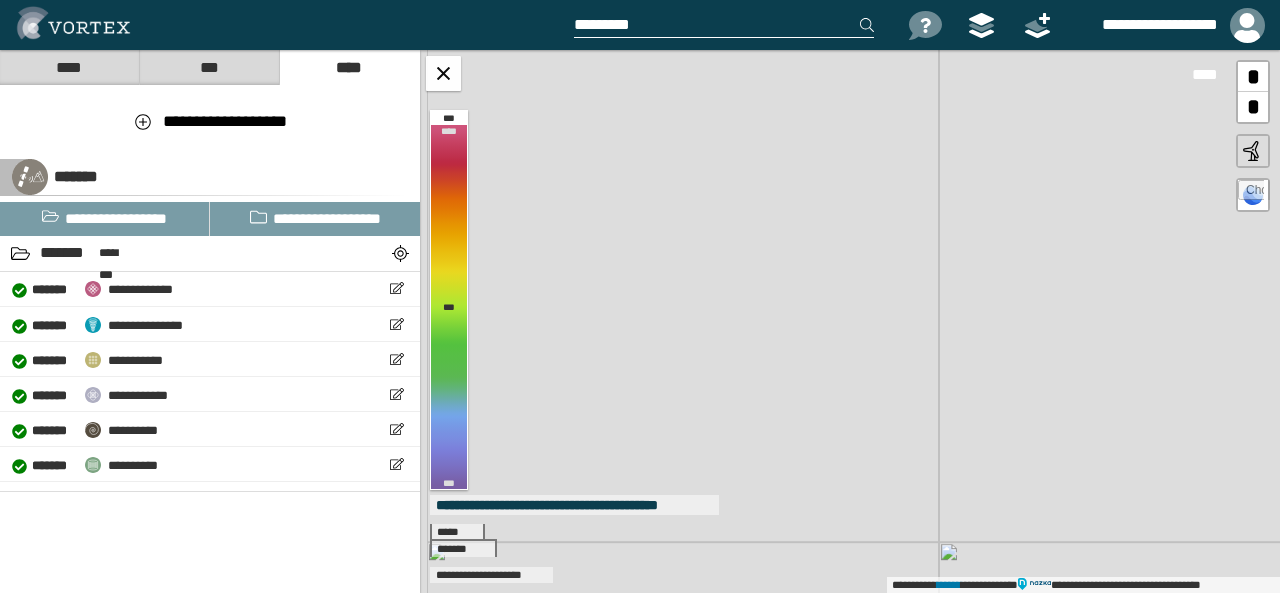 drag, startPoint x: 1069, startPoint y: 427, endPoint x: 1179, endPoint y: 394, distance: 114.84337 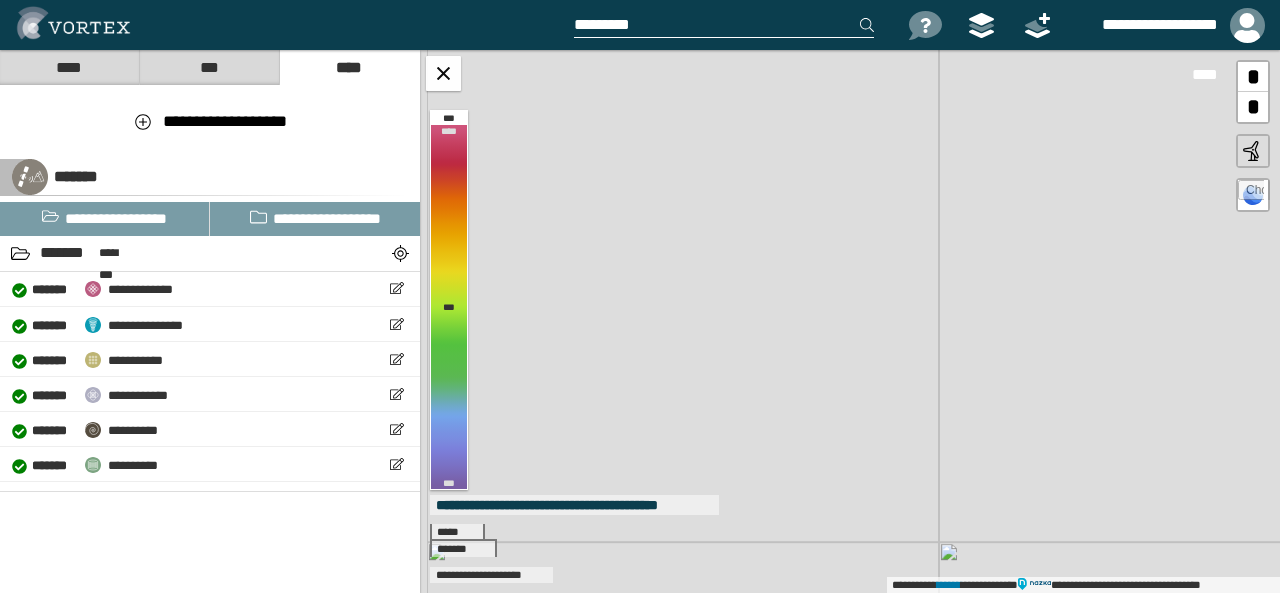 click on "**********" at bounding box center [850, 321] 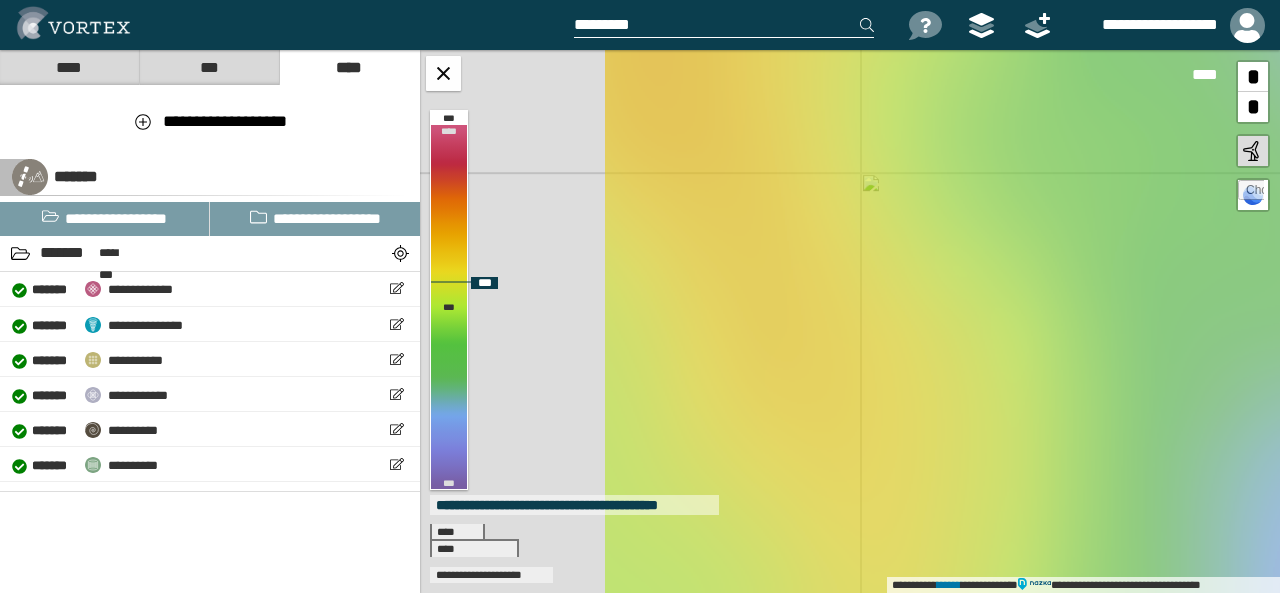 drag, startPoint x: 717, startPoint y: 361, endPoint x: 950, endPoint y: 346, distance: 233.48233 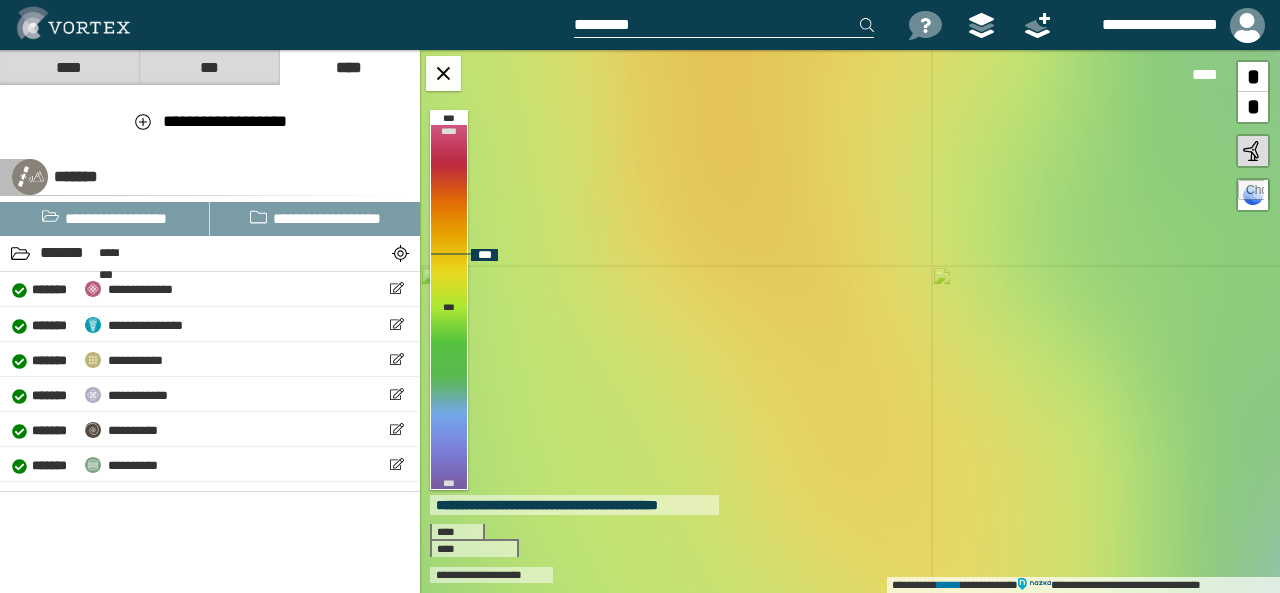 drag, startPoint x: 752, startPoint y: 235, endPoint x: 827, endPoint y: 339, distance: 128.22246 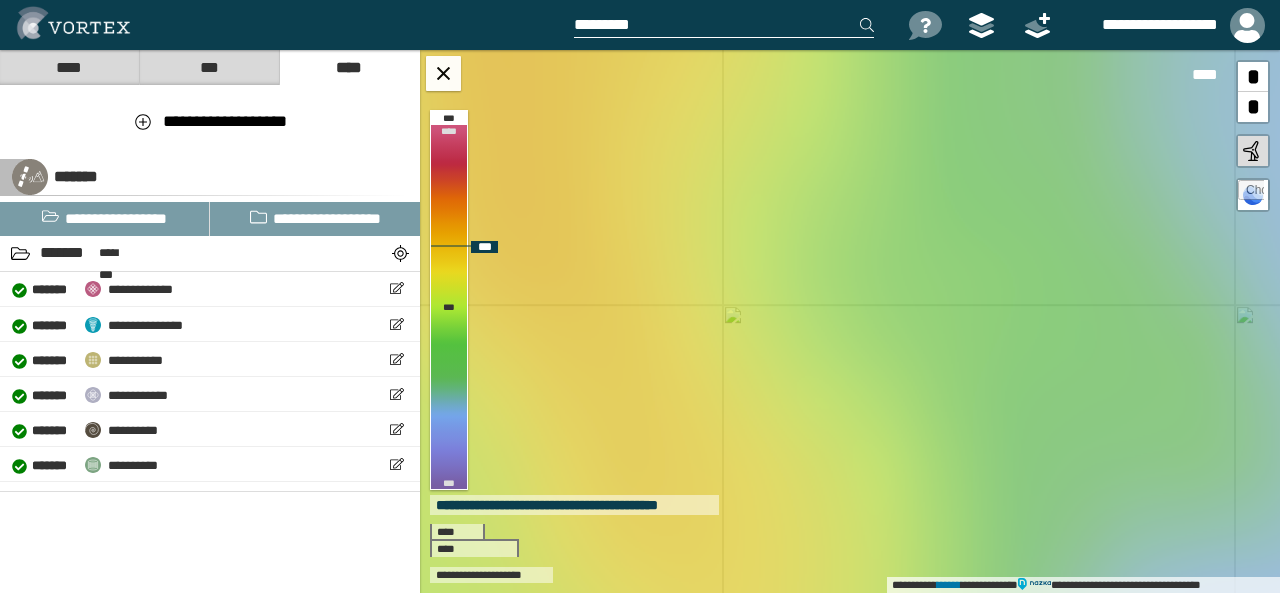 drag, startPoint x: 876, startPoint y: 267, endPoint x: 572, endPoint y: 229, distance: 306.36578 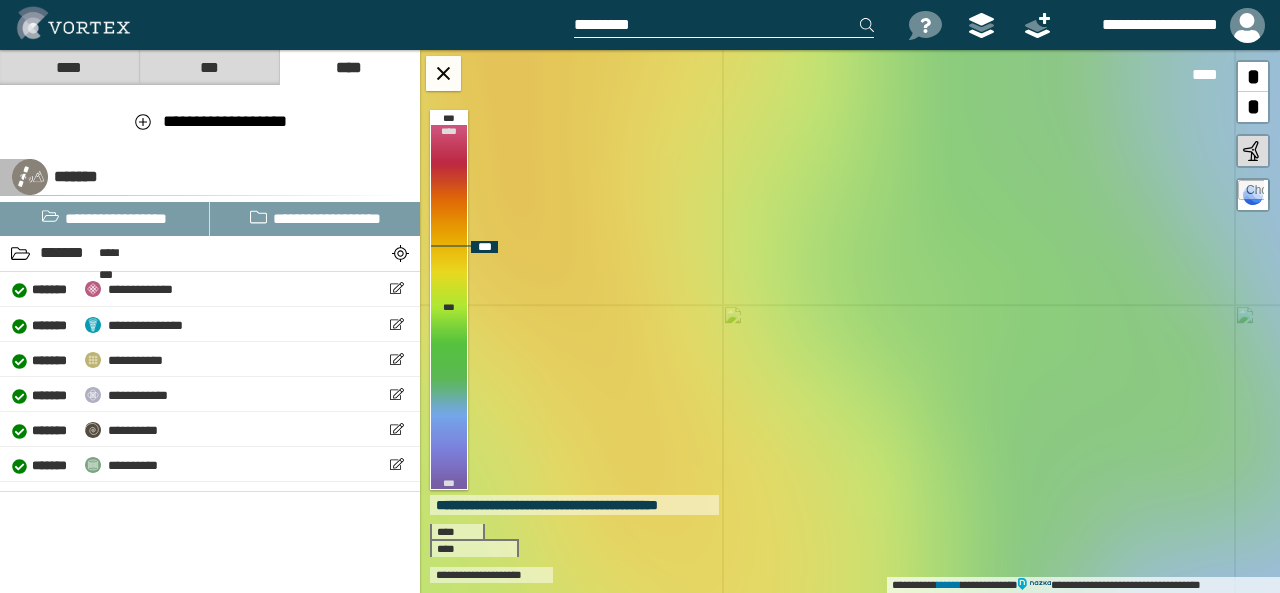 click on "**********" at bounding box center [850, 321] 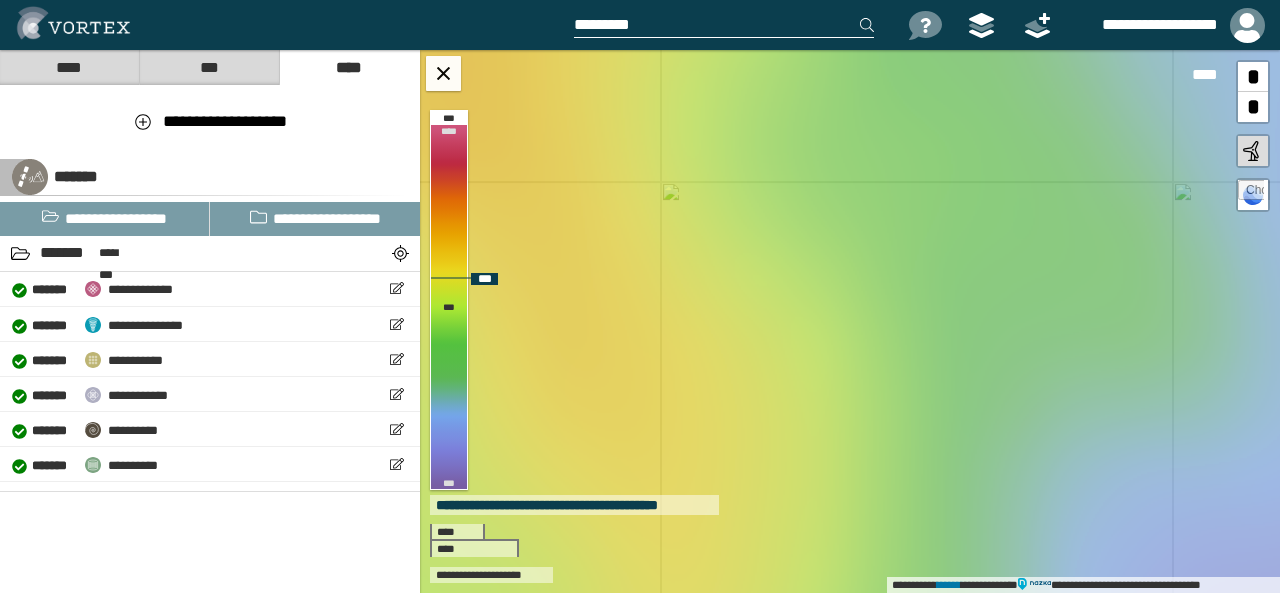 drag, startPoint x: 732, startPoint y: 293, endPoint x: 707, endPoint y: 302, distance: 26.57066 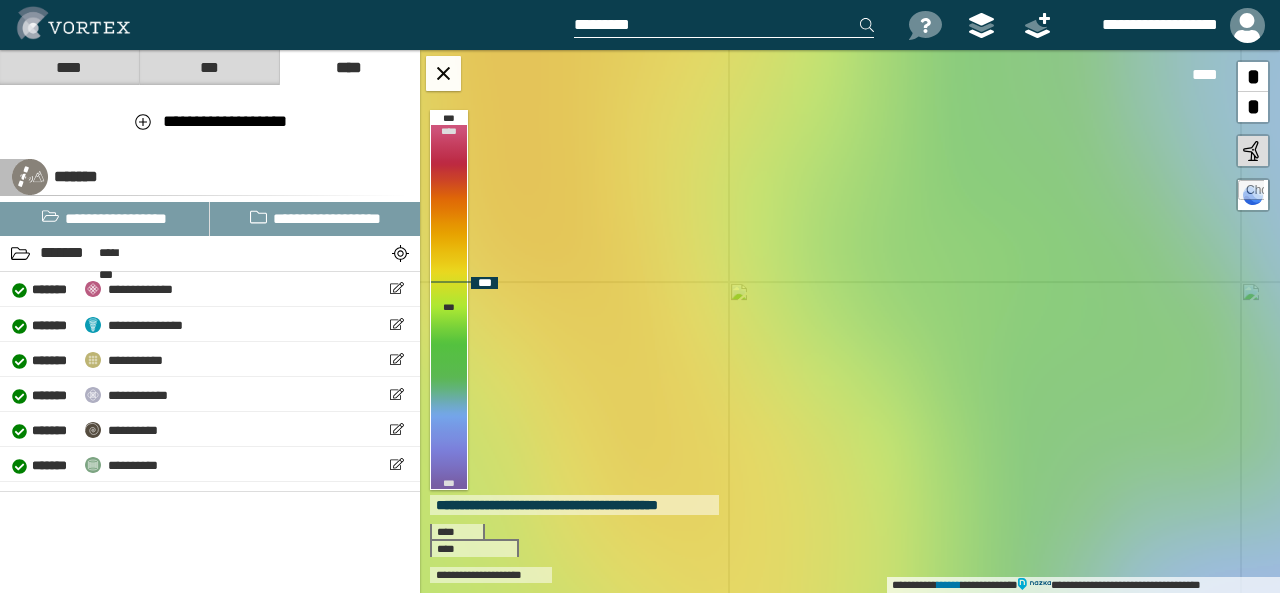drag, startPoint x: 721, startPoint y: 319, endPoint x: 789, endPoint y: 419, distance: 120.92973 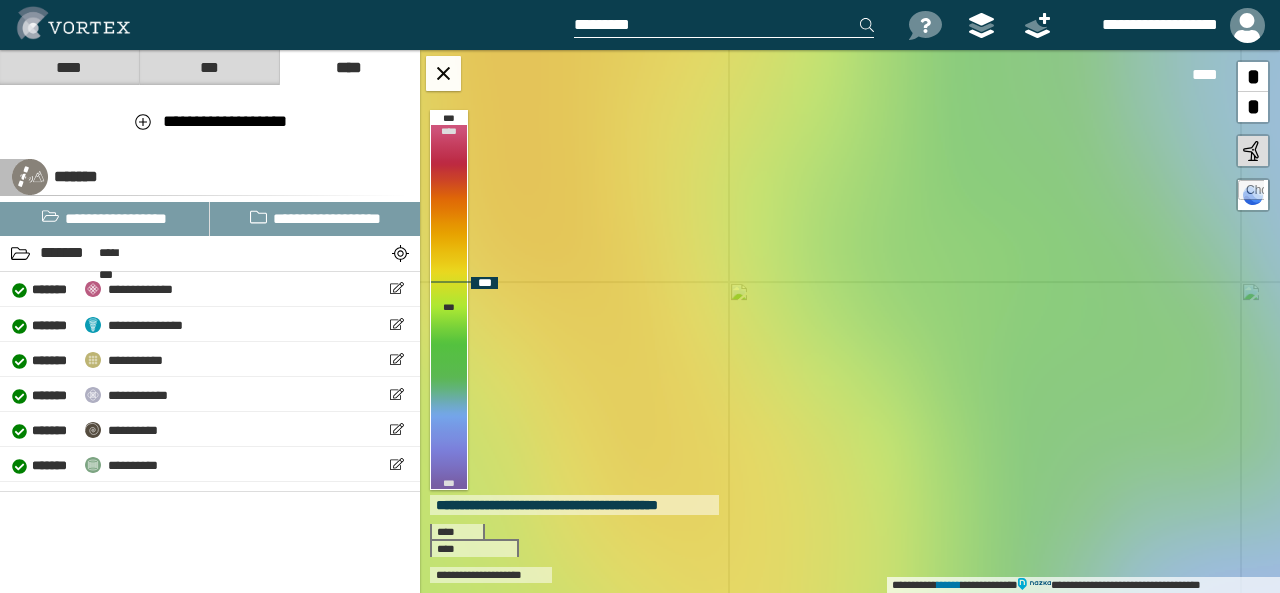 click on "**********" at bounding box center [850, 321] 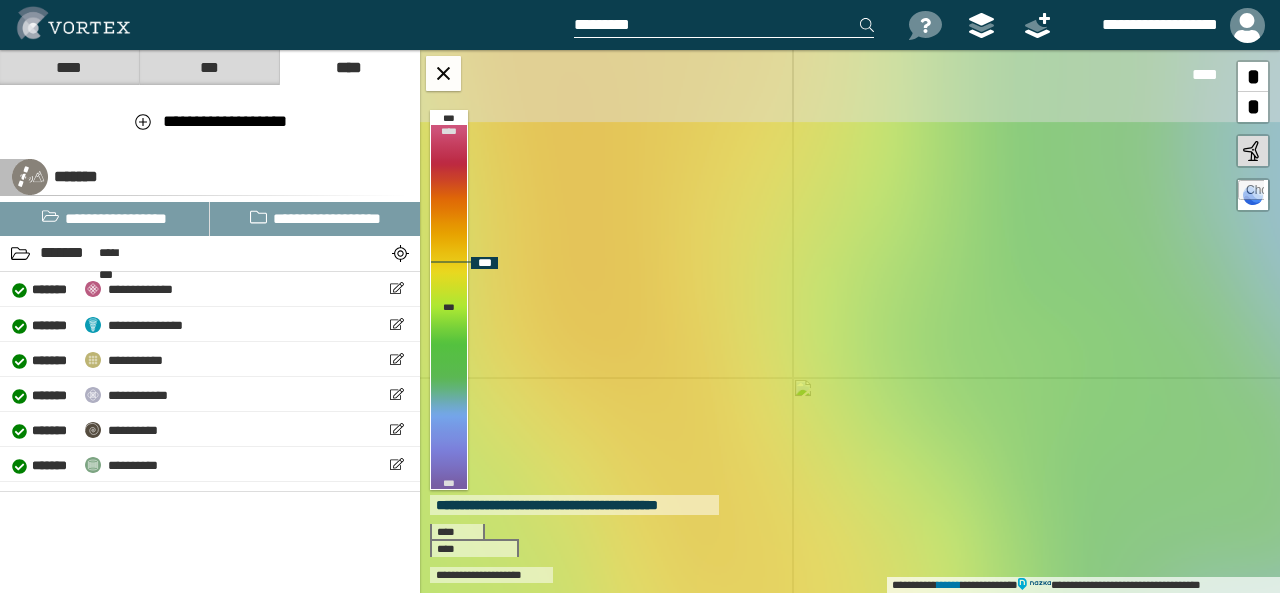 drag, startPoint x: 644, startPoint y: 231, endPoint x: 708, endPoint y: 327, distance: 115.37764 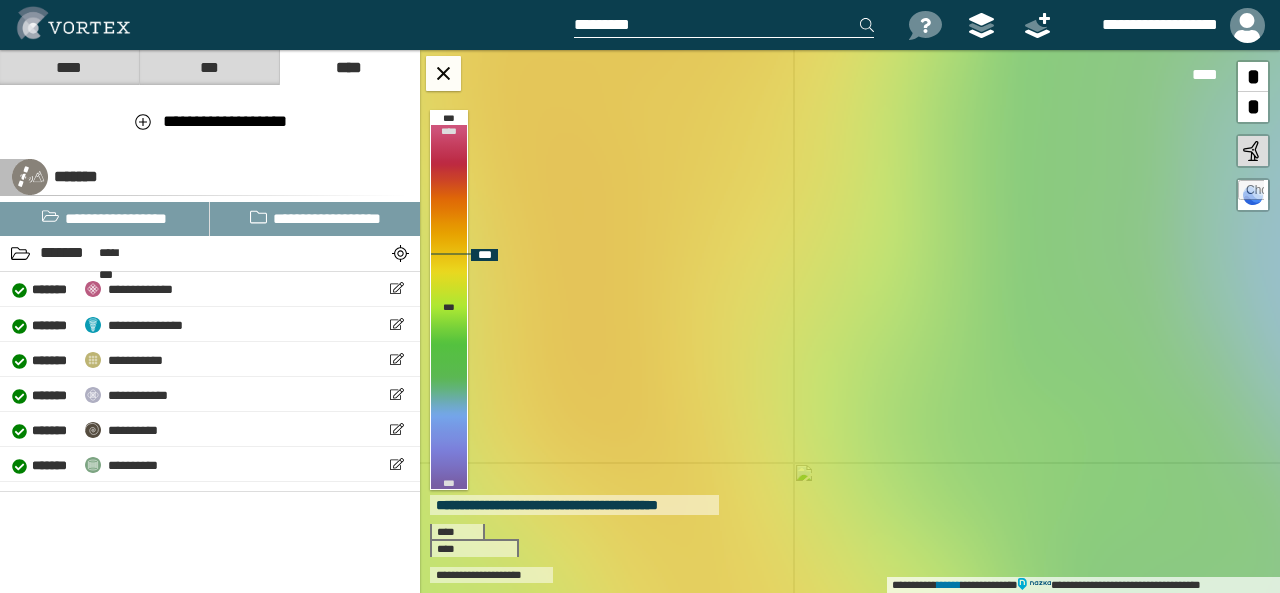 drag, startPoint x: 678, startPoint y: 223, endPoint x: 679, endPoint y: 308, distance: 85.00588 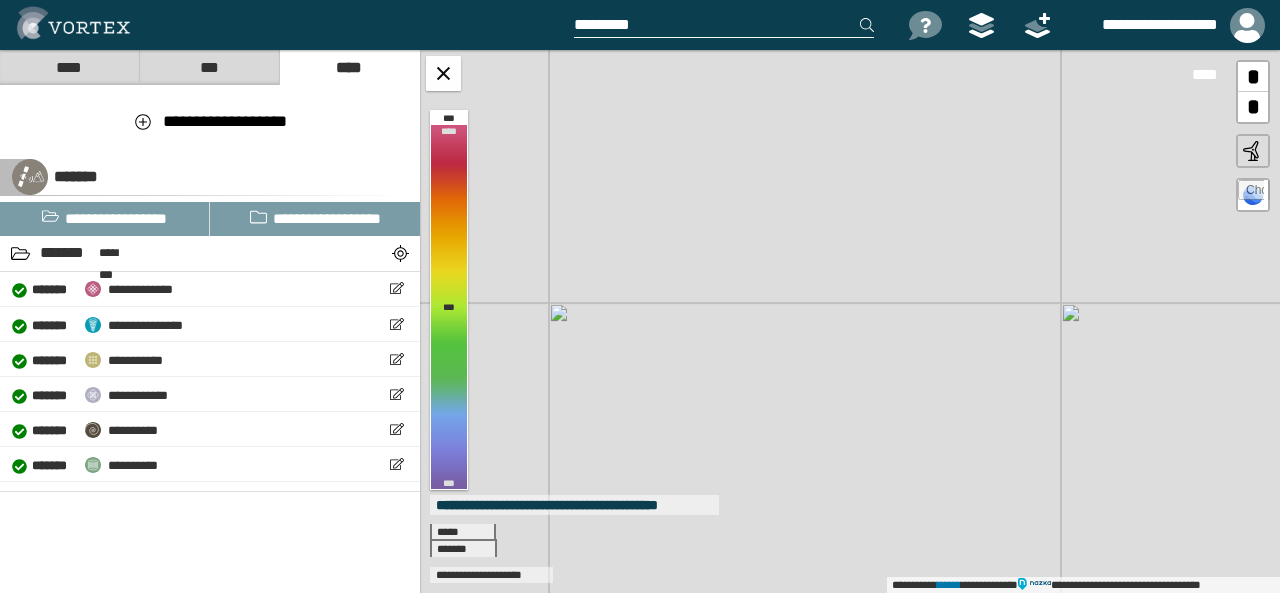 drag, startPoint x: 992, startPoint y: 493, endPoint x: 956, endPoint y: 269, distance: 226.87442 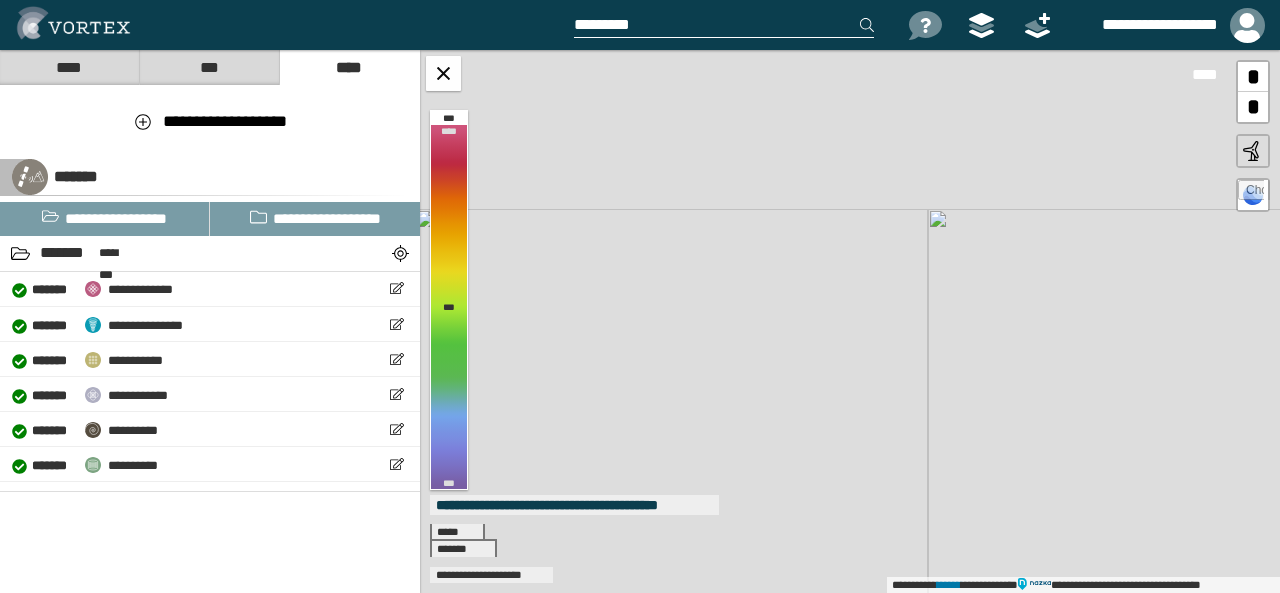 drag, startPoint x: 844, startPoint y: 210, endPoint x: 822, endPoint y: 375, distance: 166.4602 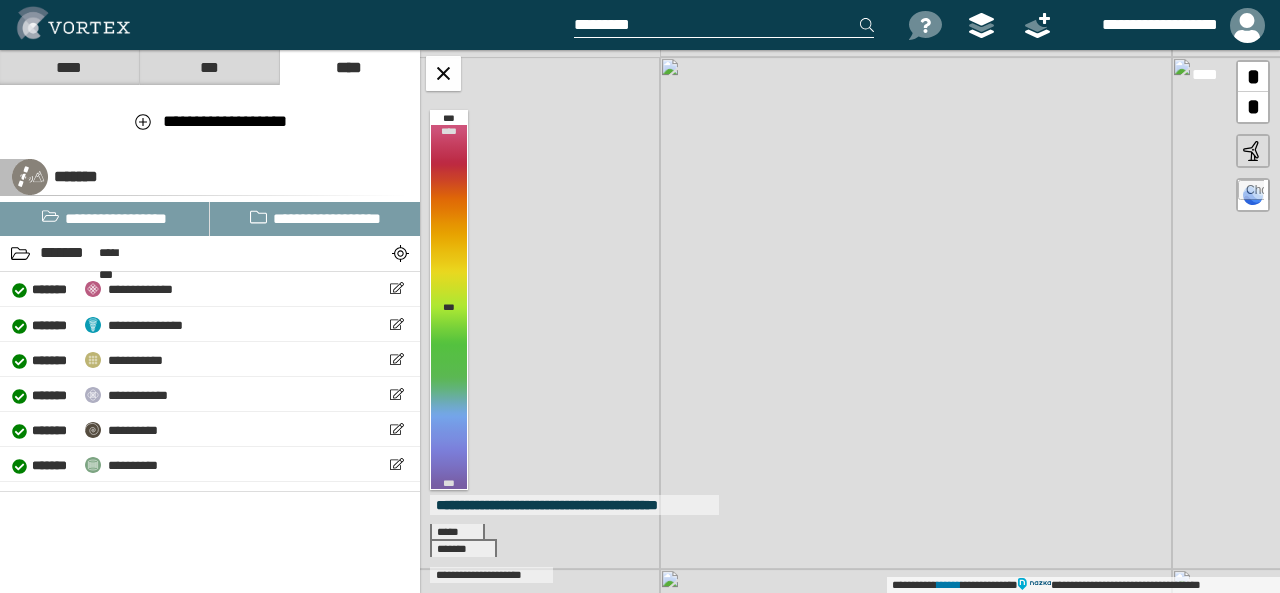 drag, startPoint x: 760, startPoint y: 377, endPoint x: 1016, endPoint y: 209, distance: 306.20255 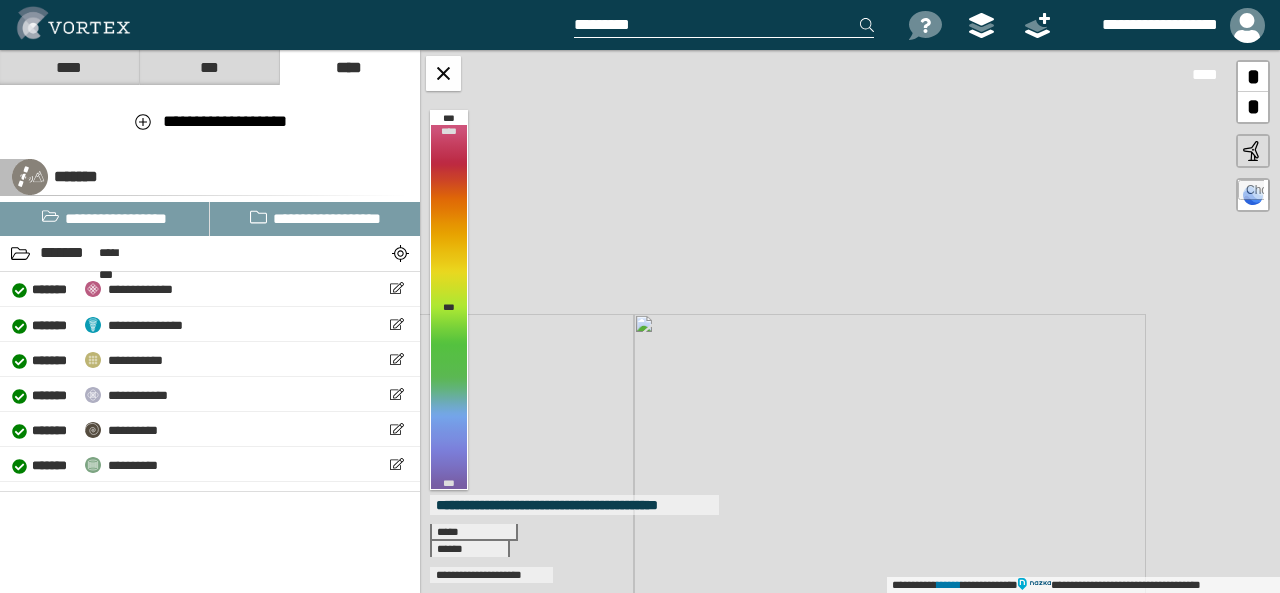 drag, startPoint x: 1005, startPoint y: 115, endPoint x: 738, endPoint y: 394, distance: 386.17352 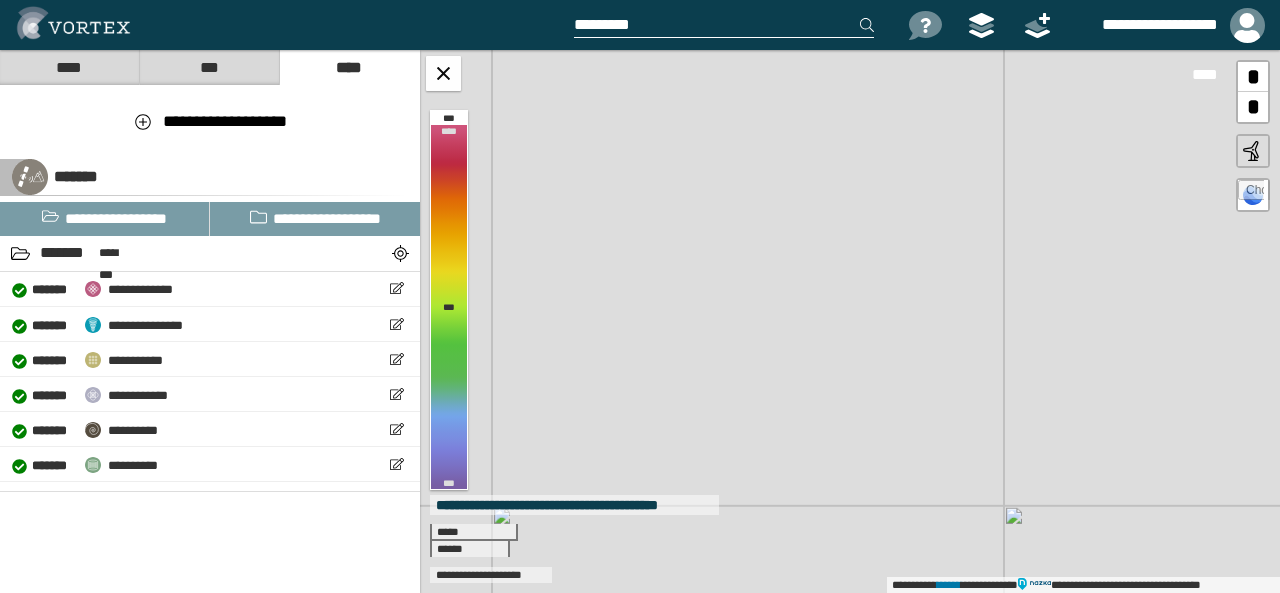 drag, startPoint x: 909, startPoint y: 257, endPoint x: 750, endPoint y: 491, distance: 282.9081 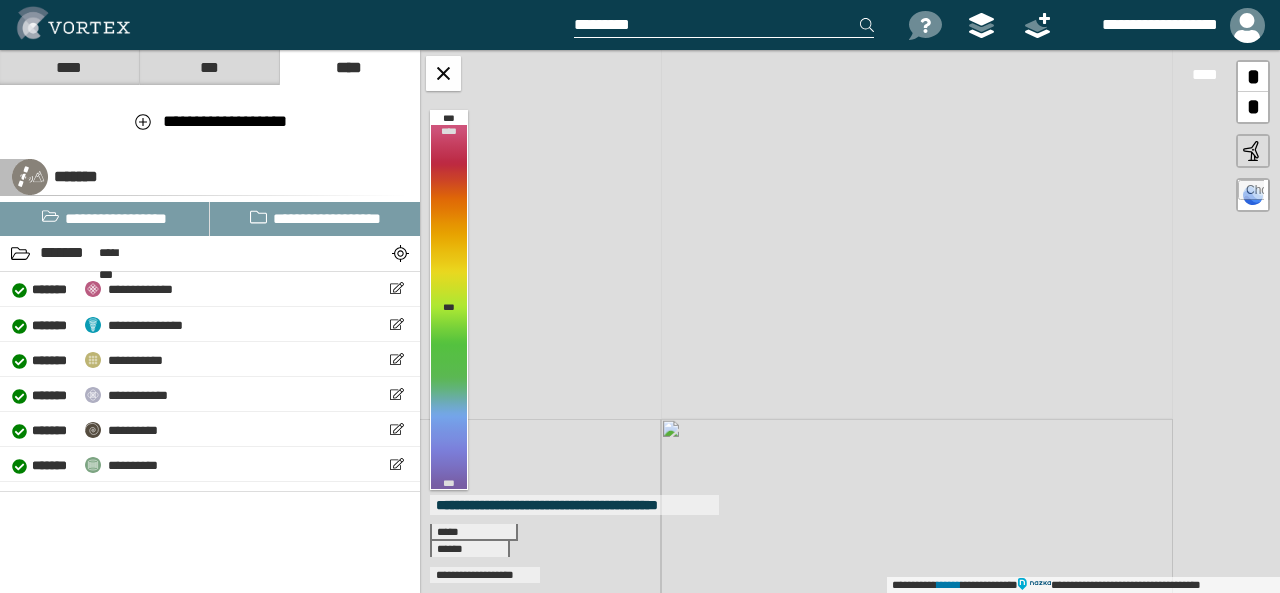 drag, startPoint x: 929, startPoint y: 249, endPoint x: 637, endPoint y: 597, distance: 454.27744 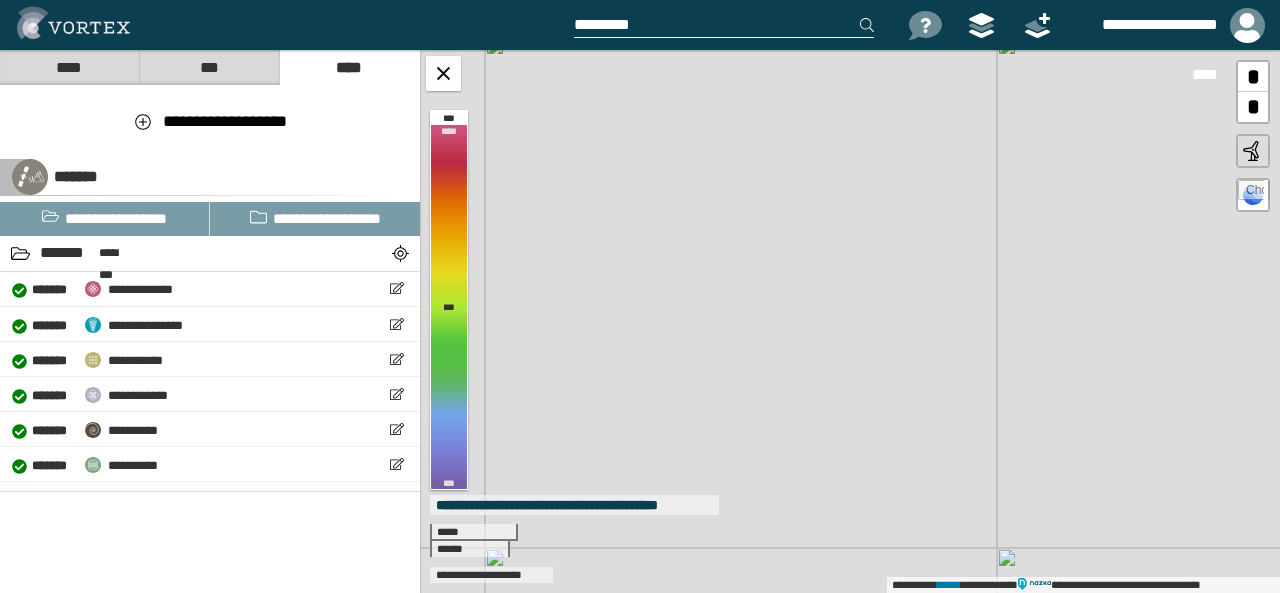drag, startPoint x: 868, startPoint y: 364, endPoint x: 564, endPoint y: 575, distance: 370.05 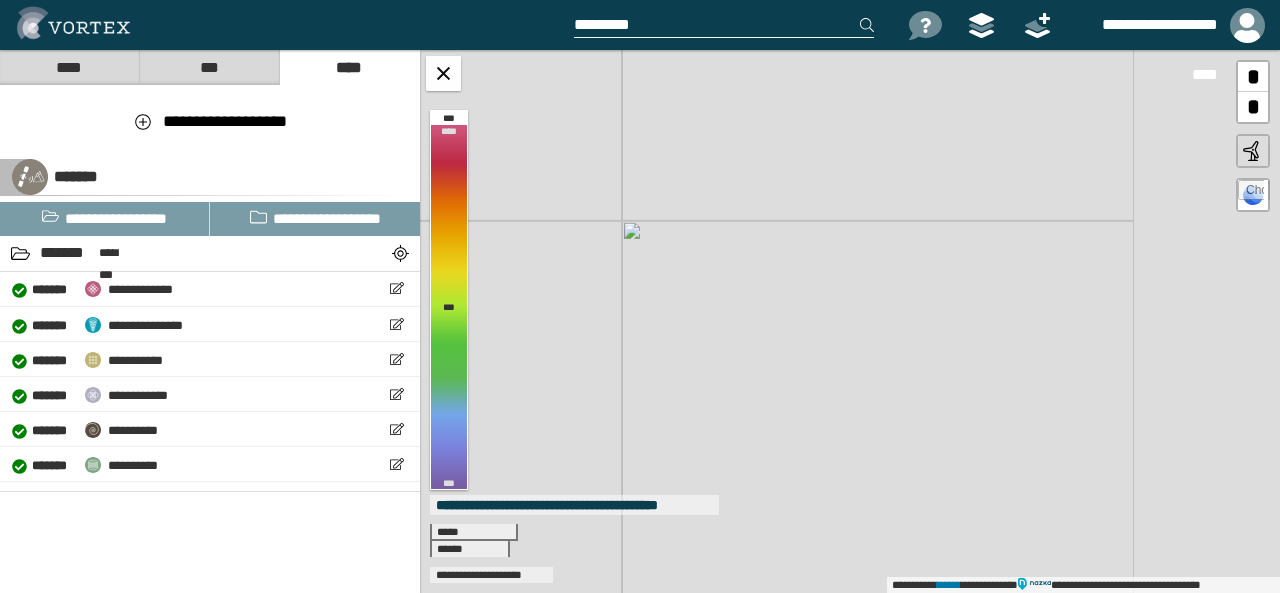 drag, startPoint x: 902, startPoint y: 383, endPoint x: 654, endPoint y: 485, distance: 268.15668 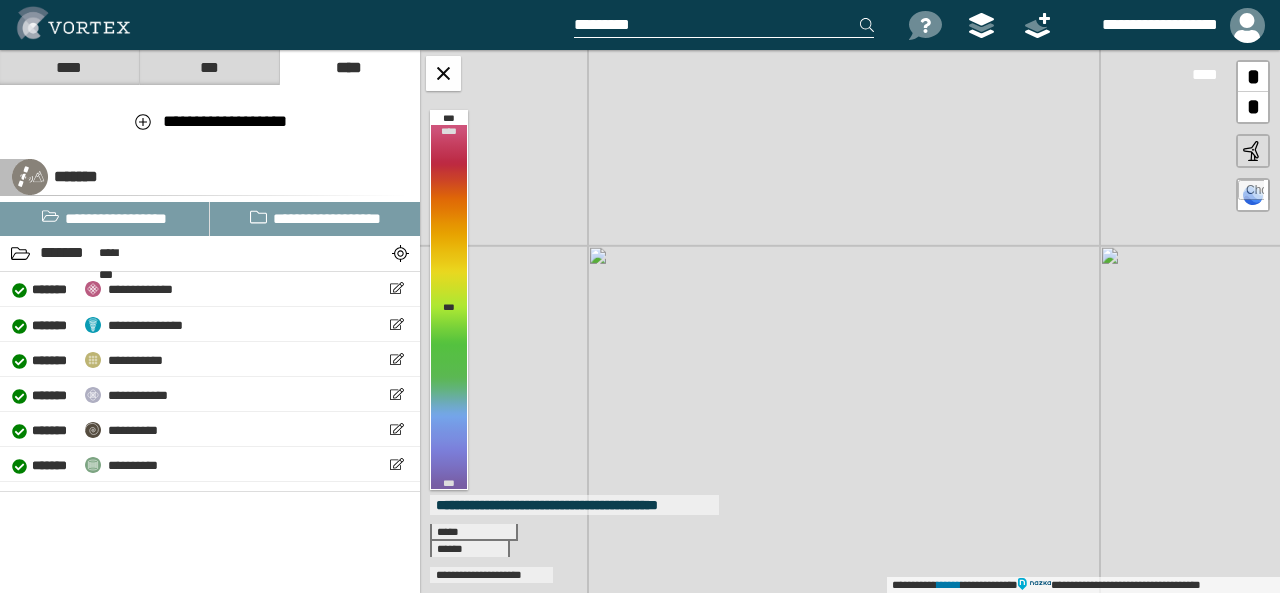 drag, startPoint x: 992, startPoint y: 338, endPoint x: 958, endPoint y: 363, distance: 42.201897 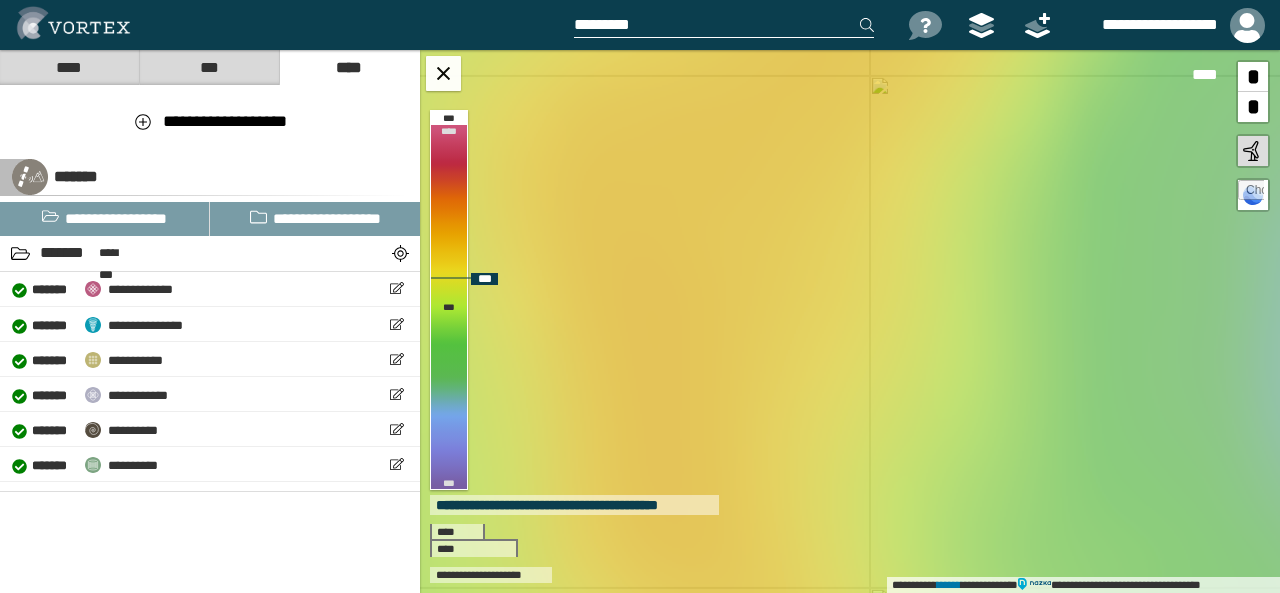 drag, startPoint x: 957, startPoint y: 475, endPoint x: 860, endPoint y: 419, distance: 112.00446 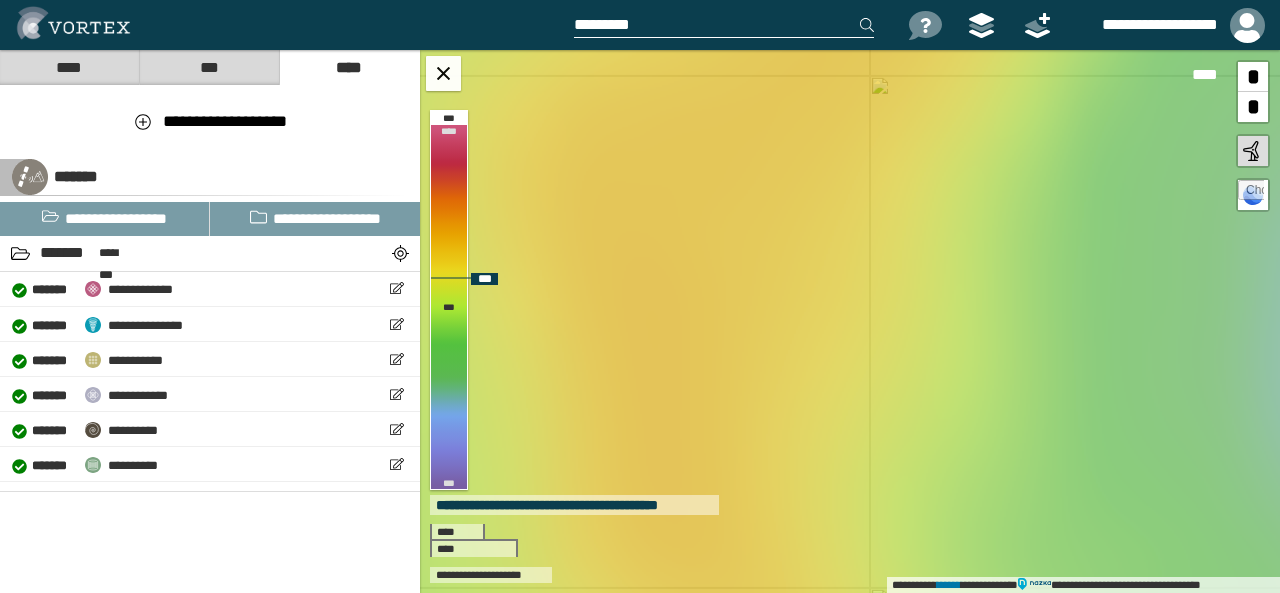 click on "**********" at bounding box center [850, 321] 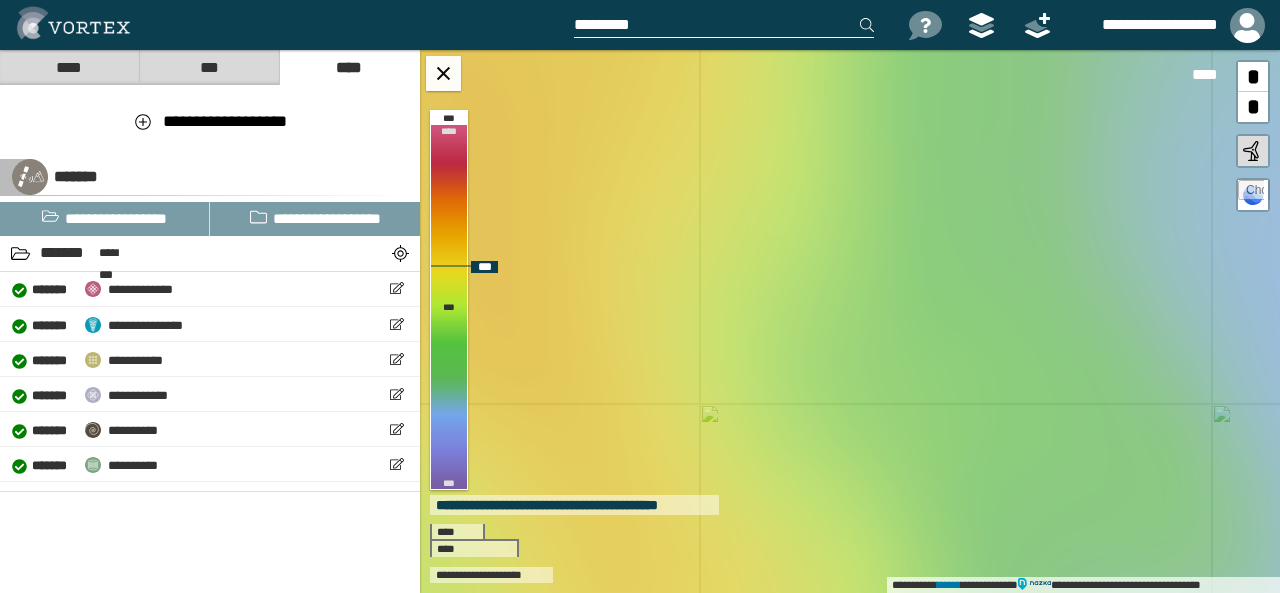 drag, startPoint x: 865, startPoint y: 297, endPoint x: 695, endPoint y: 113, distance: 250.51147 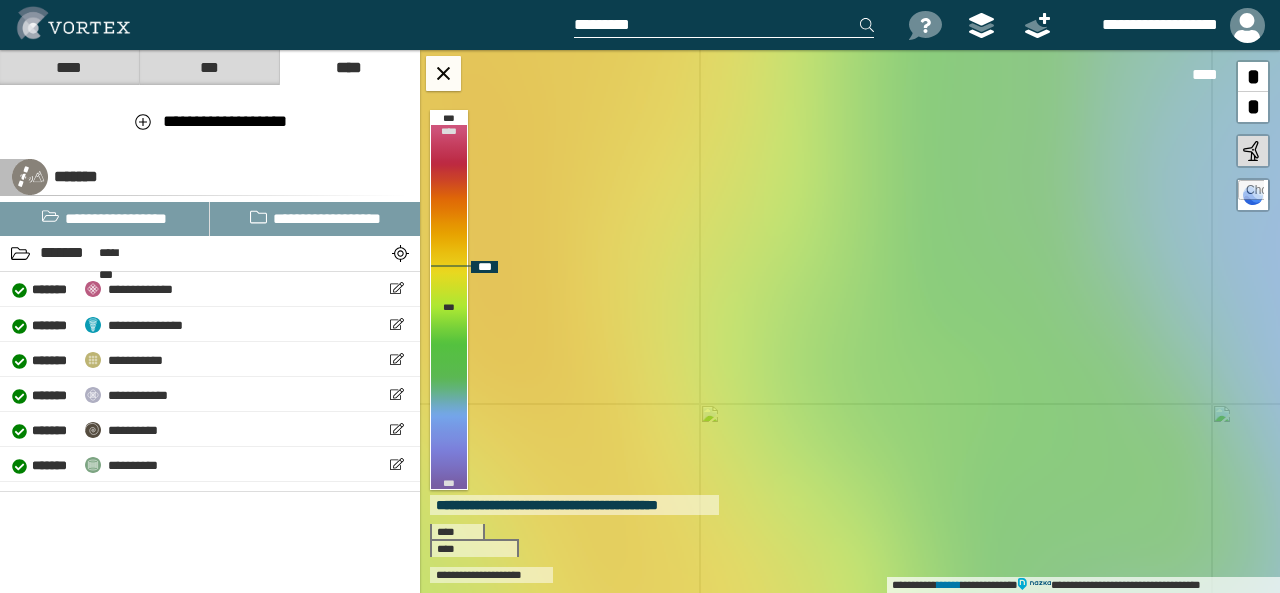 click on "**********" at bounding box center (850, 321) 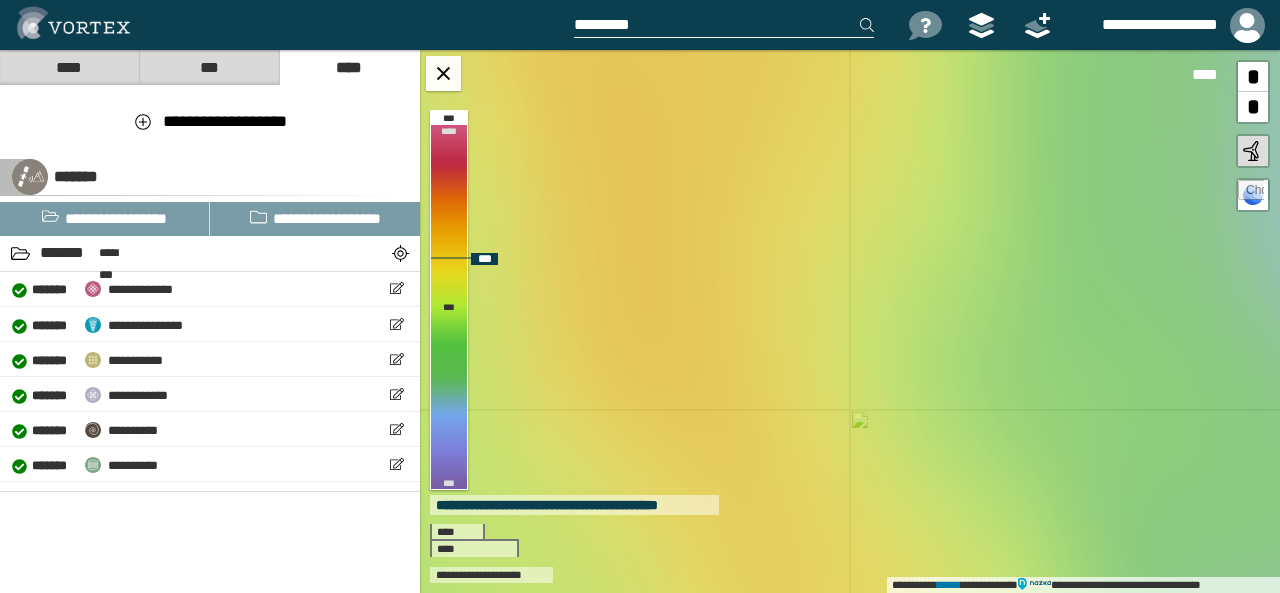 drag, startPoint x: 592, startPoint y: 325, endPoint x: 754, endPoint y: 329, distance: 162.04938 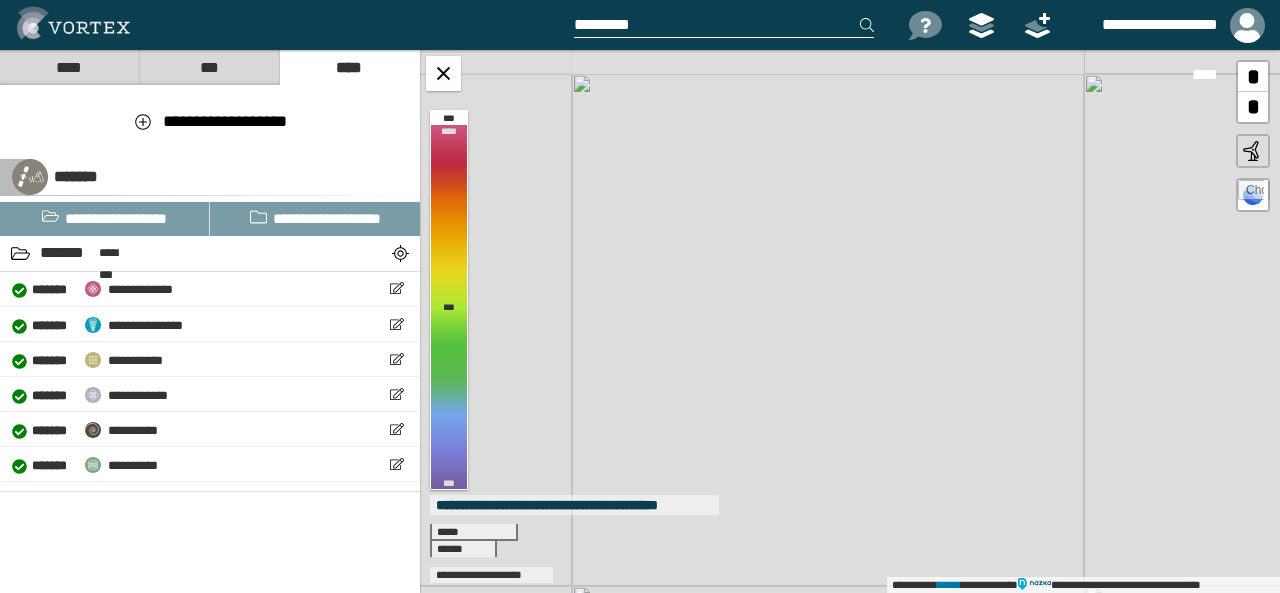 drag, startPoint x: 724, startPoint y: 251, endPoint x: 682, endPoint y: 388, distance: 143.29341 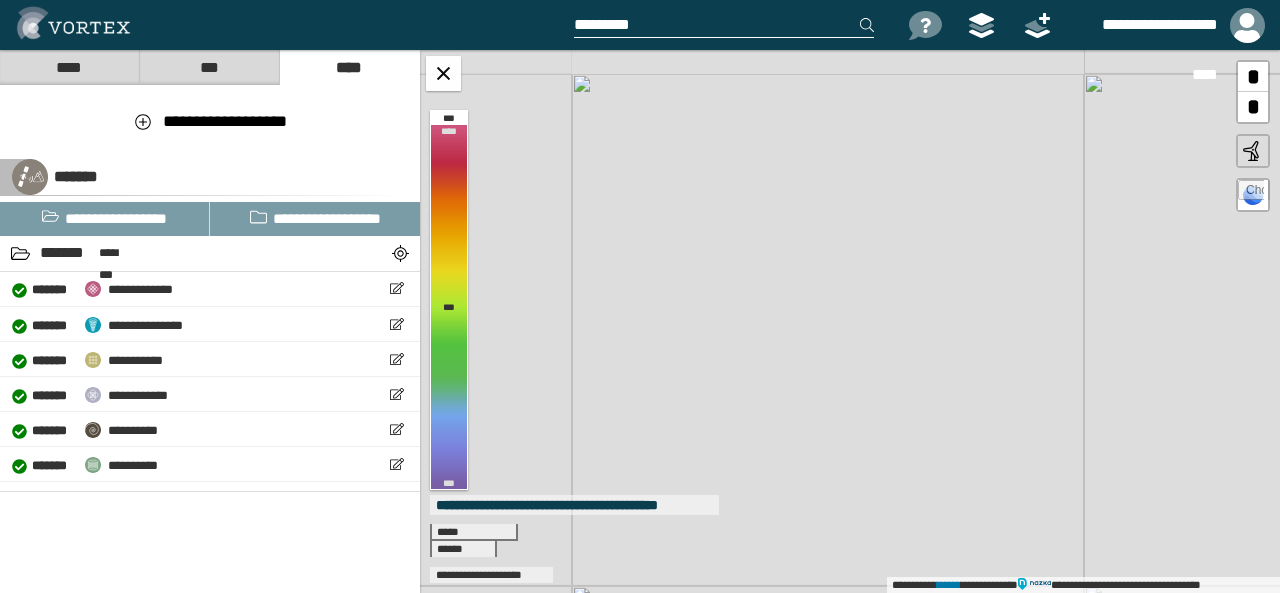 click on "**********" at bounding box center (850, 321) 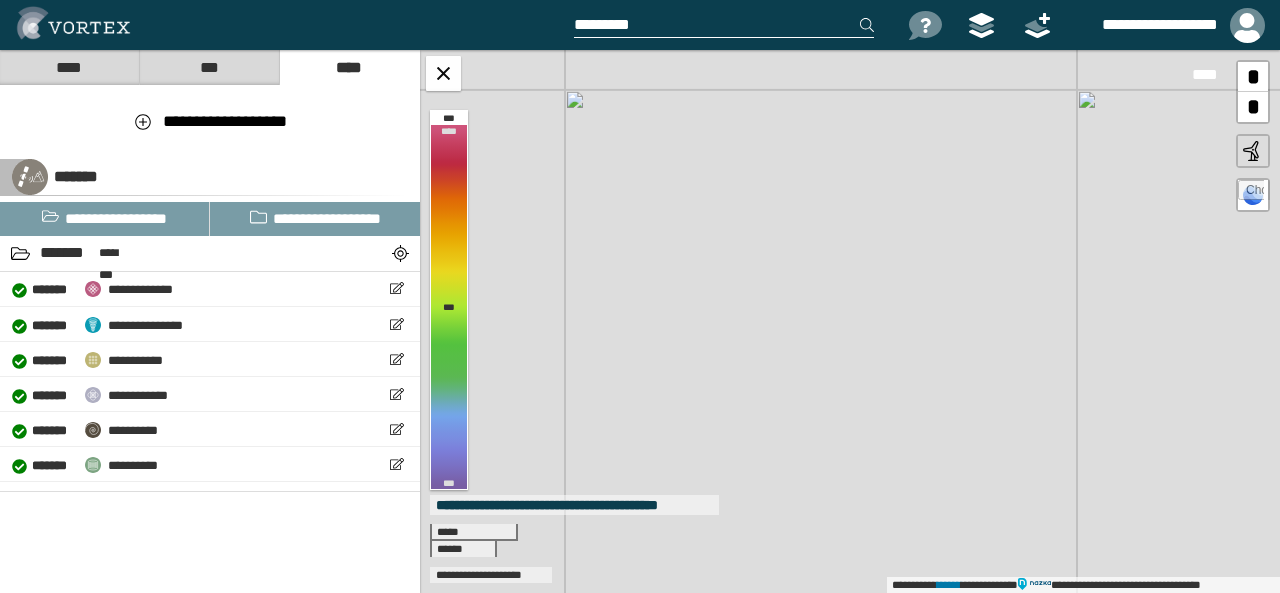 drag, startPoint x: 675, startPoint y: 309, endPoint x: 654, endPoint y: 376, distance: 70.21396 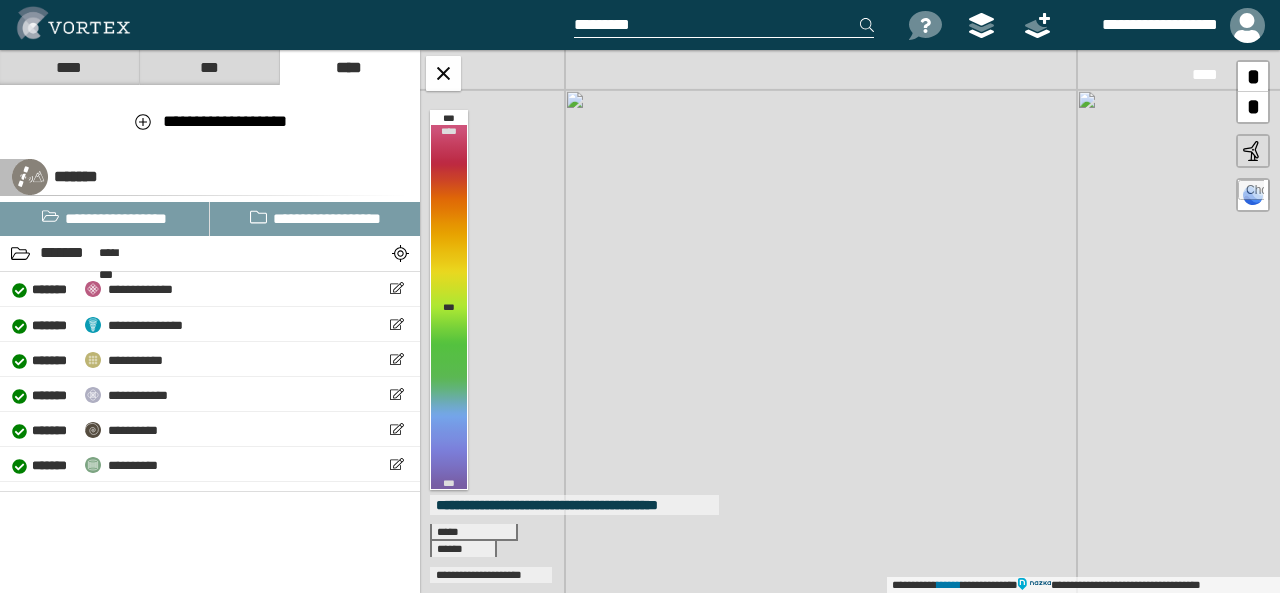 click on "**********" at bounding box center [850, 321] 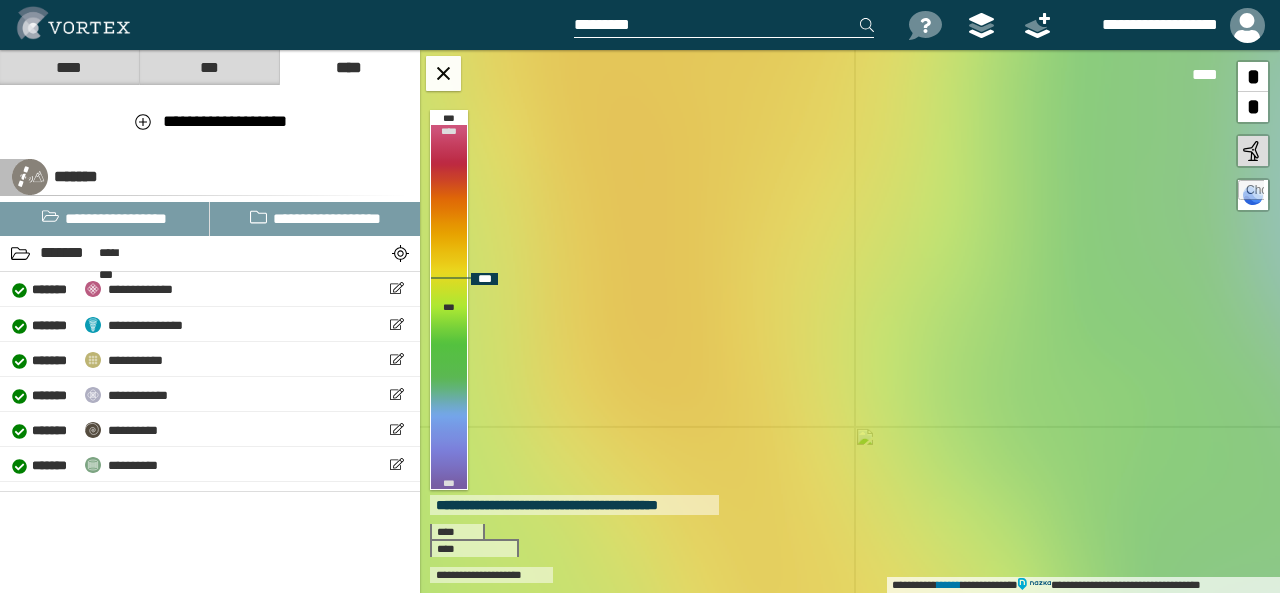 drag, startPoint x: 765, startPoint y: 314, endPoint x: 814, endPoint y: 345, distance: 57.982758 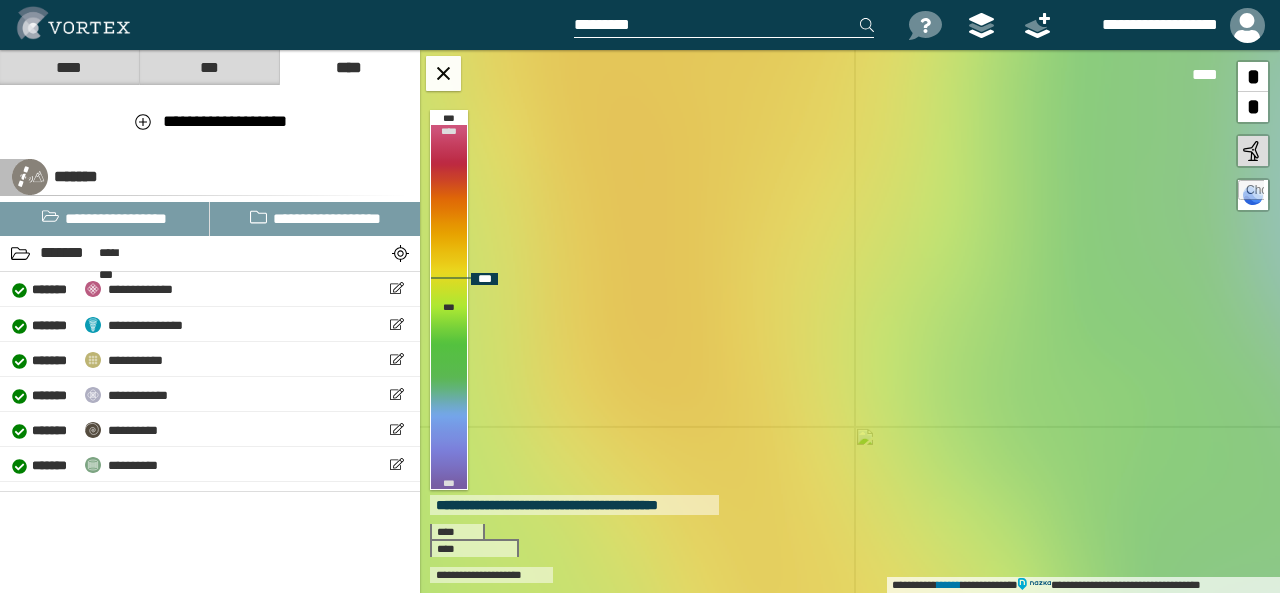 click on "**********" at bounding box center (850, 321) 